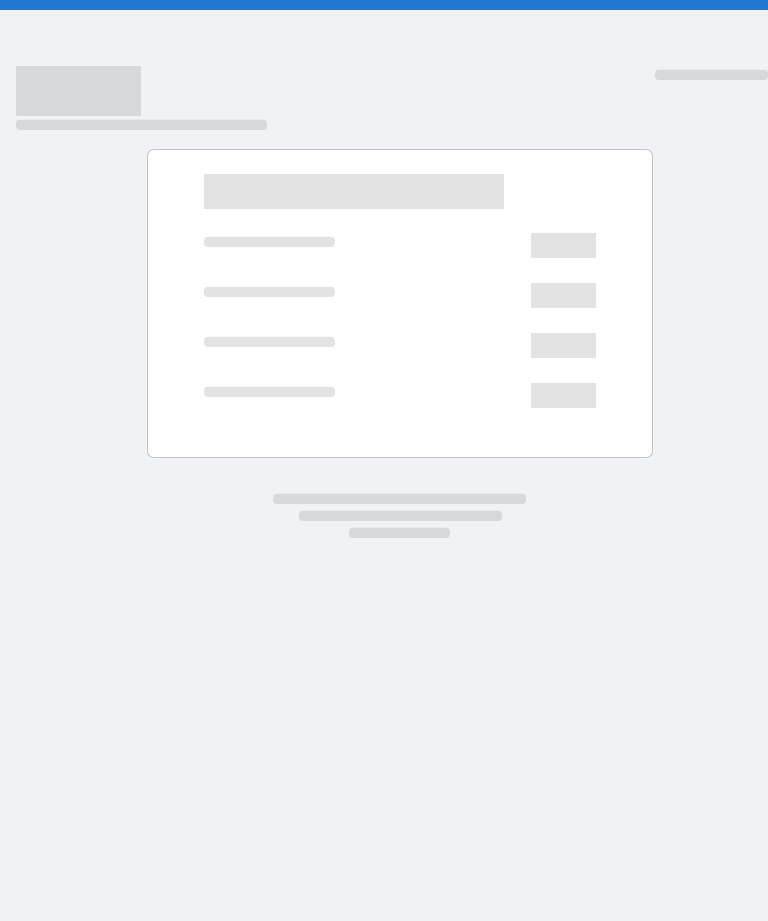 scroll, scrollTop: 0, scrollLeft: 0, axis: both 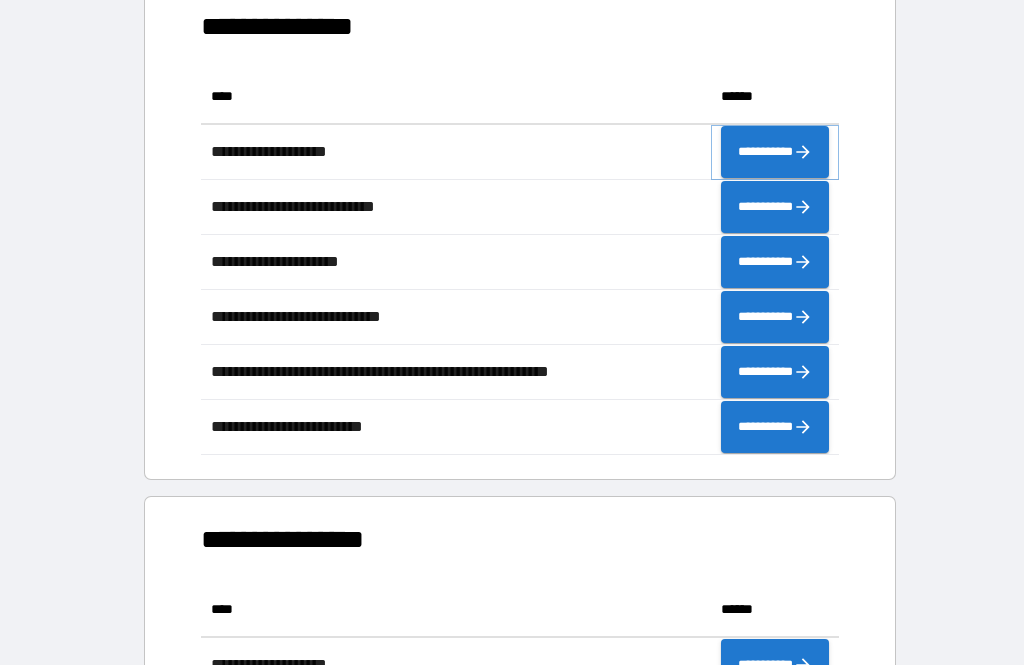 click on "**********" at bounding box center [775, 152] 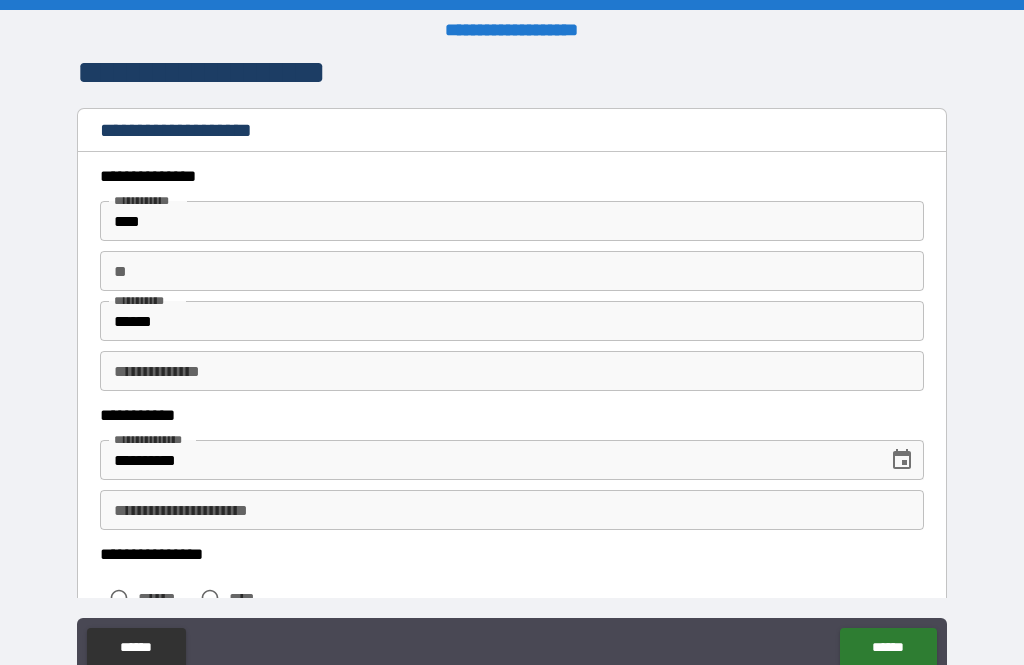 click on "**" at bounding box center [512, 271] 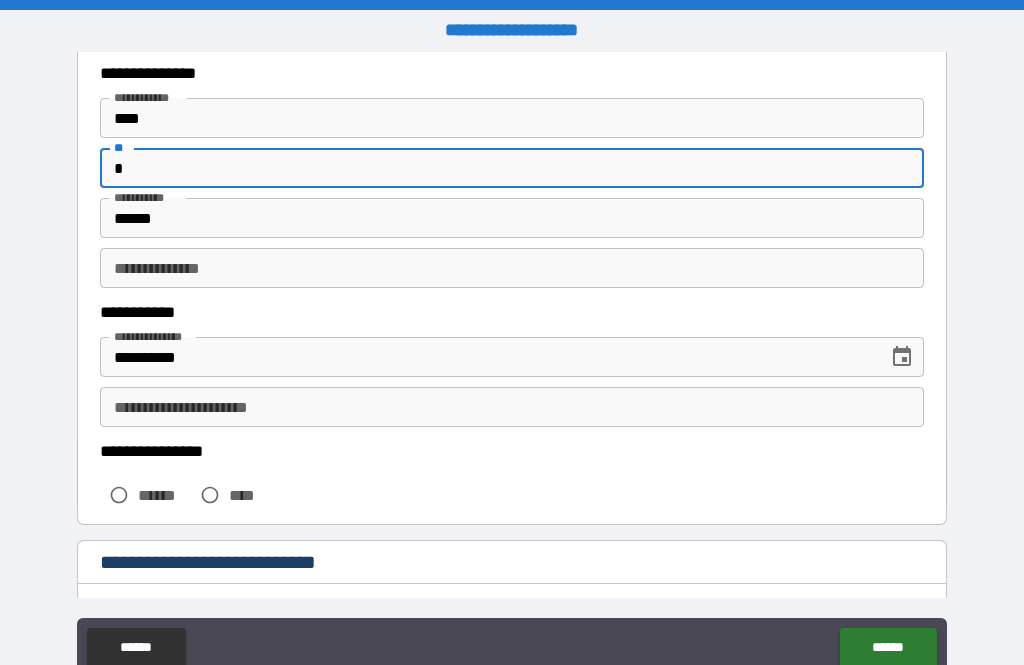 type on "*" 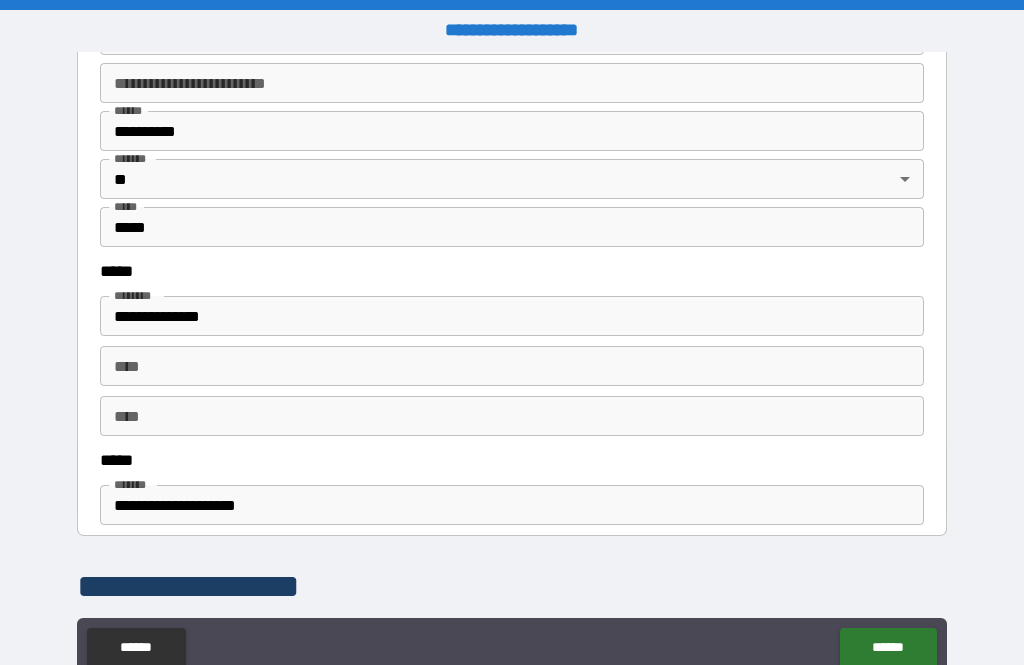 scroll, scrollTop: 720, scrollLeft: 0, axis: vertical 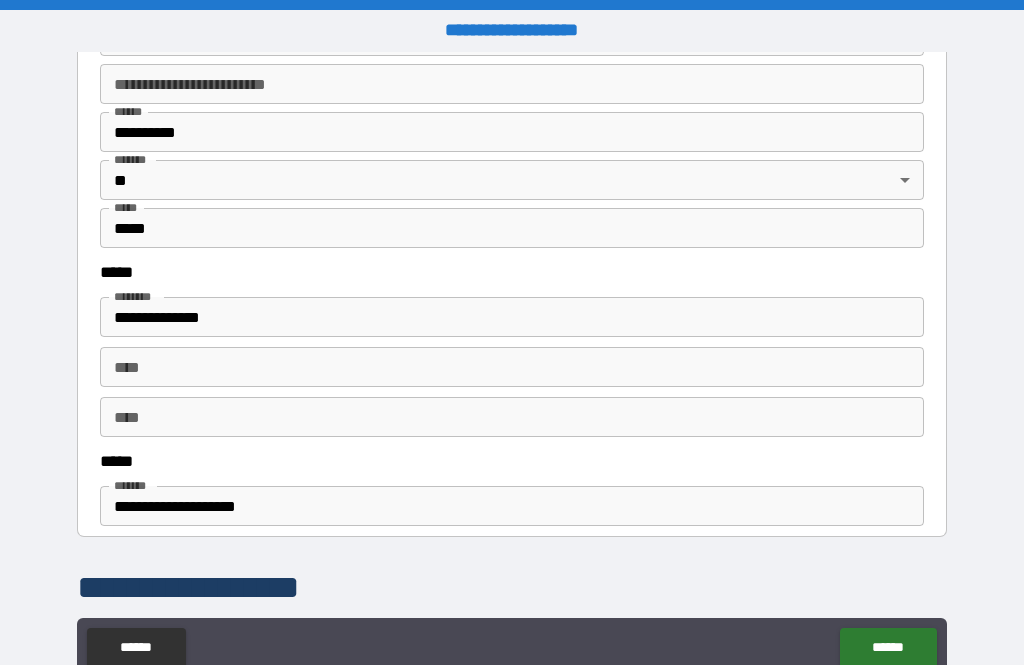 click on "****" at bounding box center (512, 367) 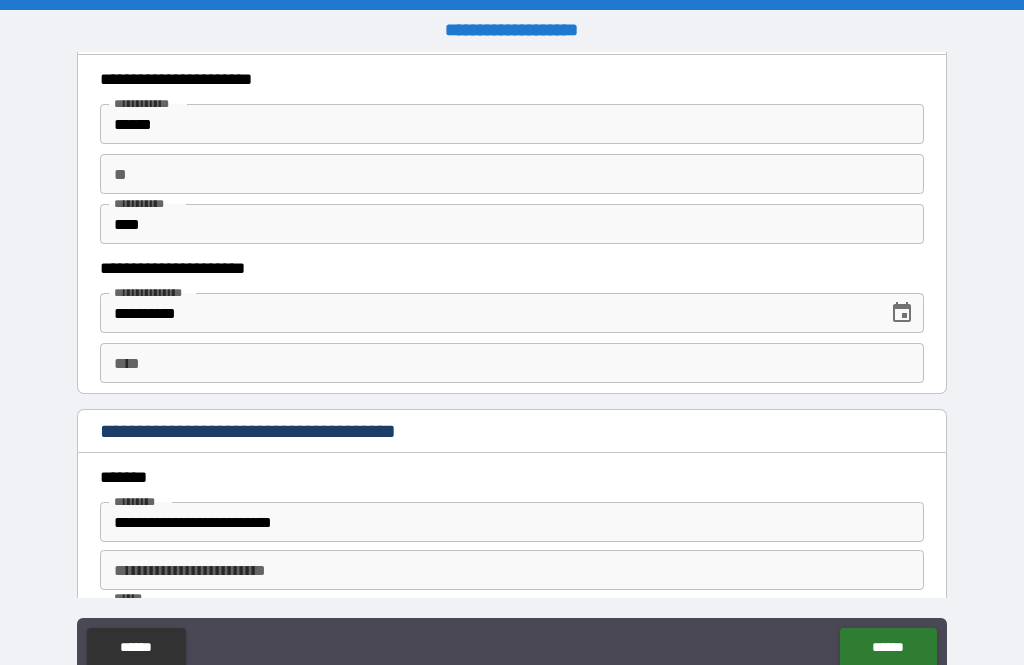 scroll, scrollTop: 1519, scrollLeft: 0, axis: vertical 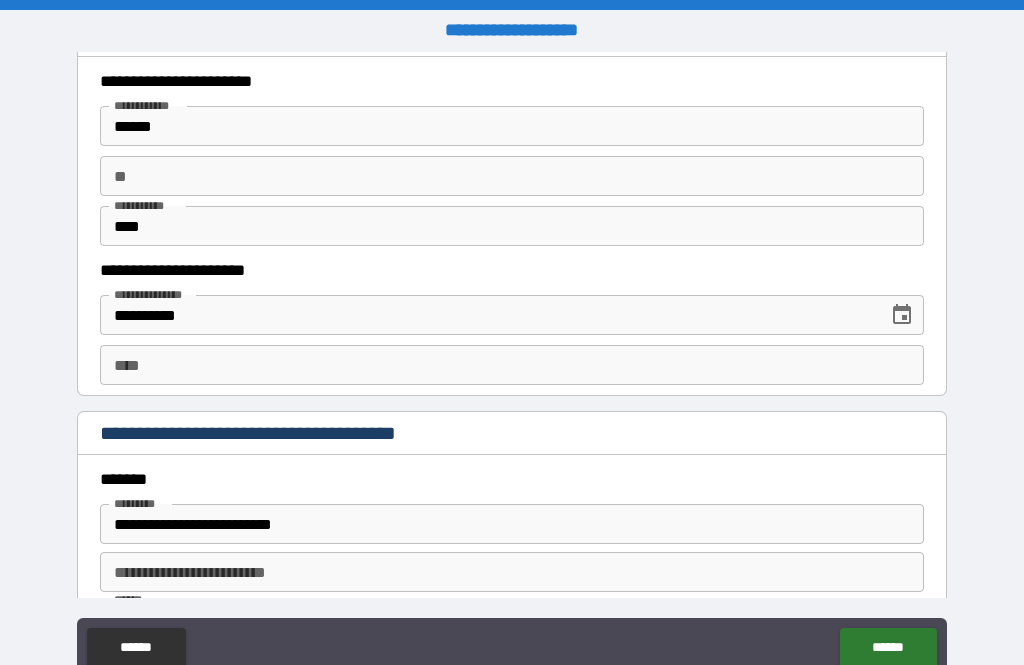 type on "**********" 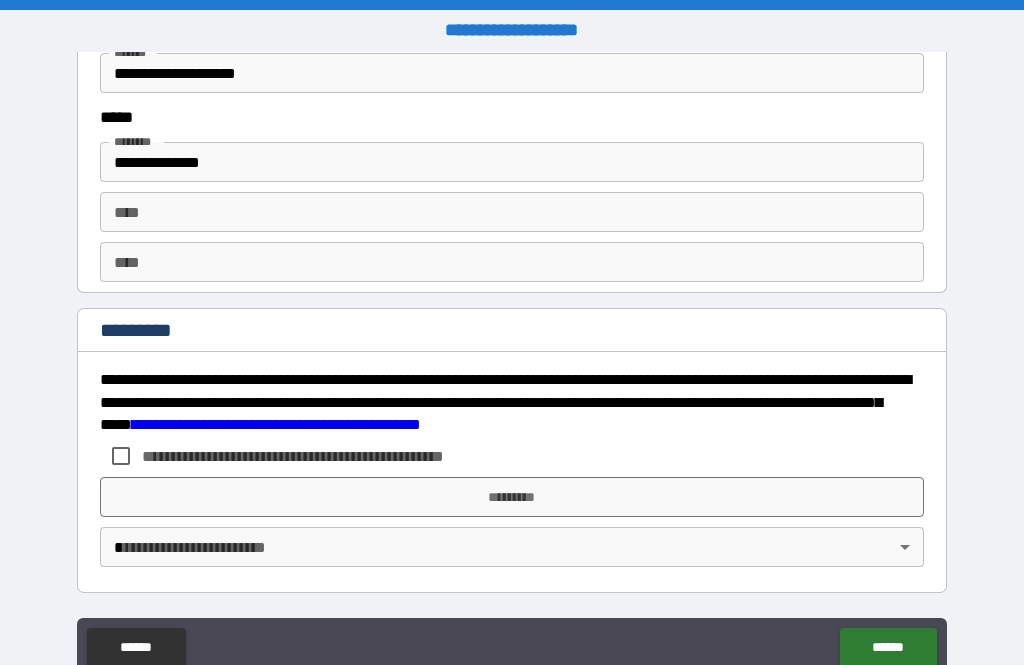 scroll, scrollTop: 2251, scrollLeft: 0, axis: vertical 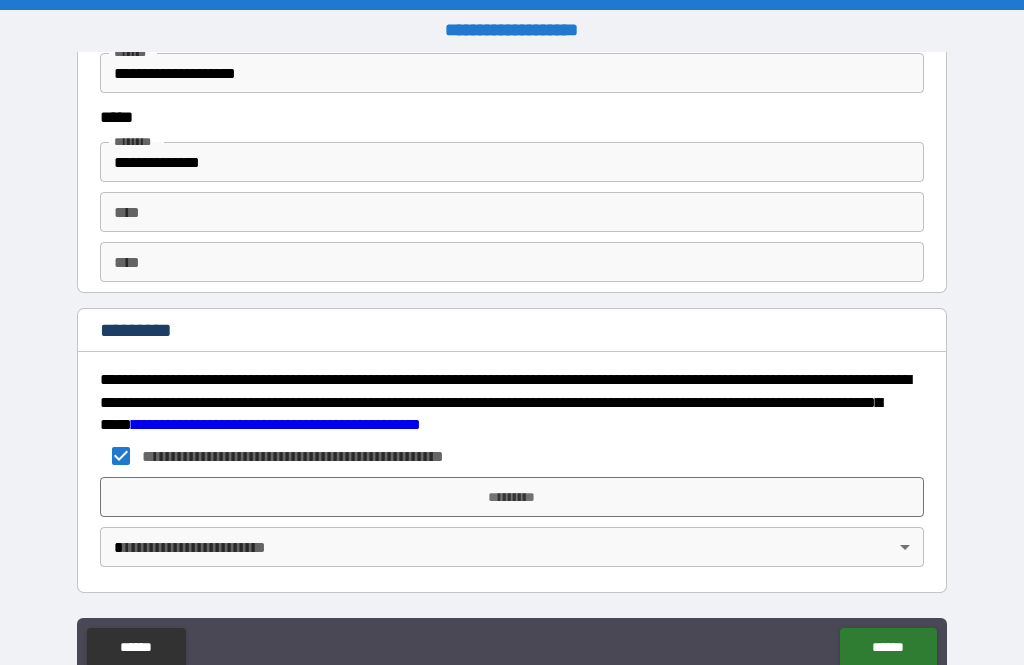 click on "*********" at bounding box center [512, 497] 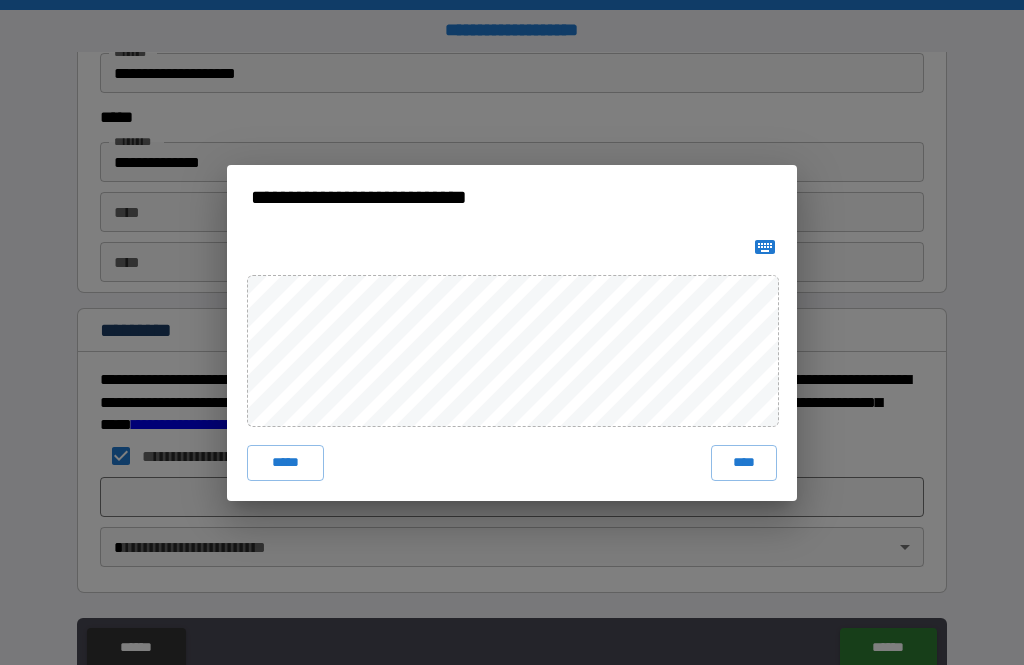 click on "****" at bounding box center [744, 463] 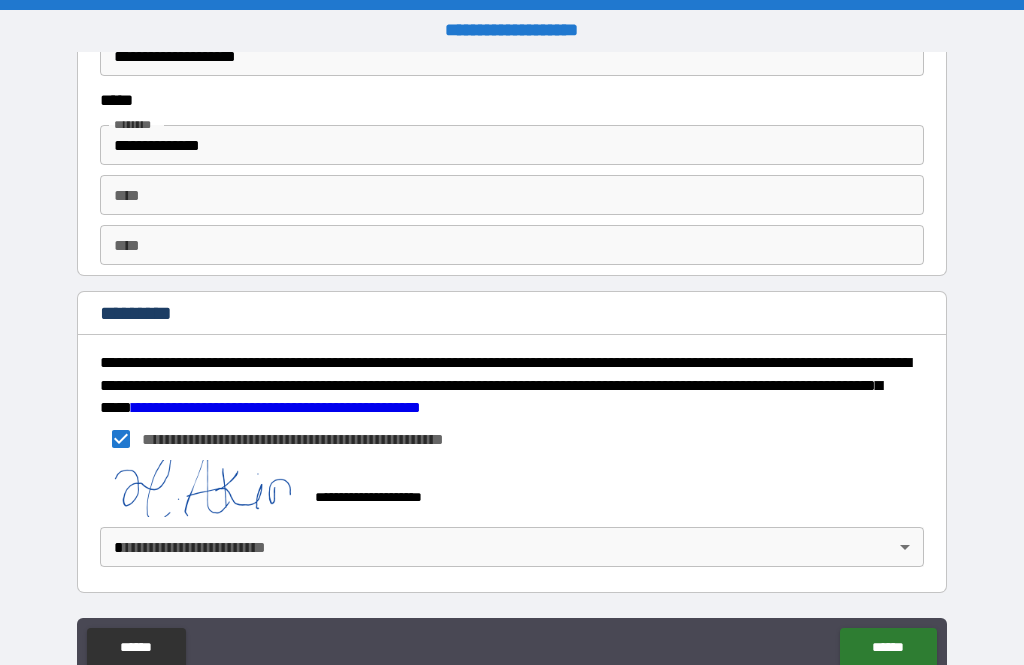 click on "**********" at bounding box center [512, 364] 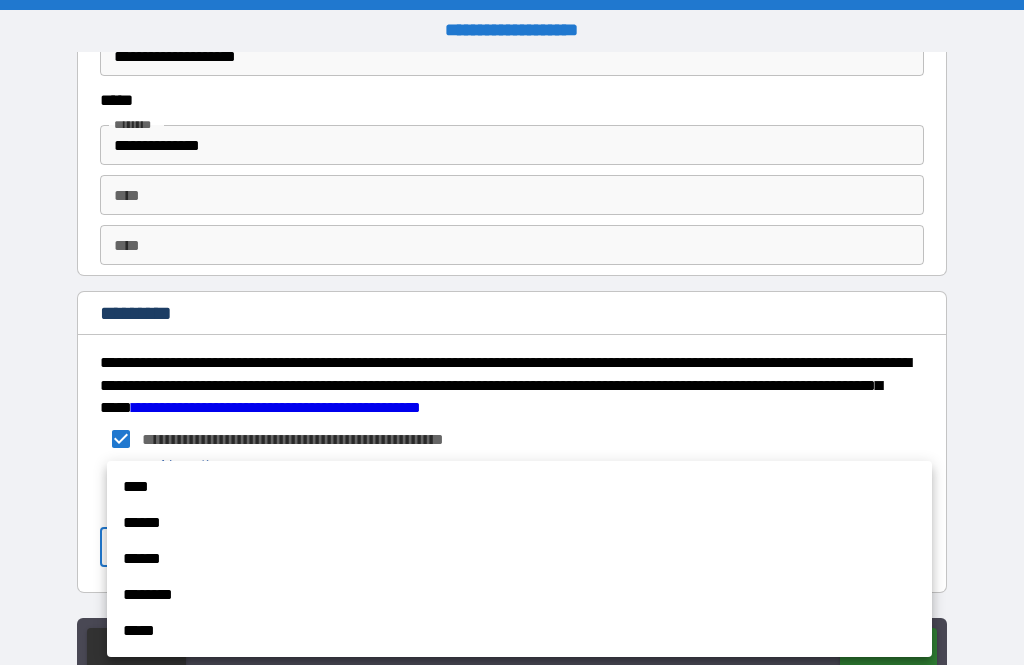 click on "******" at bounding box center [519, 523] 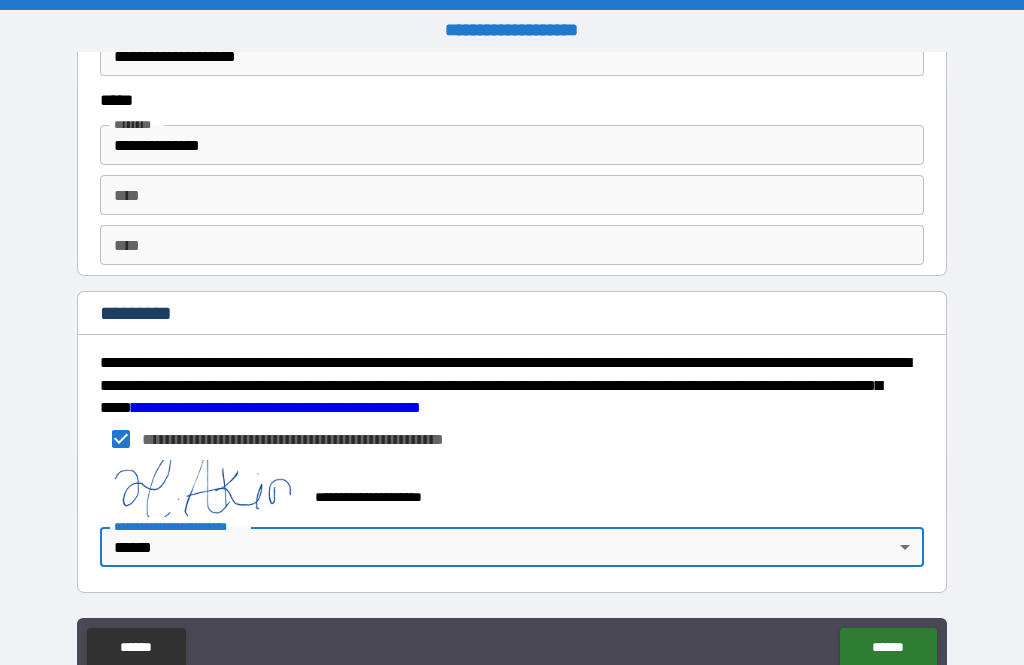 scroll, scrollTop: 2268, scrollLeft: 0, axis: vertical 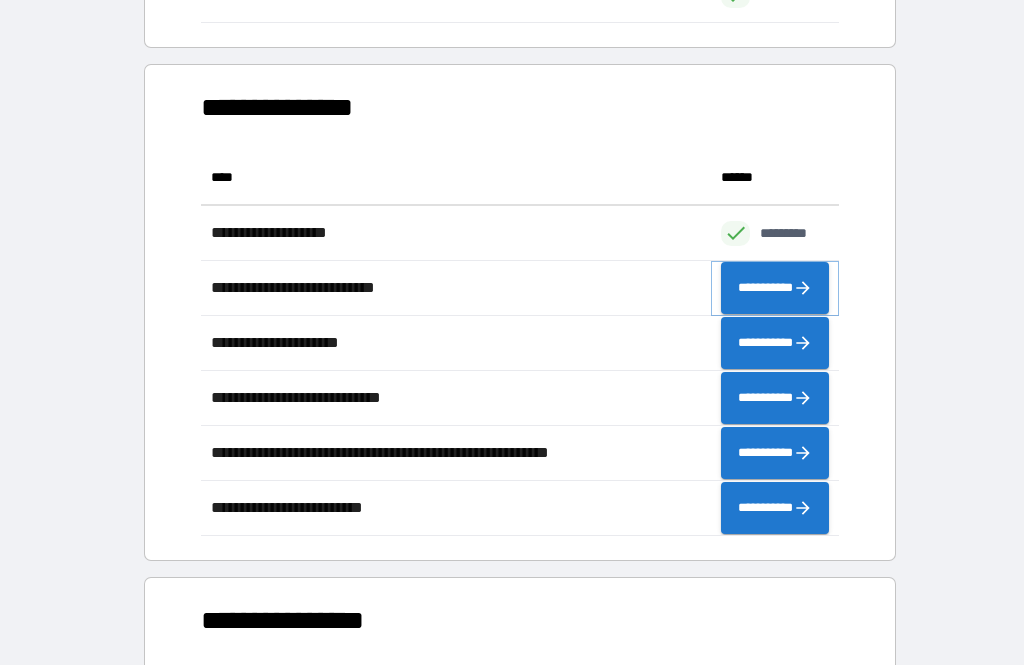 click on "**********" at bounding box center (775, 288) 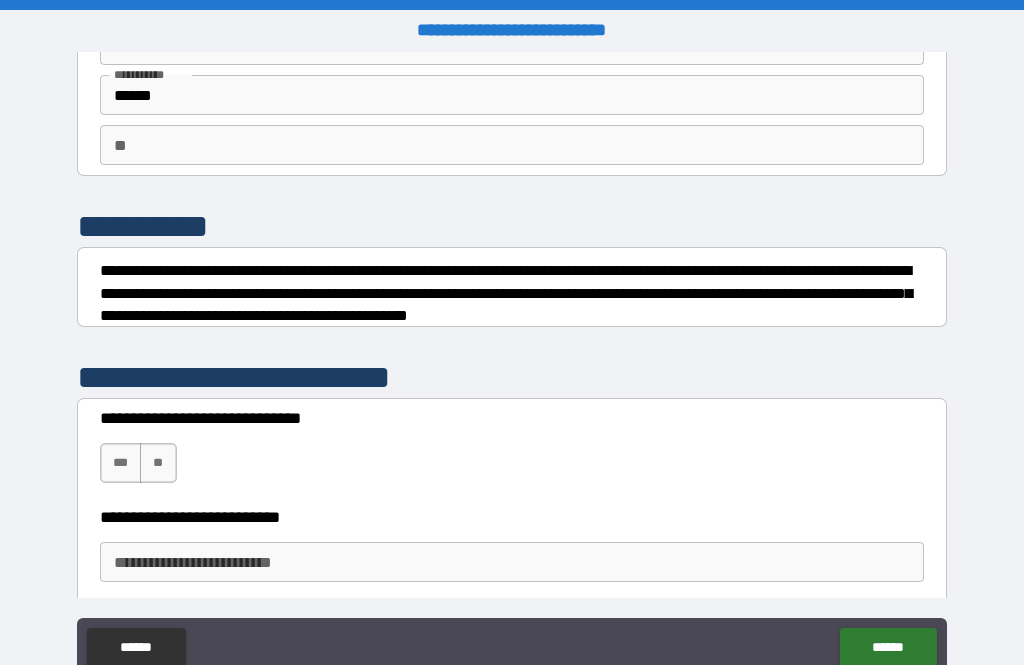 scroll, scrollTop: 121, scrollLeft: 0, axis: vertical 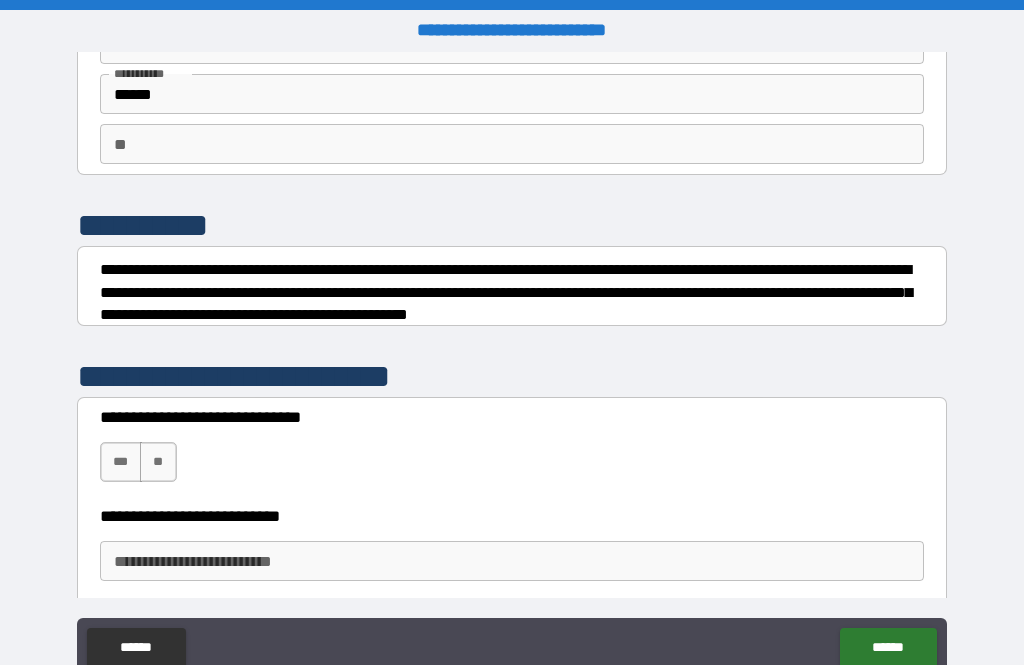 click on "***" at bounding box center (121, 462) 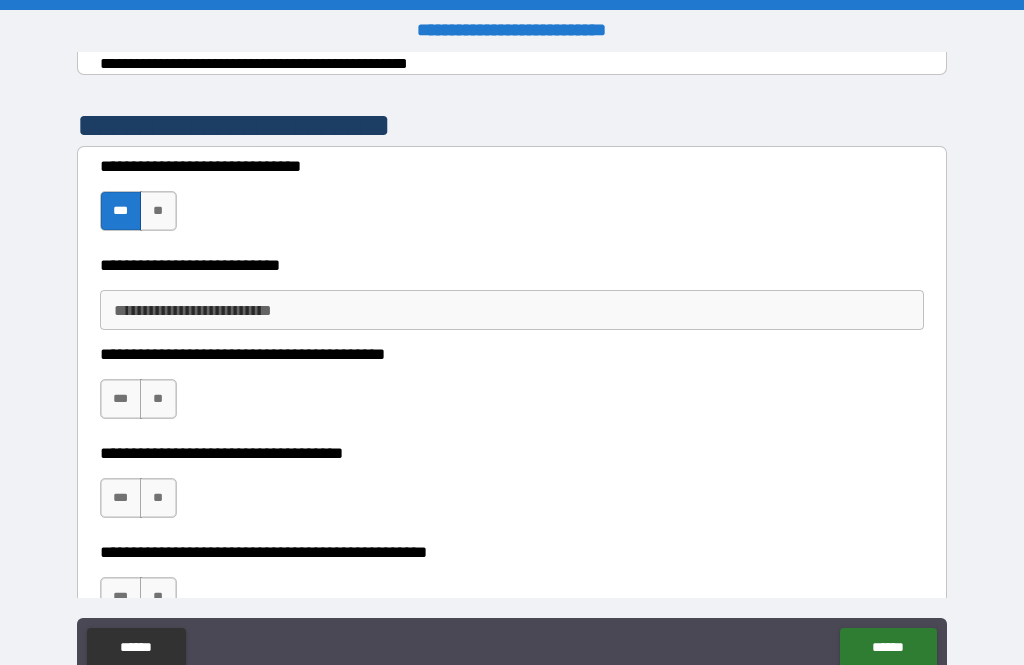 scroll, scrollTop: 373, scrollLeft: 0, axis: vertical 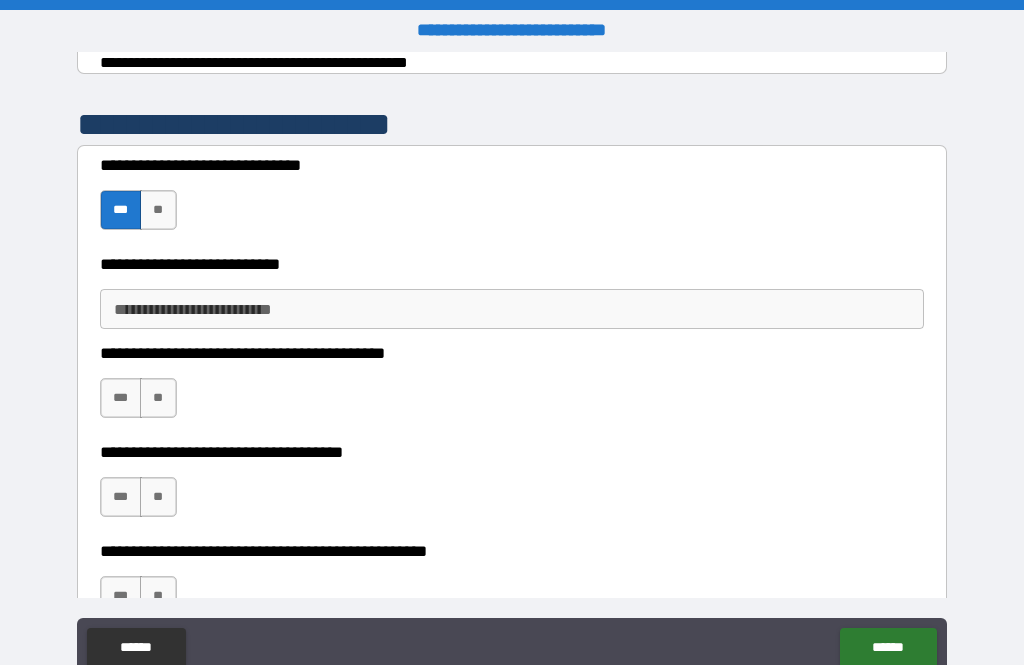 click on "**" at bounding box center (158, 398) 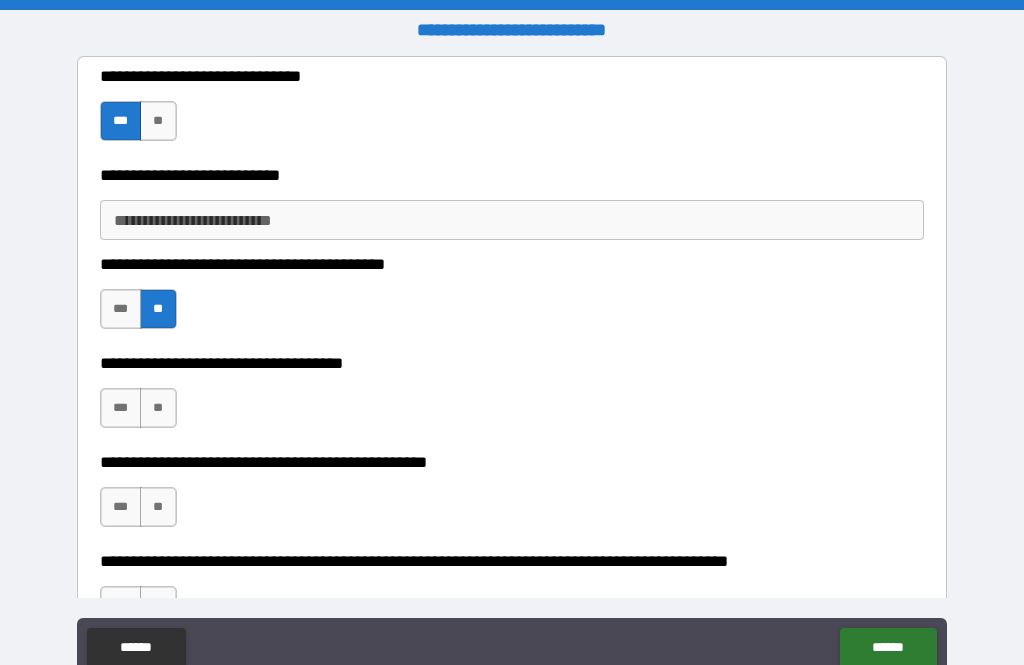 scroll, scrollTop: 464, scrollLeft: 0, axis: vertical 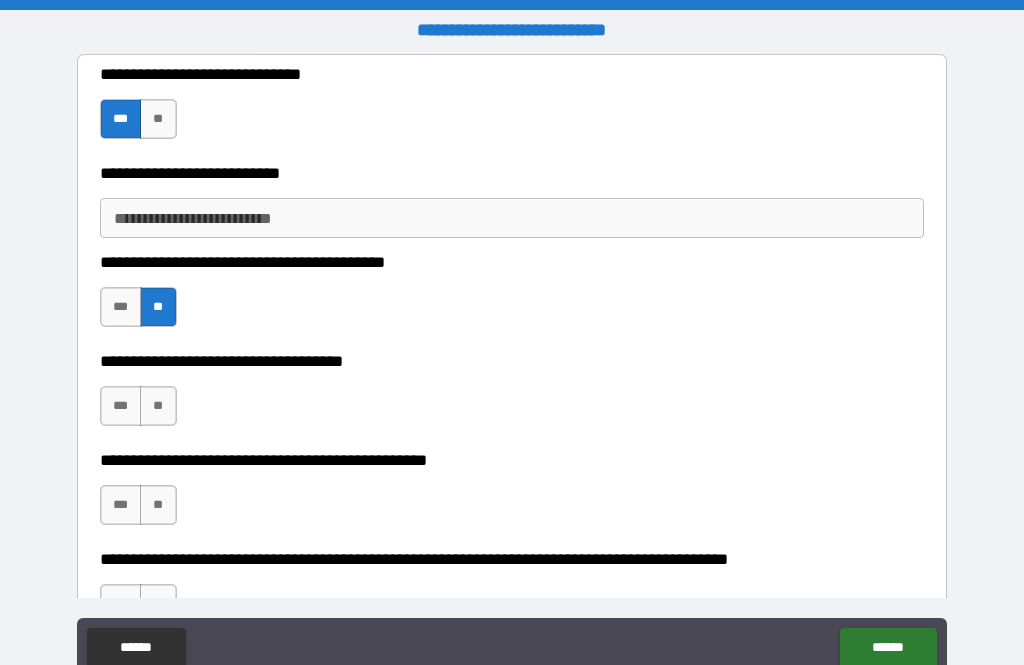 click on "***" at bounding box center (121, 406) 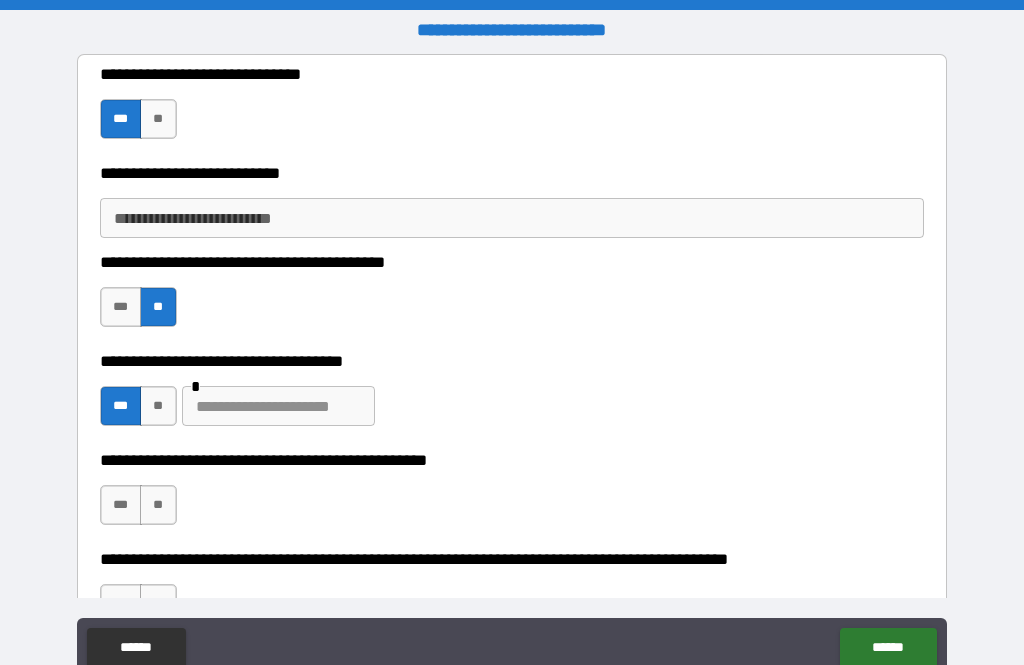 click at bounding box center [278, 406] 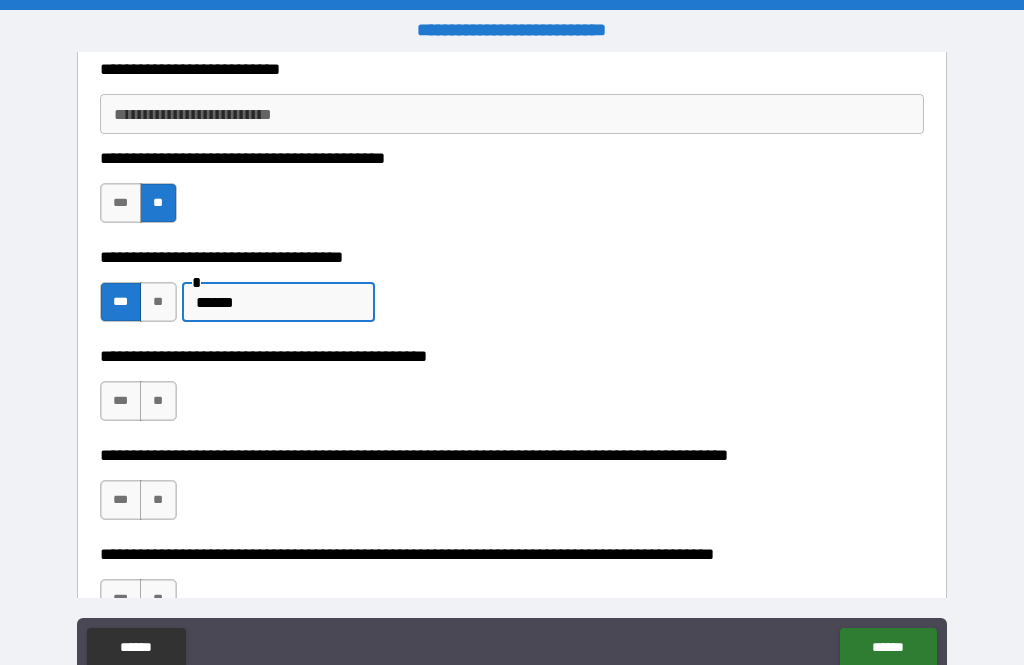 scroll, scrollTop: 569, scrollLeft: 0, axis: vertical 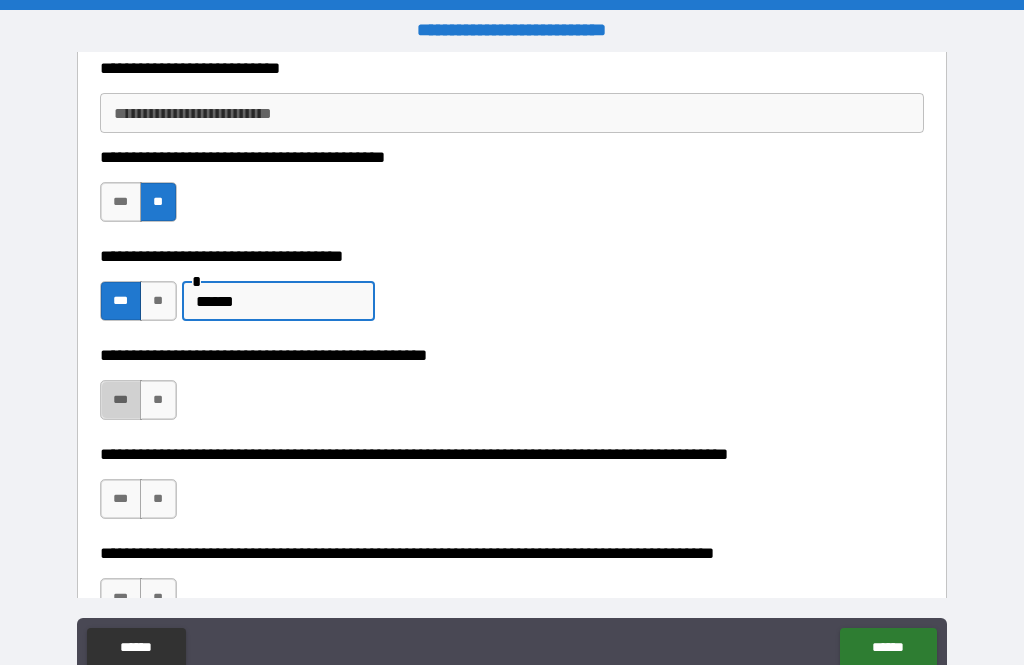 type on "******" 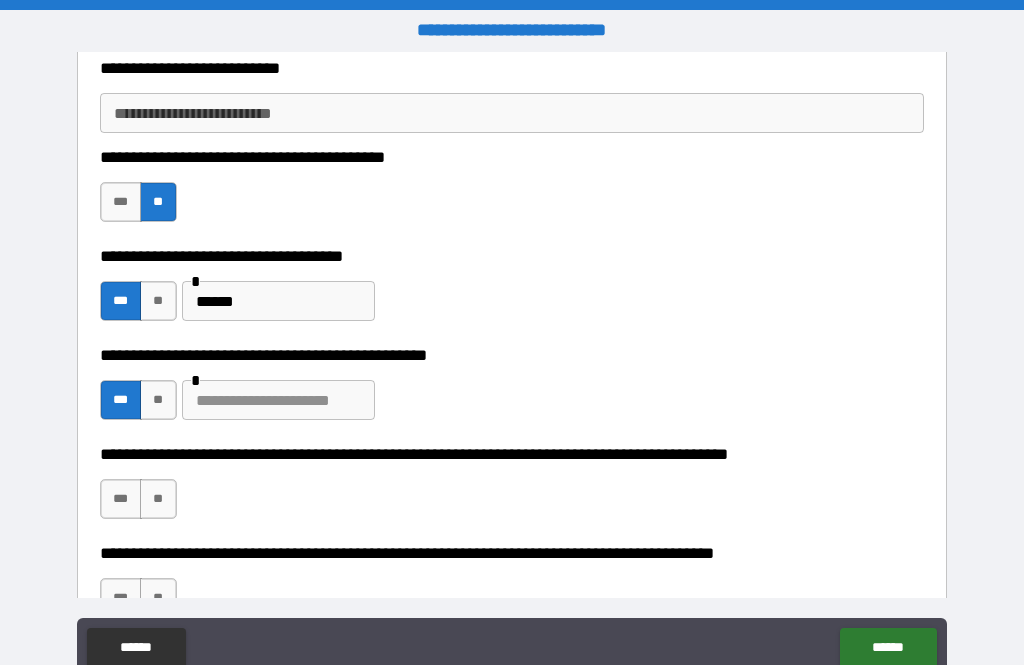 click at bounding box center (278, 400) 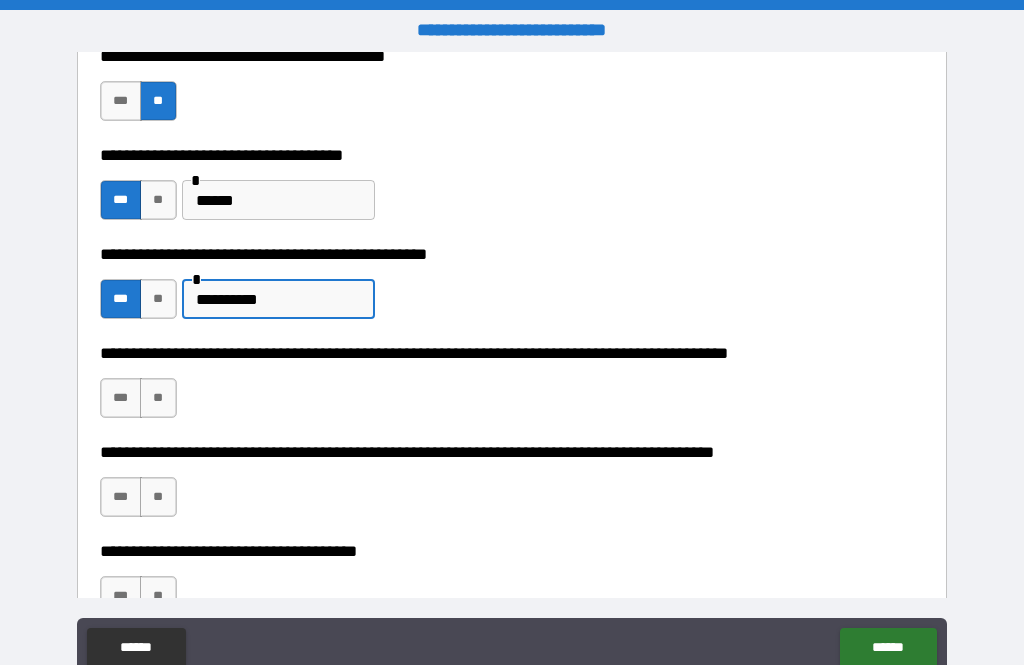 scroll, scrollTop: 674, scrollLeft: 0, axis: vertical 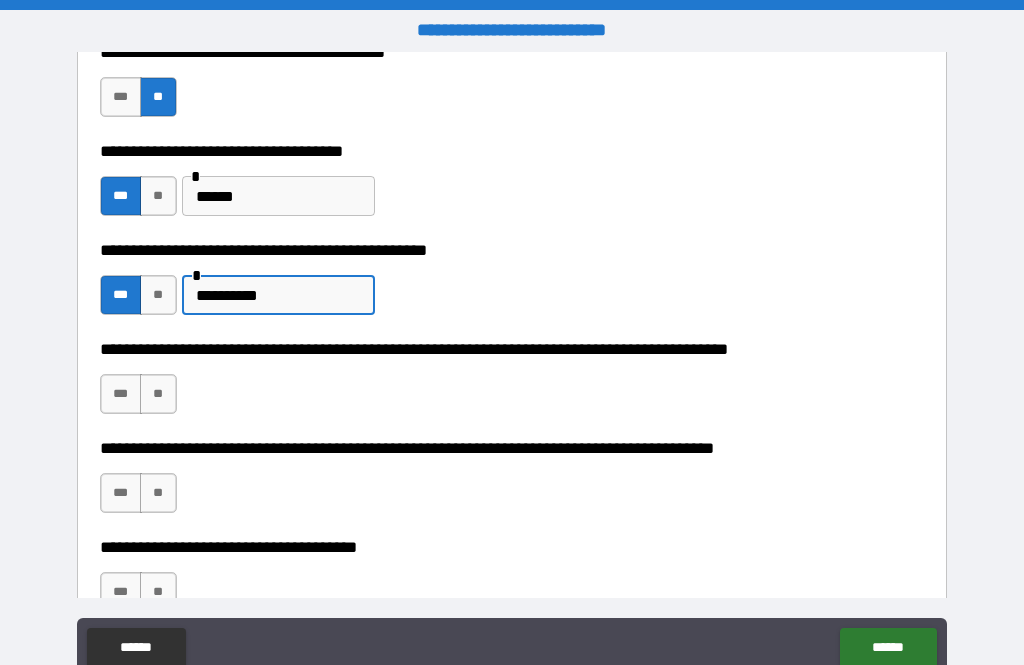 type on "**********" 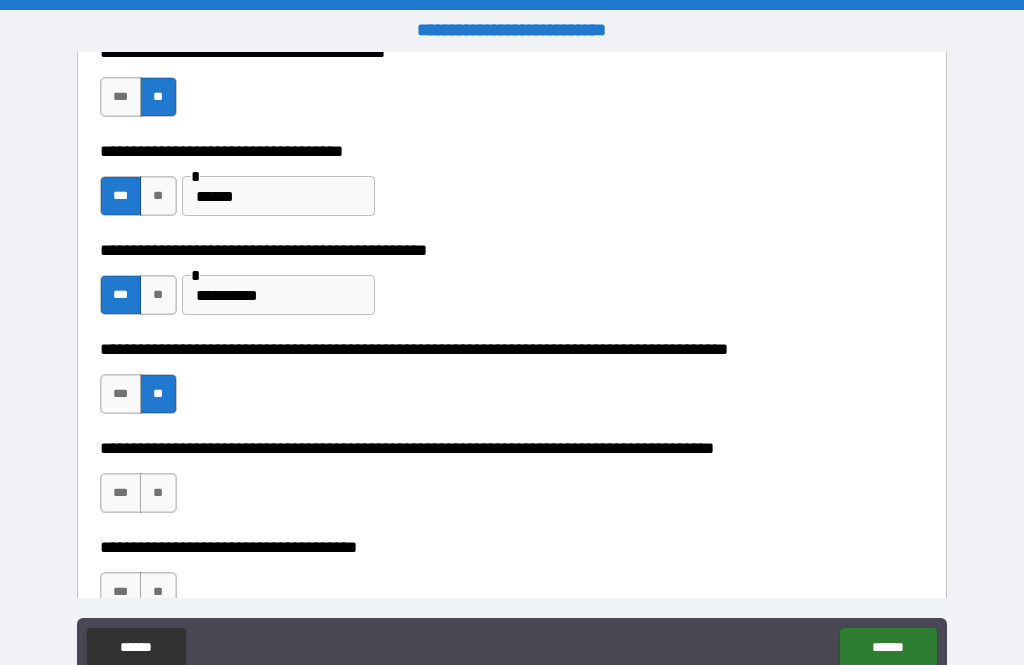 click on "**" at bounding box center (158, 493) 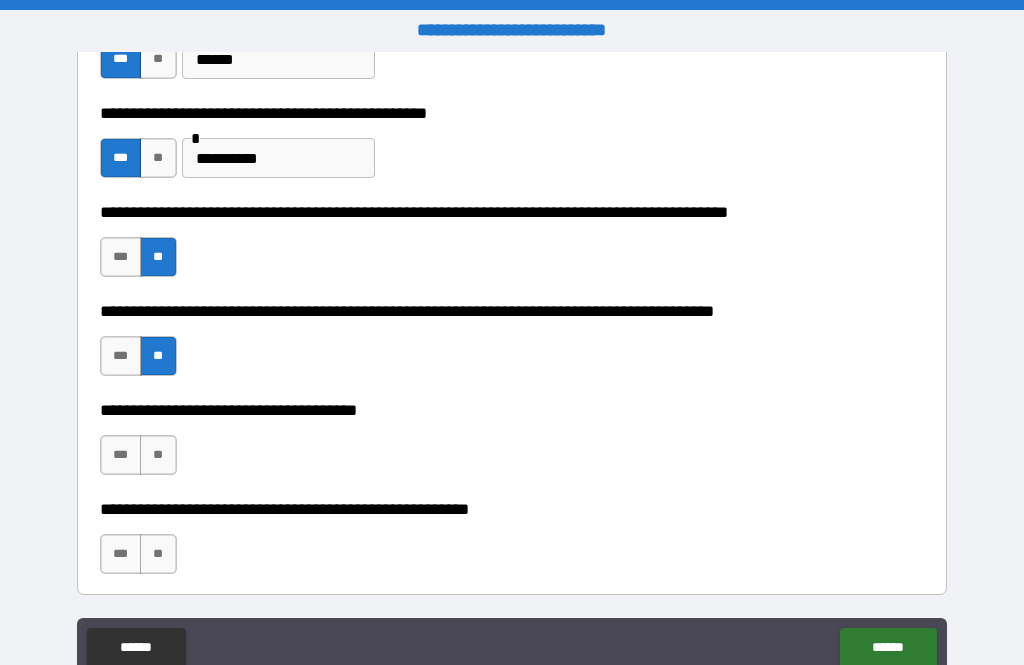 scroll, scrollTop: 813, scrollLeft: 0, axis: vertical 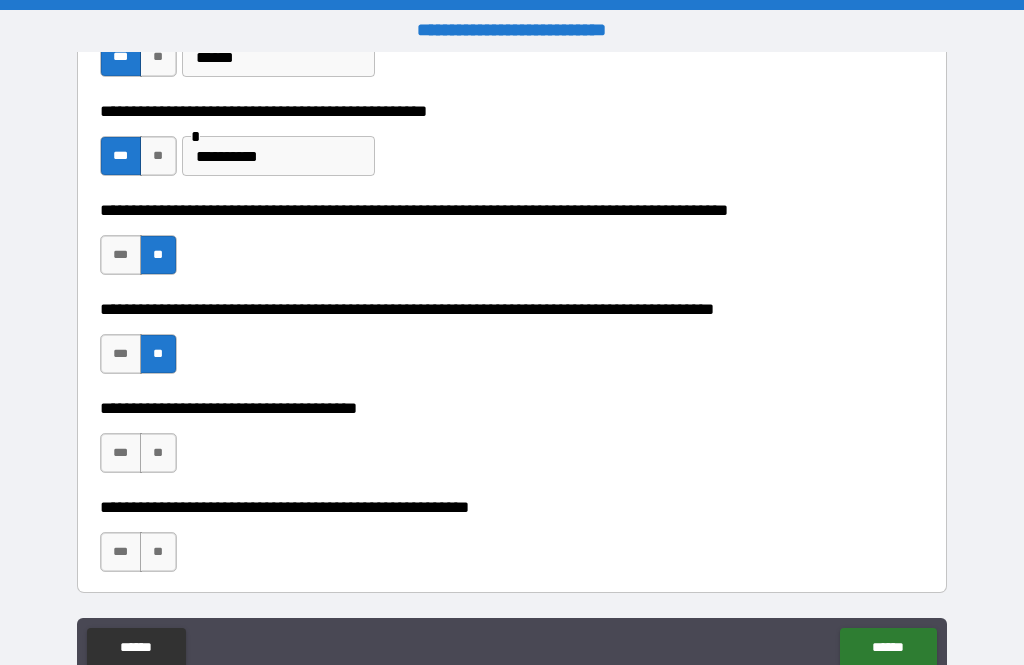 click on "**" at bounding box center [158, 453] 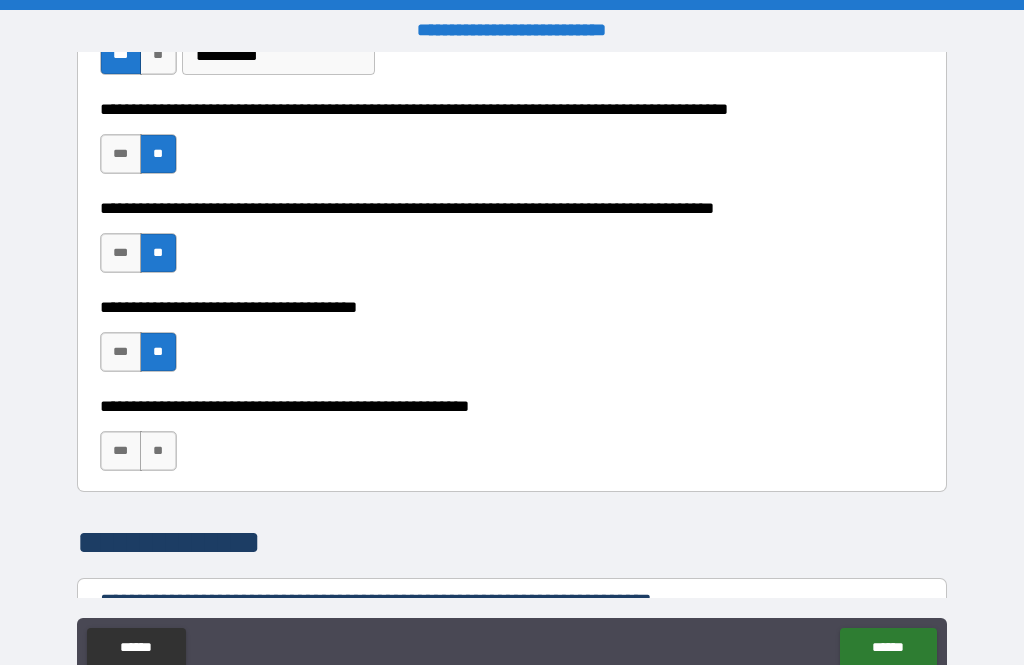 scroll, scrollTop: 917, scrollLeft: 0, axis: vertical 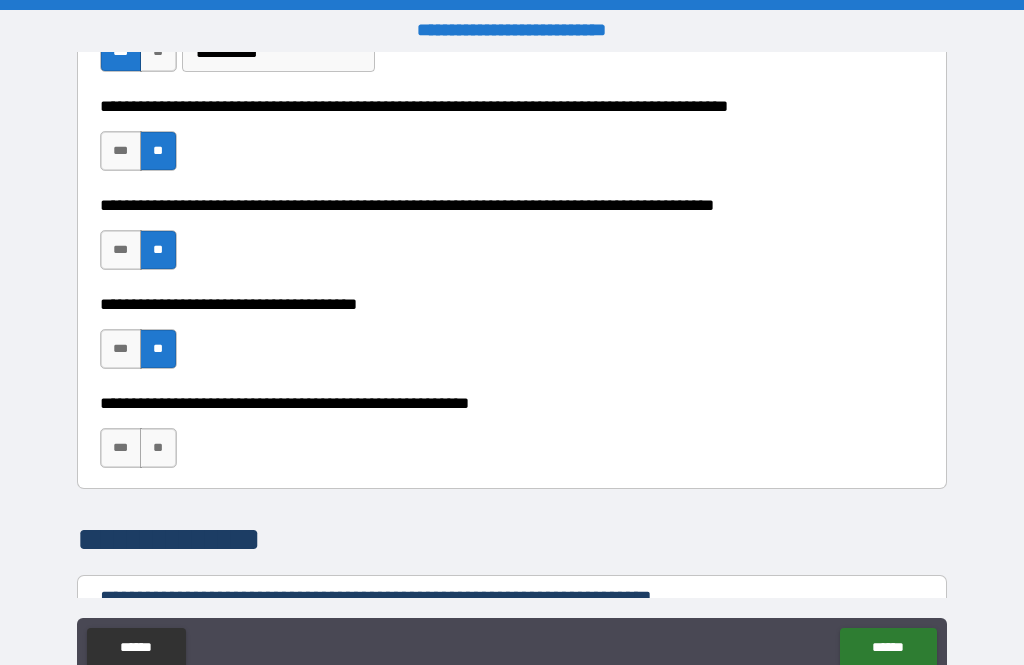 click on "***" at bounding box center (121, 448) 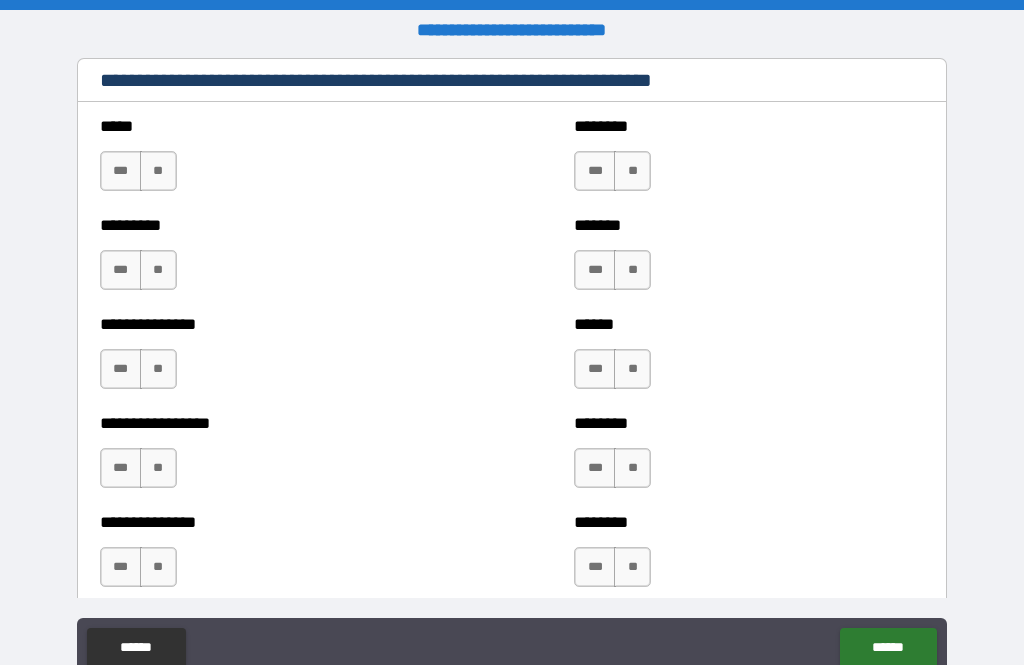 scroll, scrollTop: 1434, scrollLeft: 0, axis: vertical 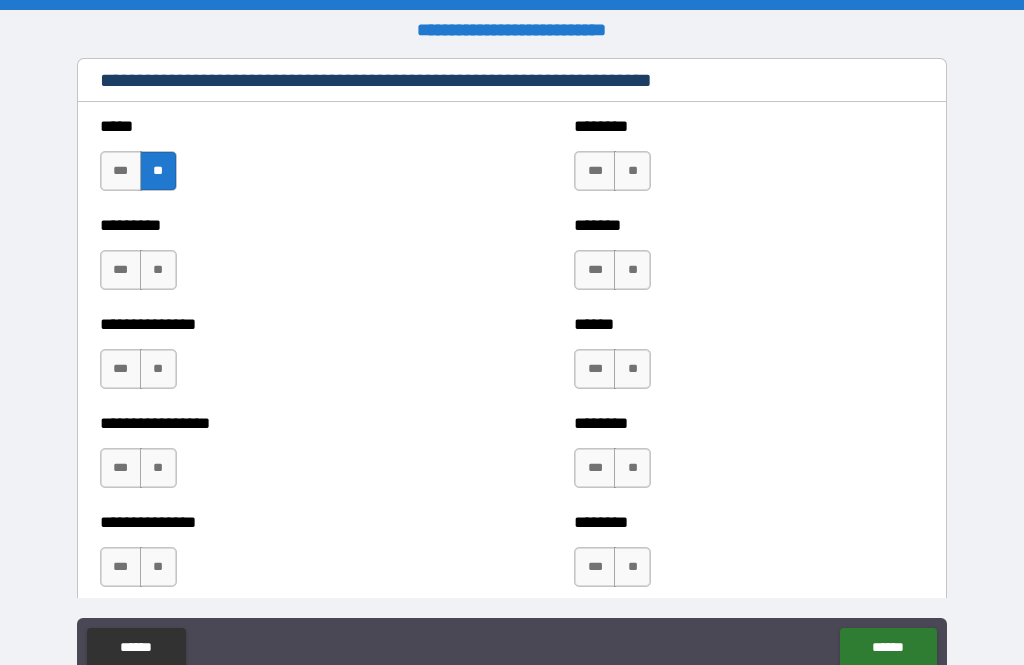 click on "**" at bounding box center (158, 270) 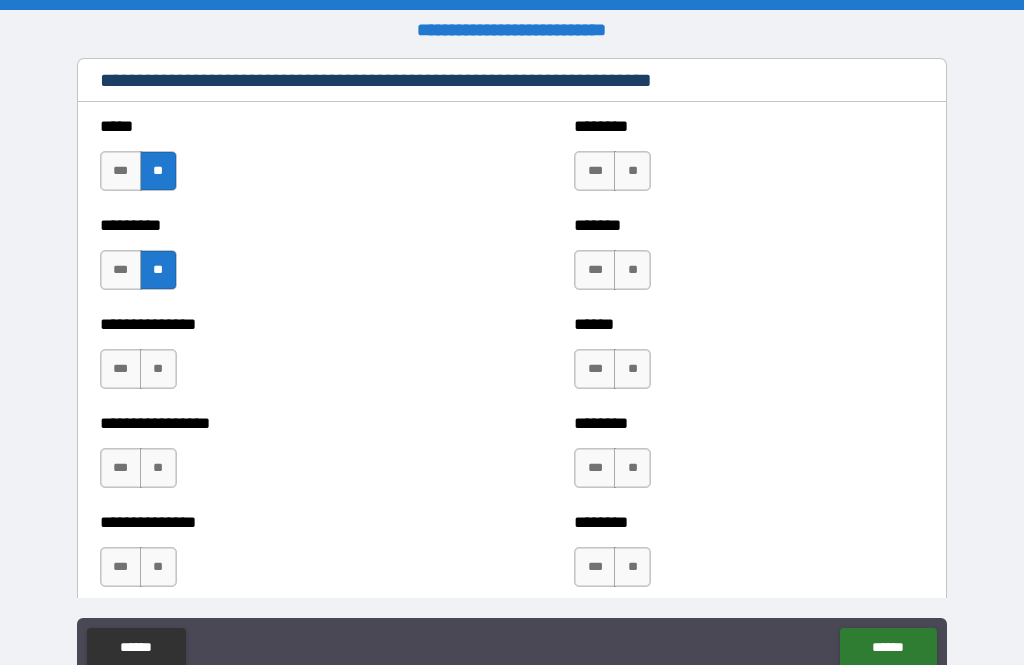 click on "**" at bounding box center (632, 171) 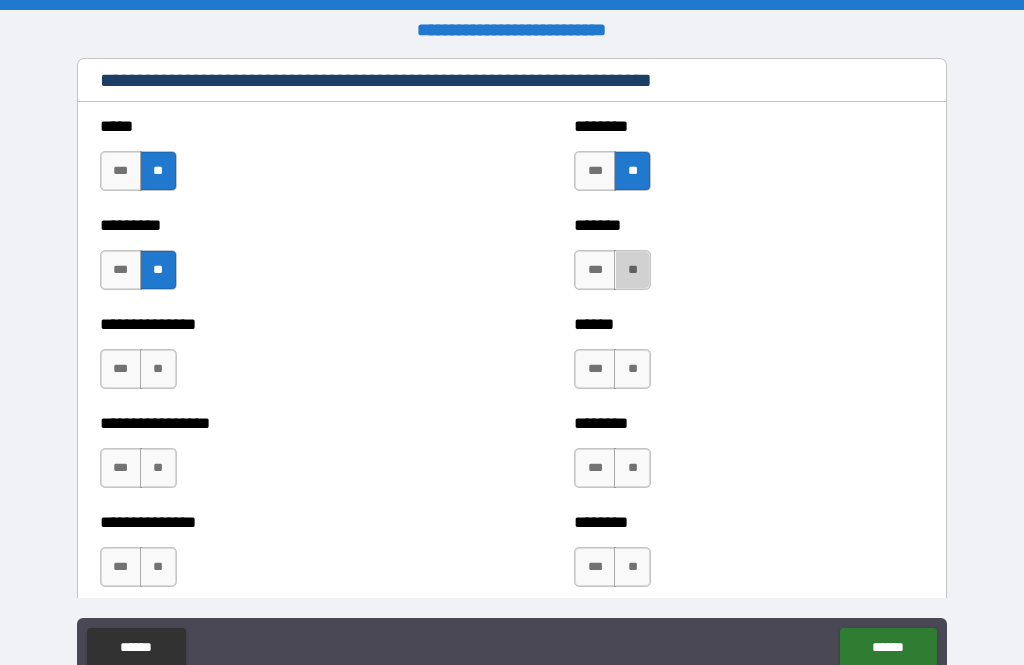 click on "**" at bounding box center (632, 270) 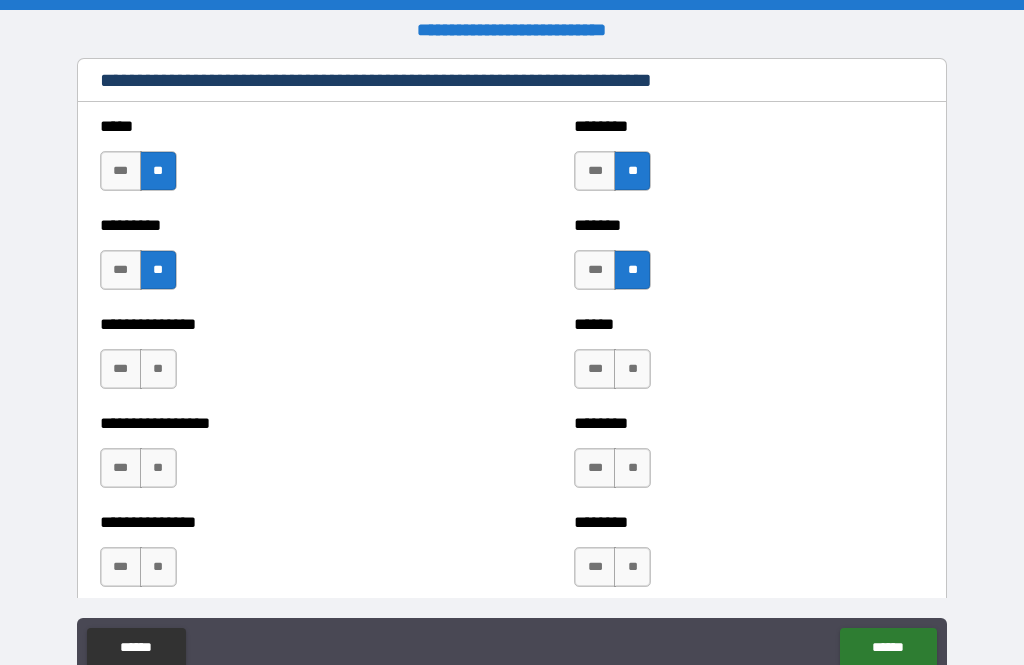 click on "**" at bounding box center (632, 369) 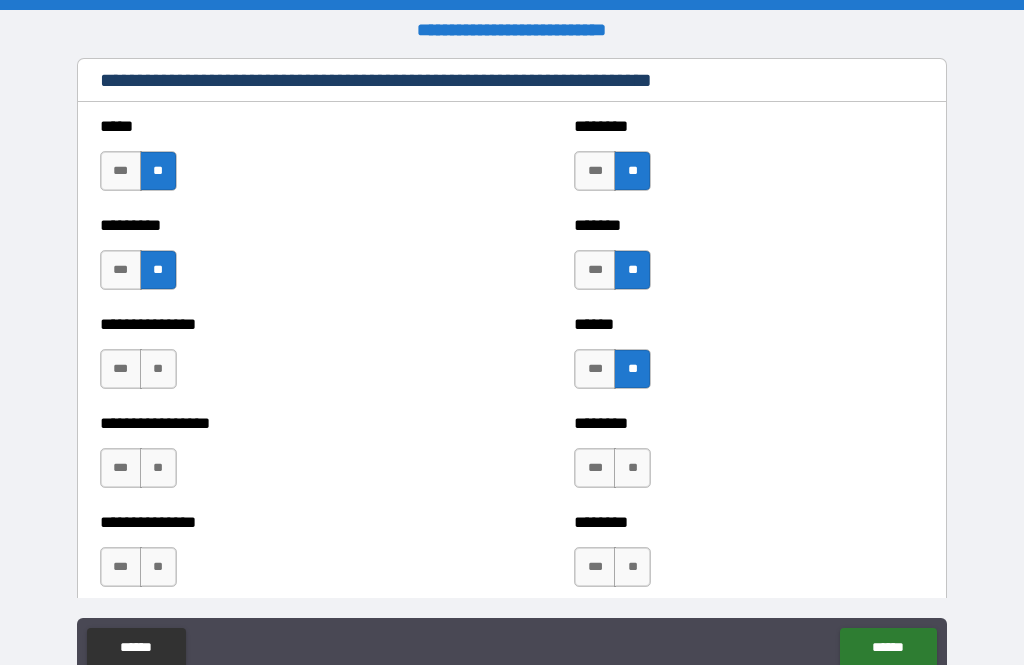 click on "**" at bounding box center (158, 369) 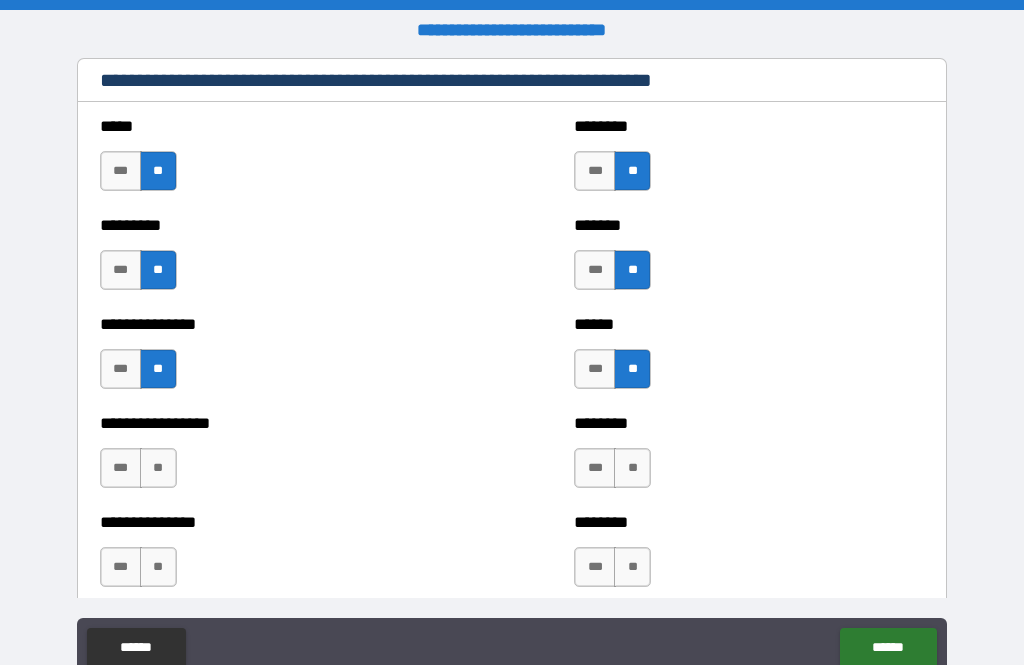 click on "**" at bounding box center (158, 468) 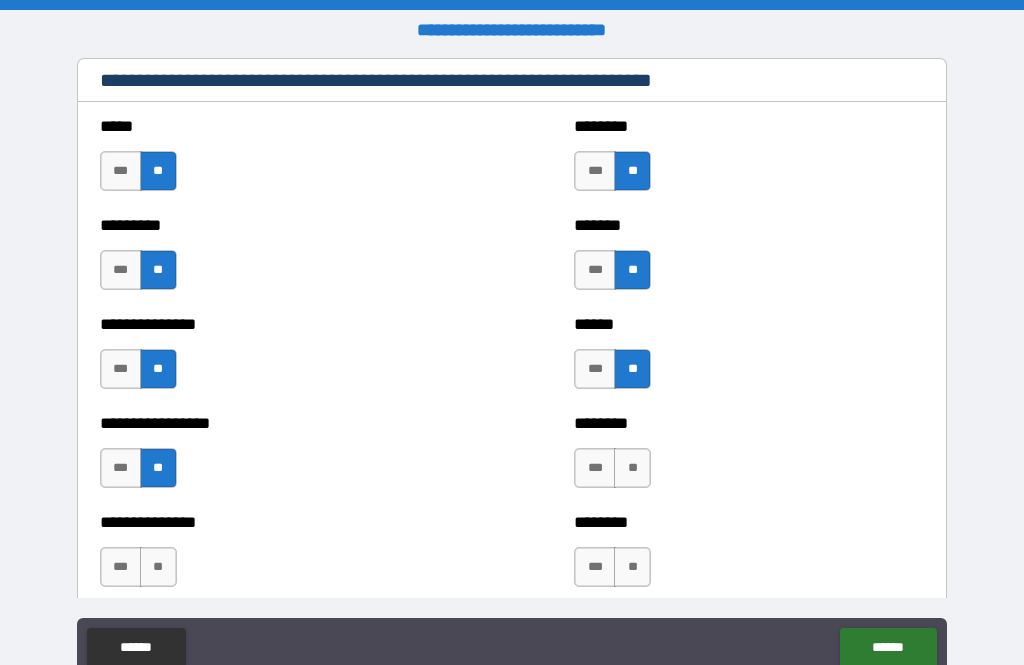 click on "**" at bounding box center (632, 468) 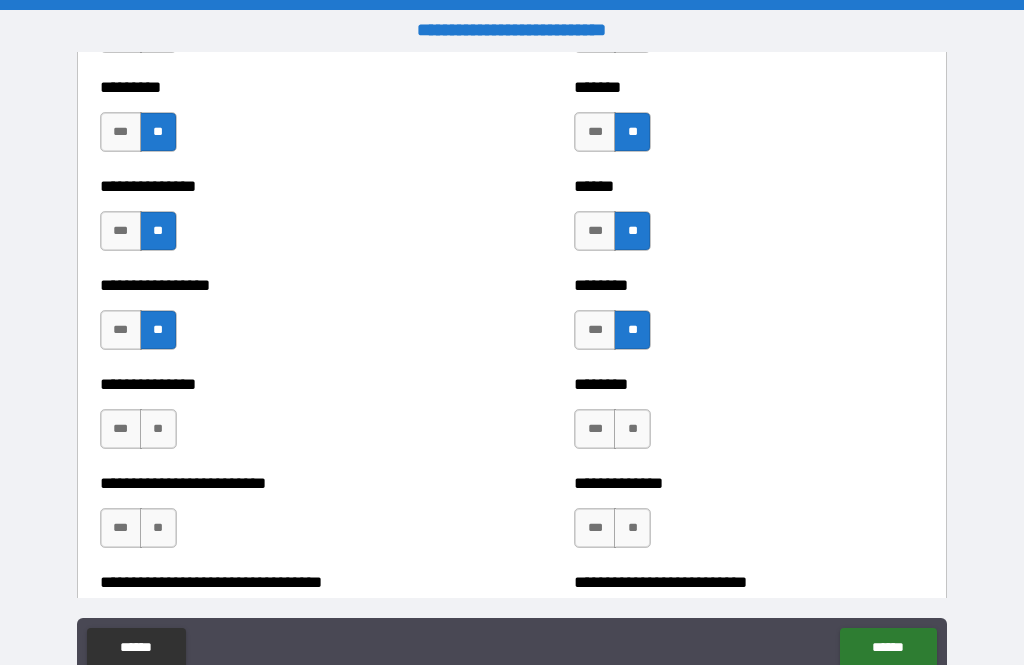 scroll, scrollTop: 1578, scrollLeft: 0, axis: vertical 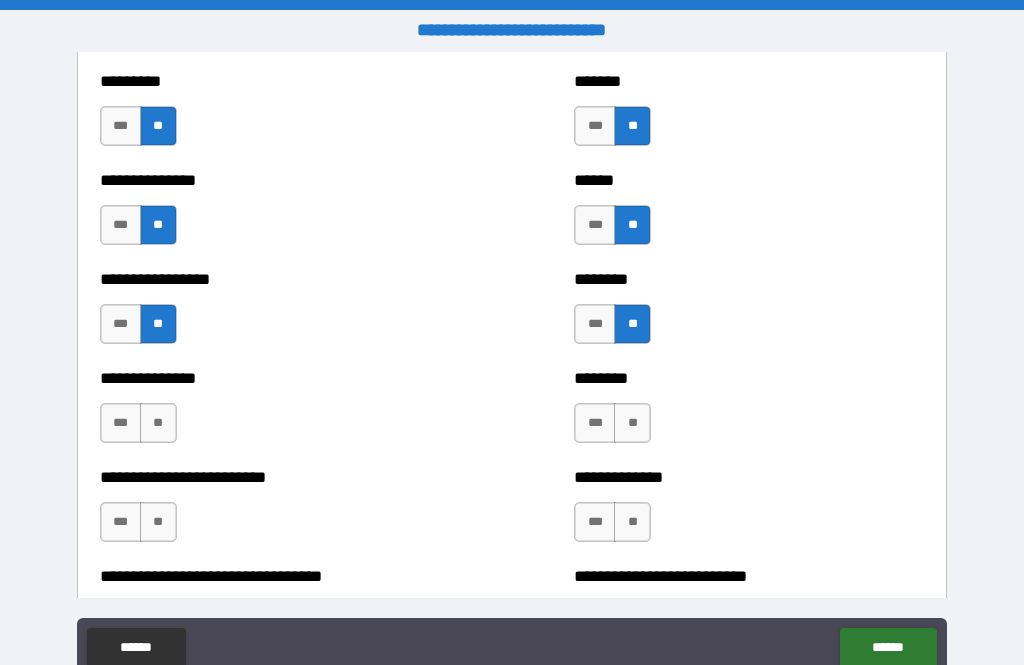 click on "**" at bounding box center (158, 423) 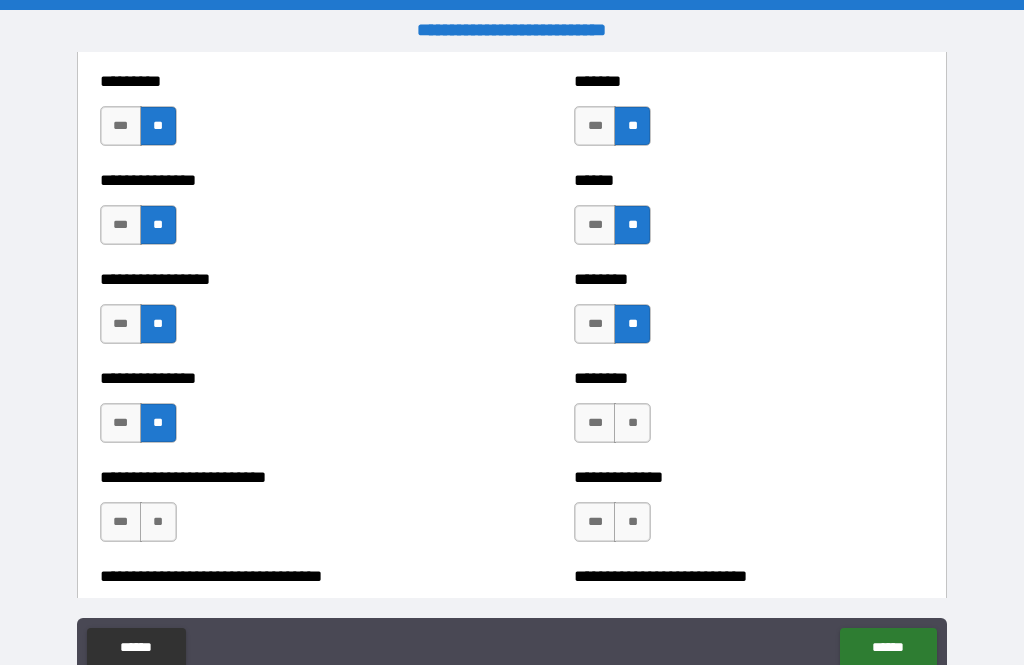 click on "**" at bounding box center [632, 423] 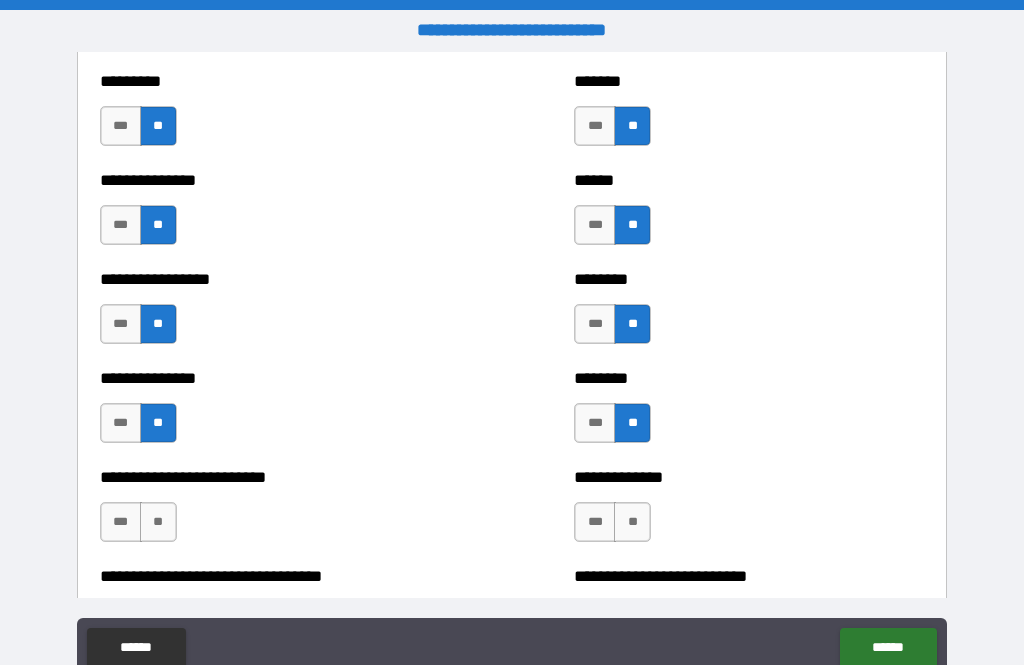 click on "**" at bounding box center [632, 522] 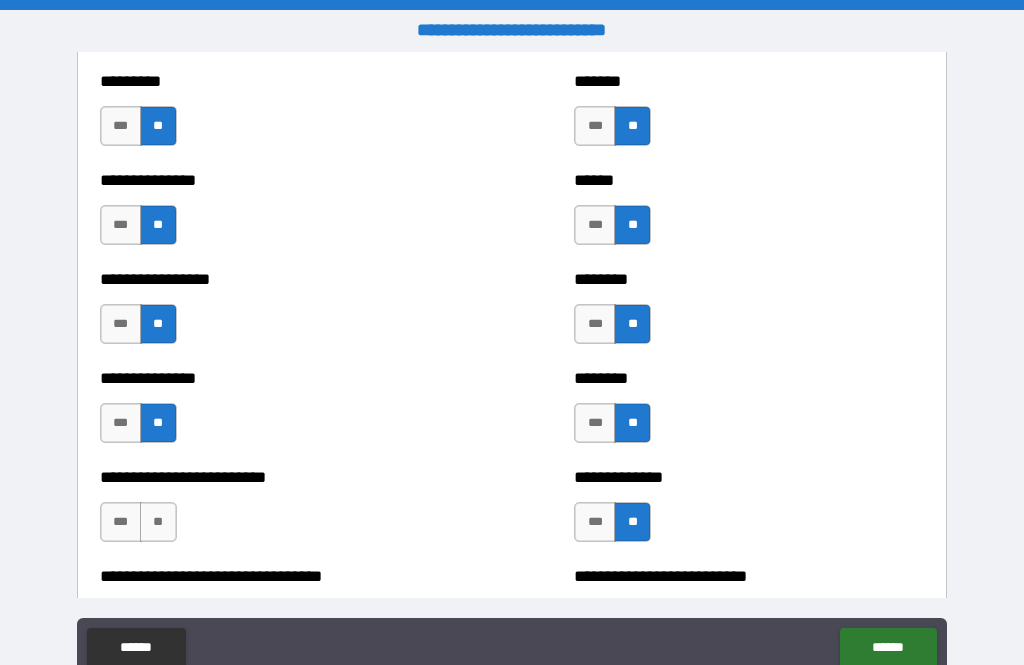 click on "**" at bounding box center [158, 522] 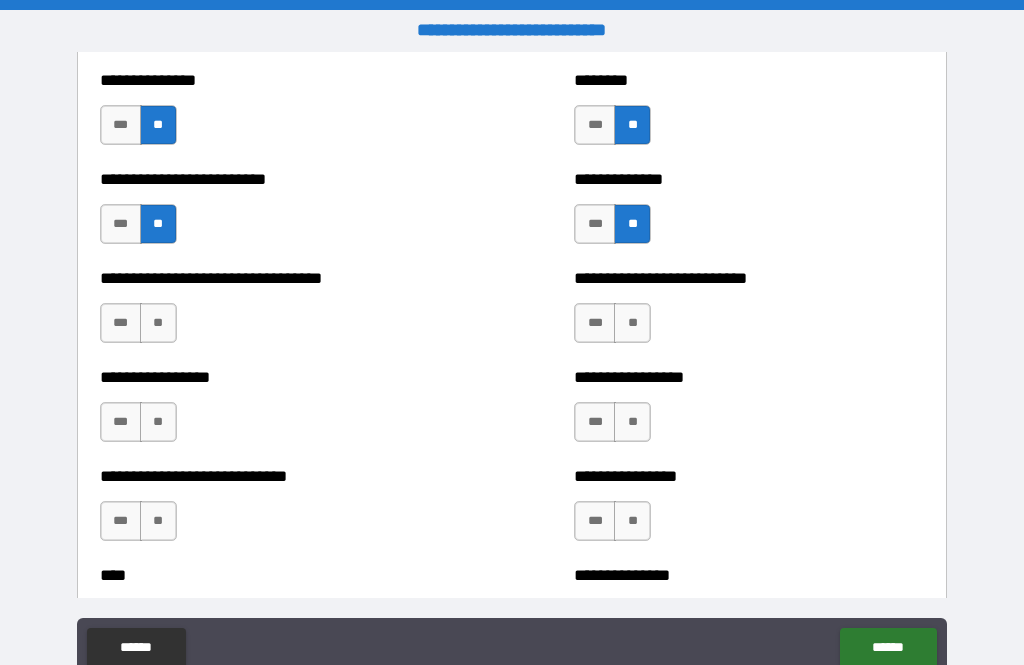 scroll, scrollTop: 1880, scrollLeft: 0, axis: vertical 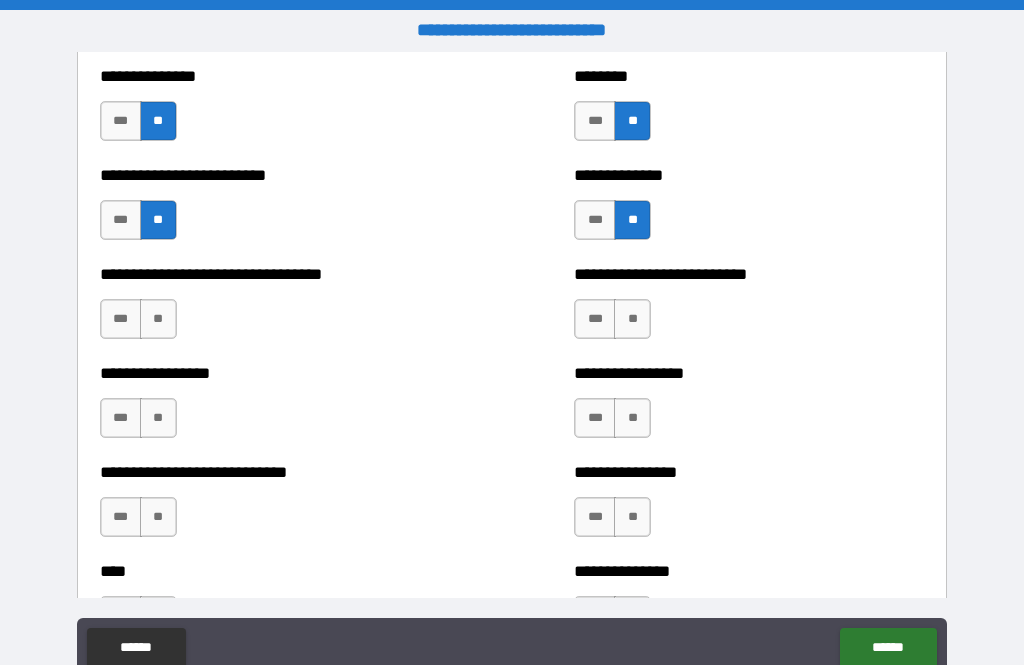click on "**" at bounding box center [158, 319] 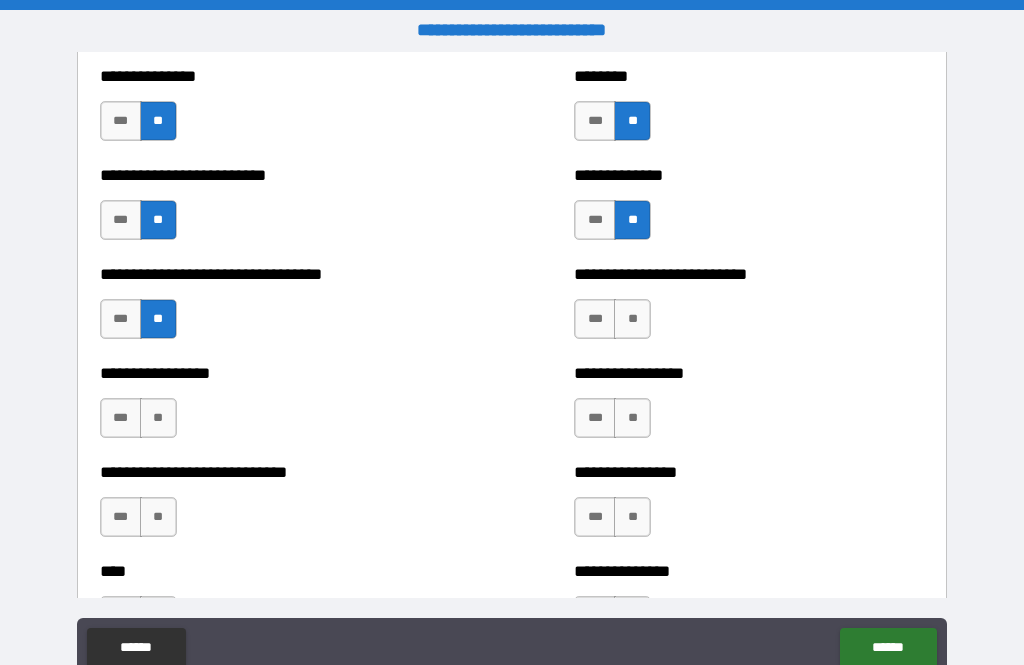 click on "**" at bounding box center [632, 319] 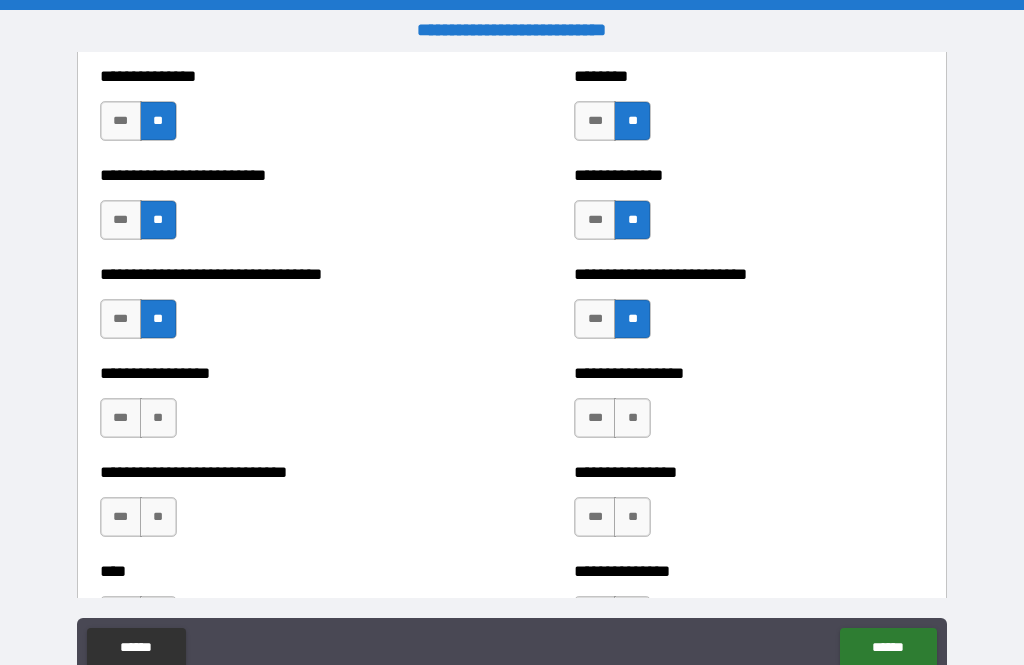 click on "**" at bounding box center [158, 418] 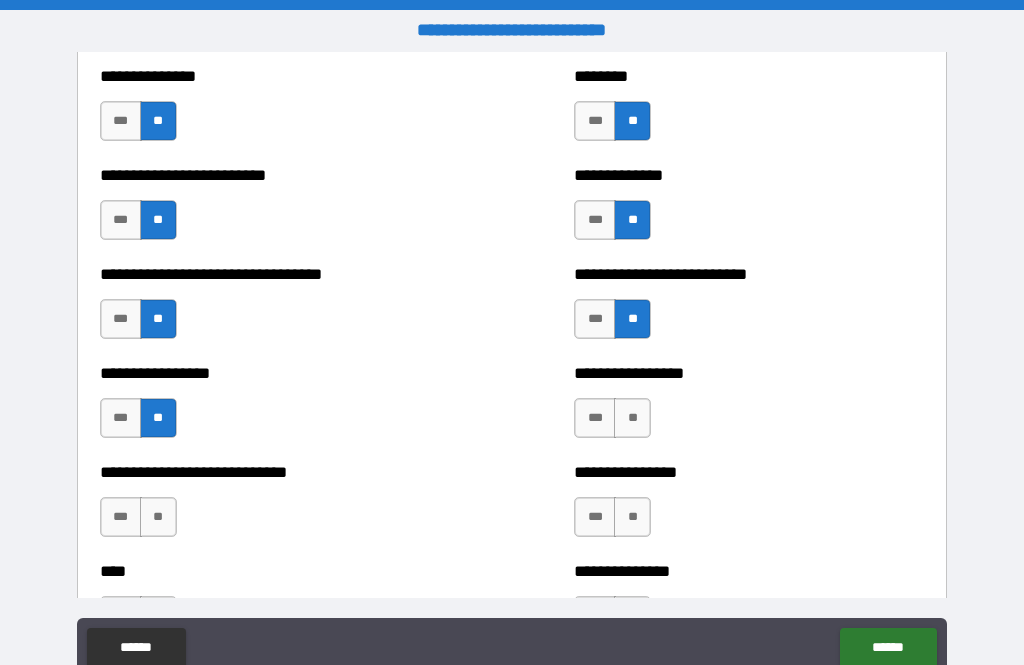 click on "**" at bounding box center (632, 418) 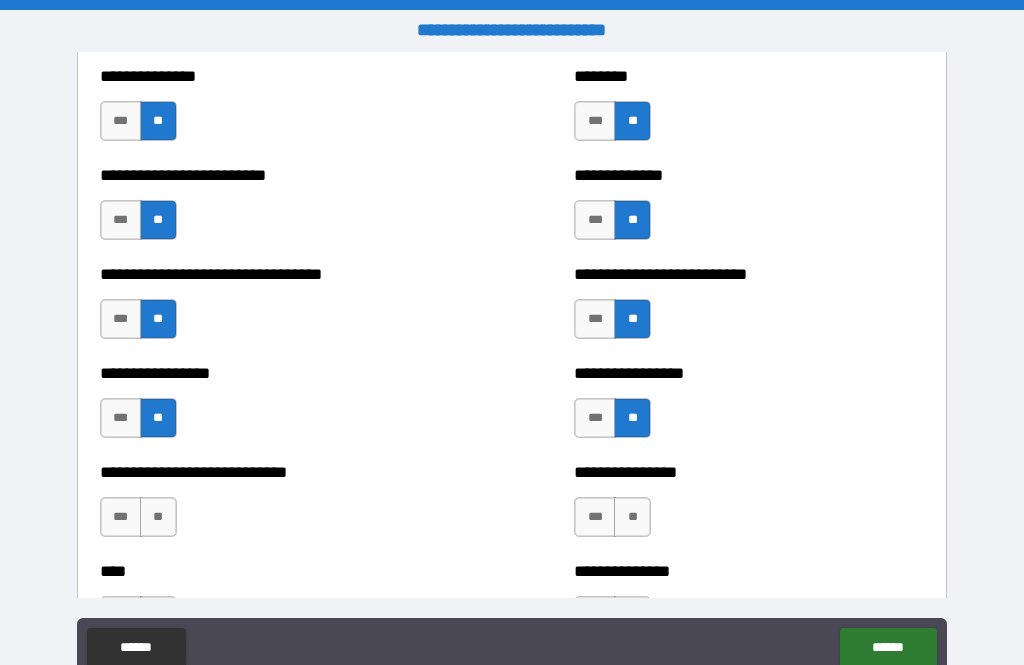 click on "**" at bounding box center (158, 517) 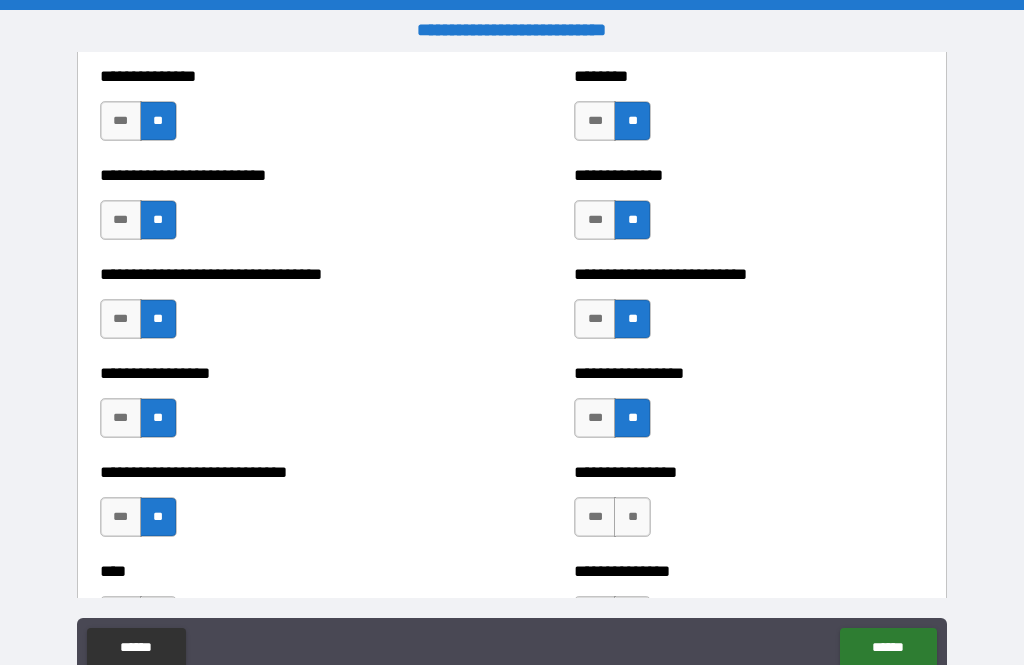 click on "**" at bounding box center [632, 517] 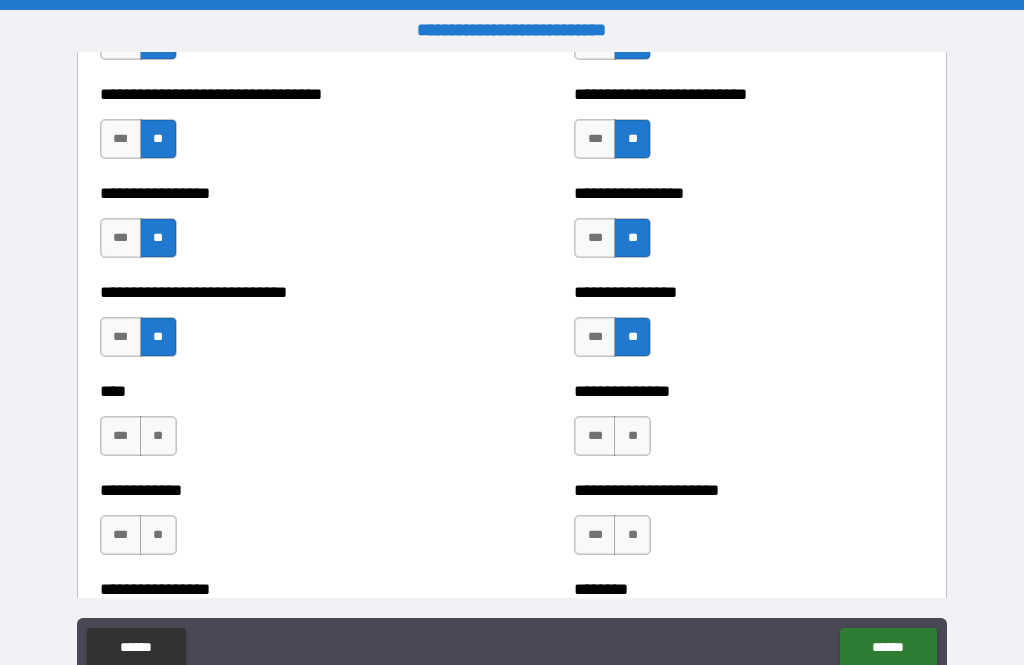 scroll, scrollTop: 2061, scrollLeft: 0, axis: vertical 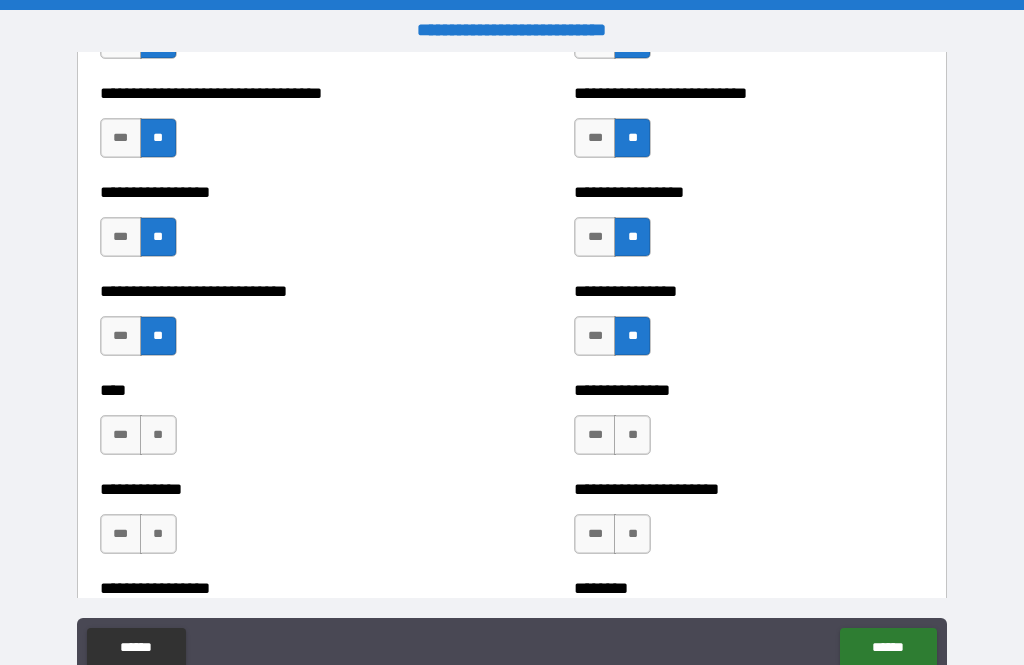 click on "**" at bounding box center [158, 435] 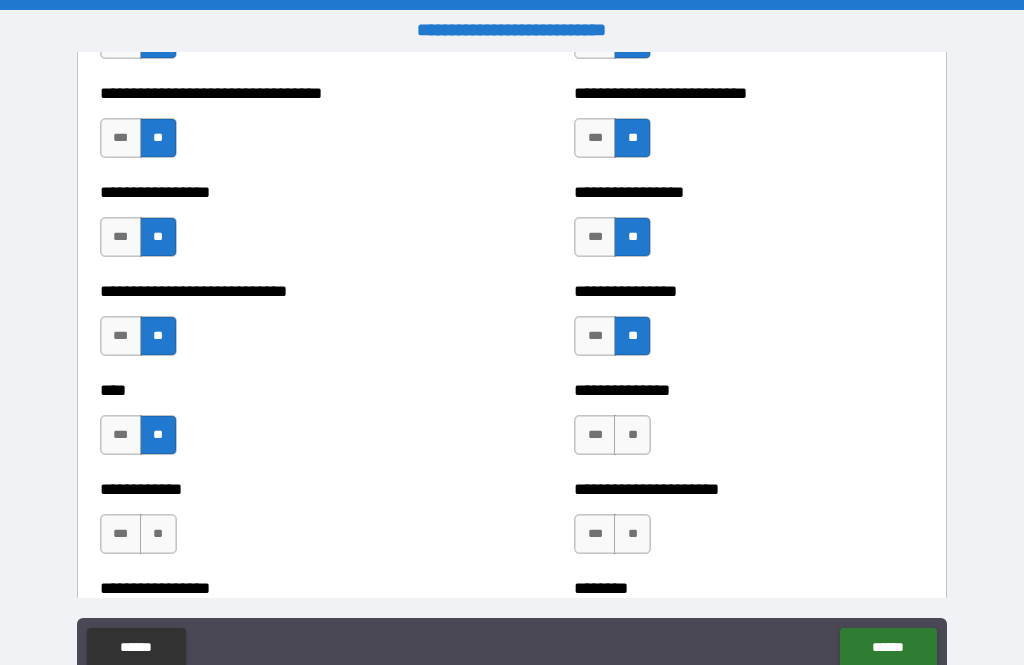 click on "**" at bounding box center (632, 435) 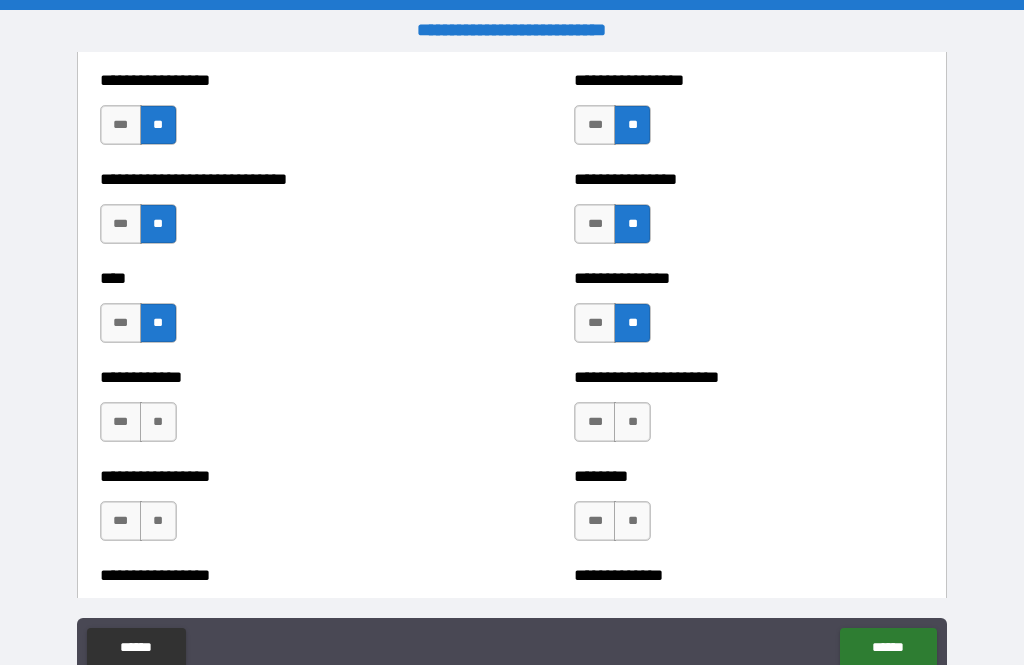scroll, scrollTop: 2175, scrollLeft: 0, axis: vertical 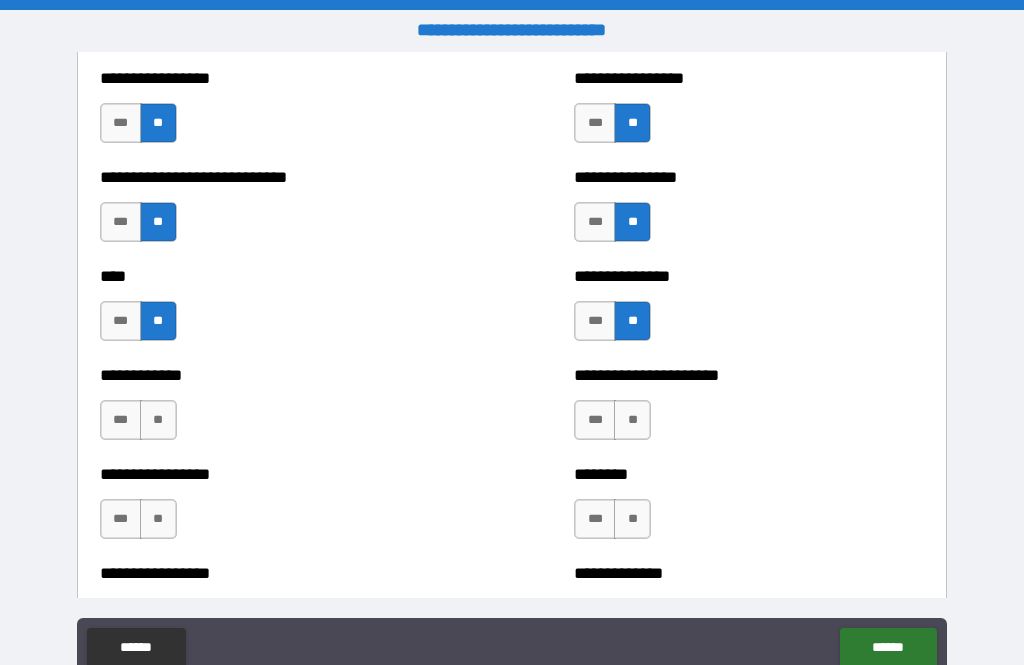 click on "**" at bounding box center (158, 420) 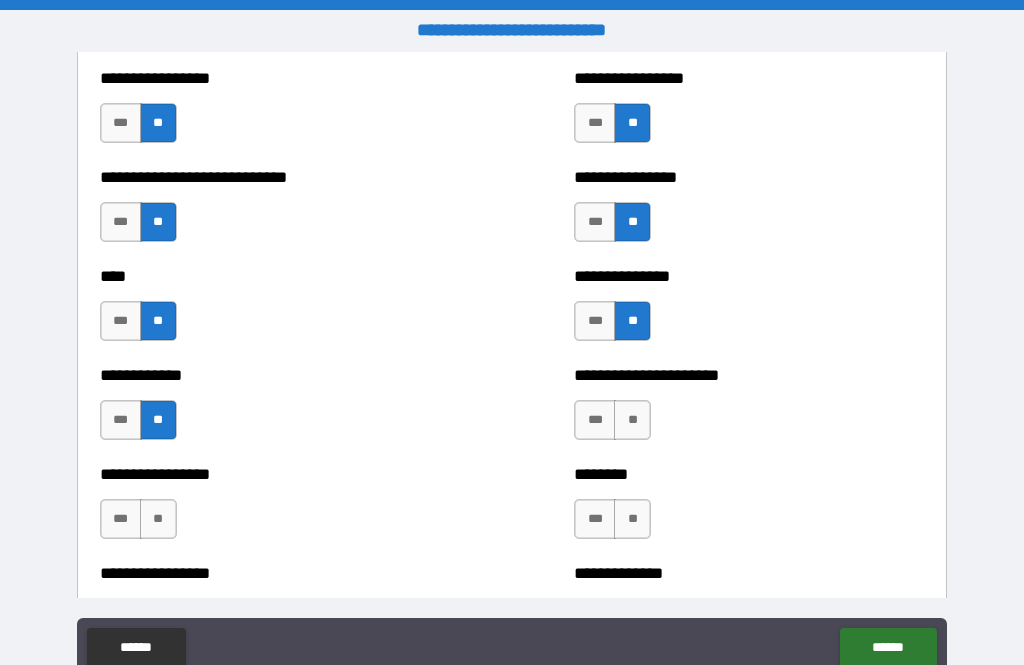 click on "**" at bounding box center (632, 420) 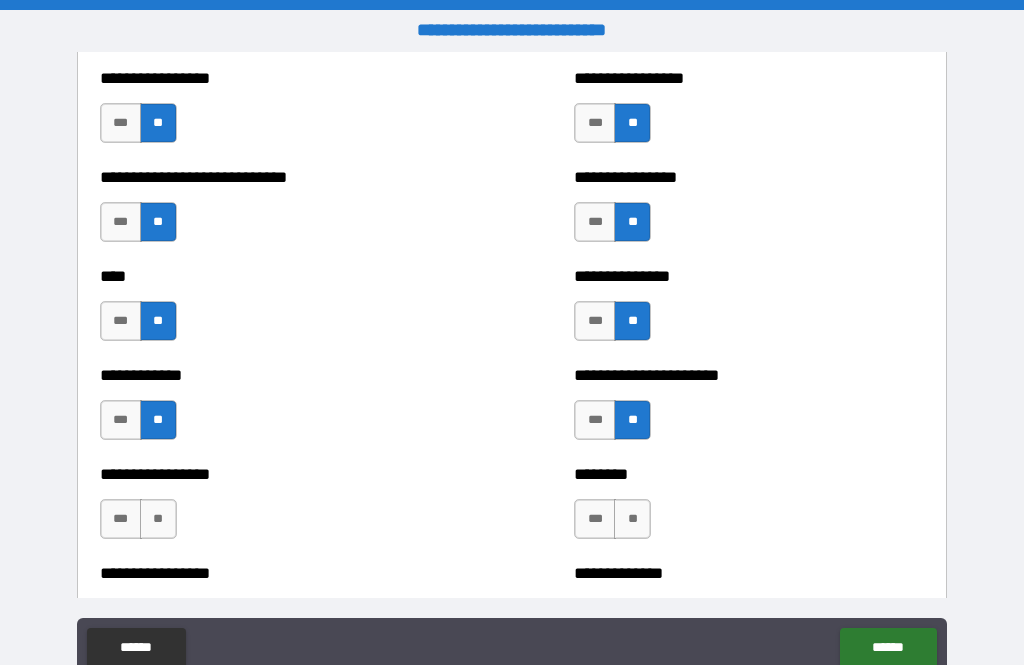 click on "**" at bounding box center [158, 519] 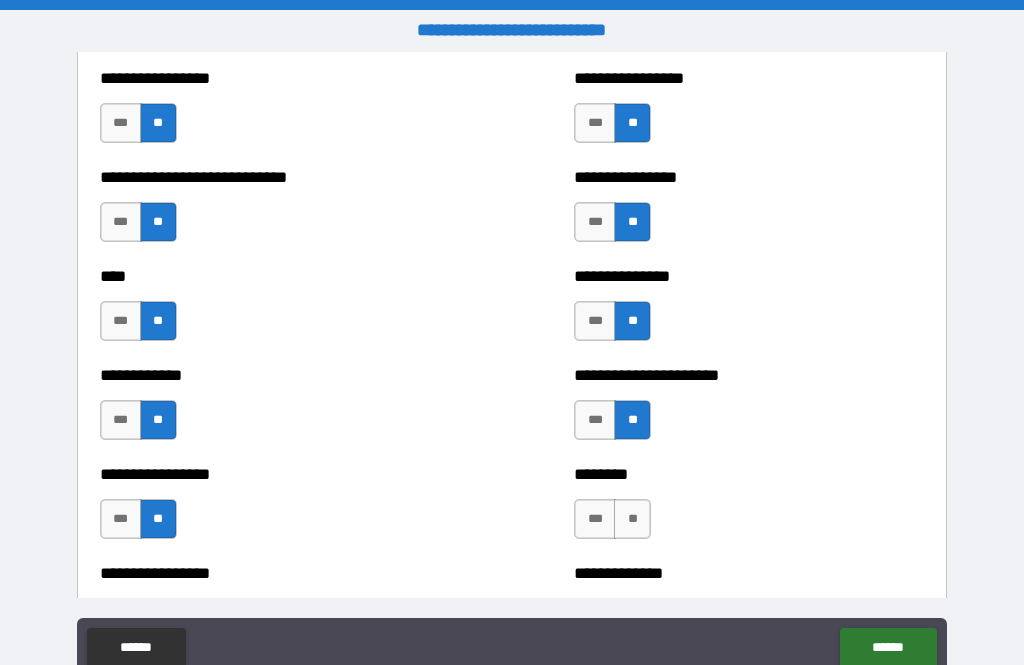 click on "**" at bounding box center [632, 519] 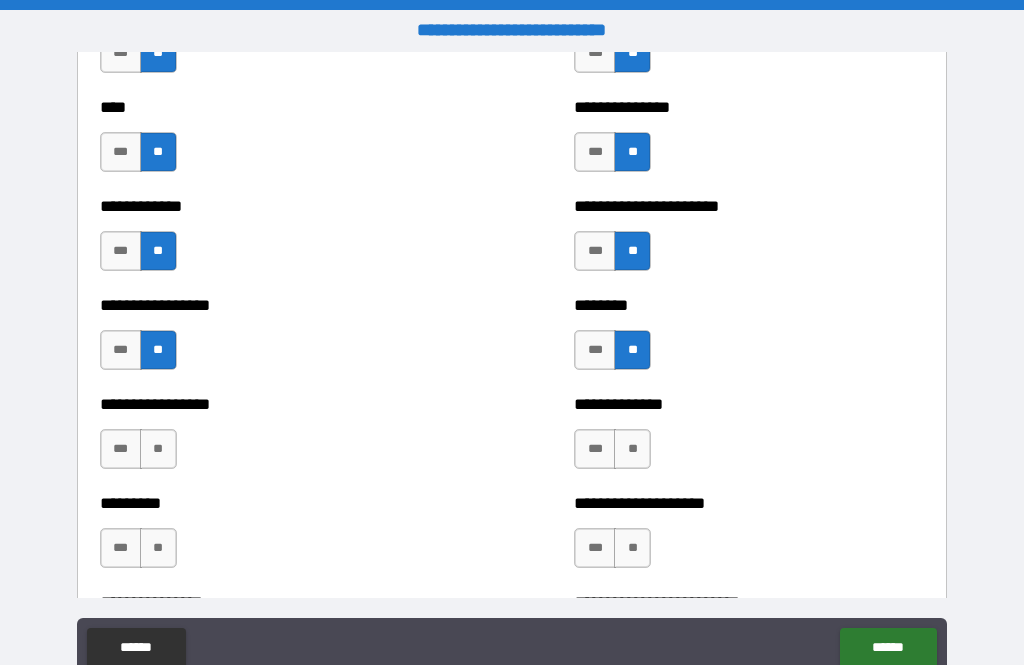 scroll, scrollTop: 2375, scrollLeft: 0, axis: vertical 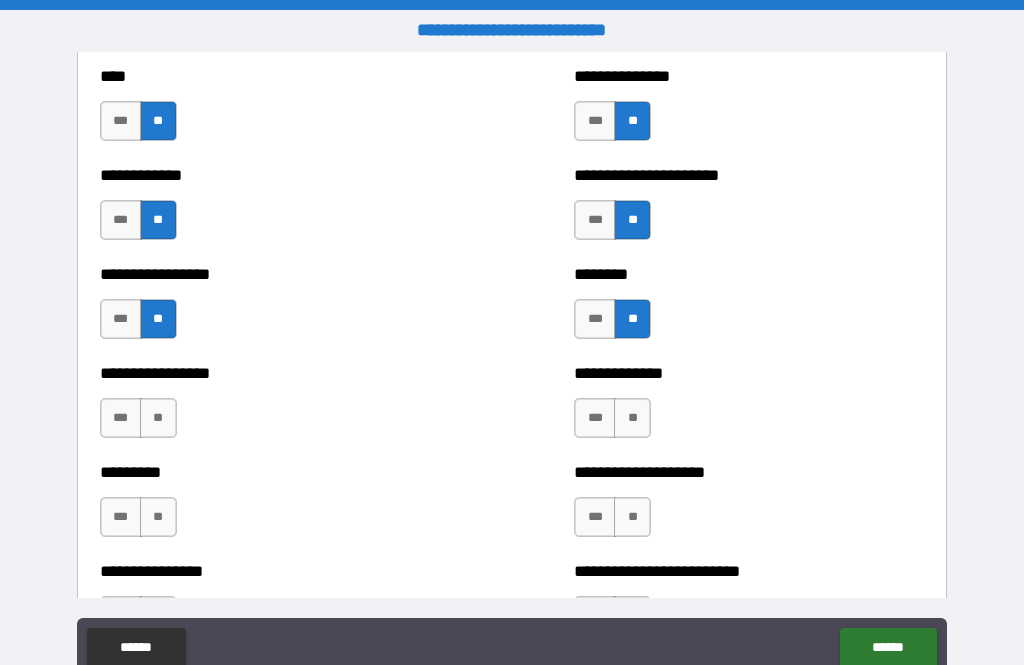 click on "**" at bounding box center [158, 418] 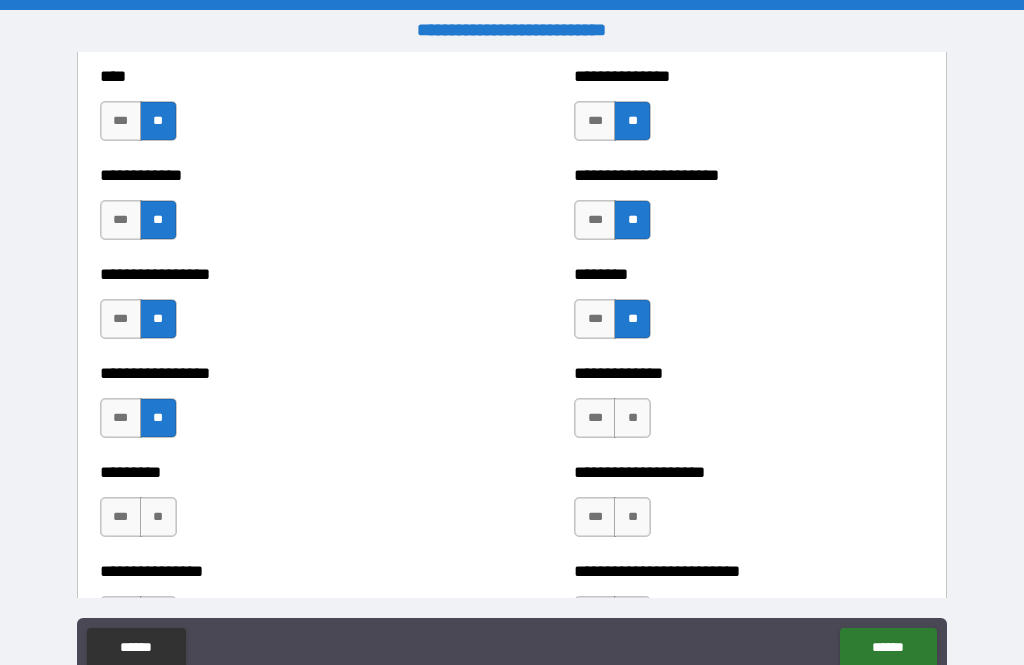 click on "**" at bounding box center (632, 418) 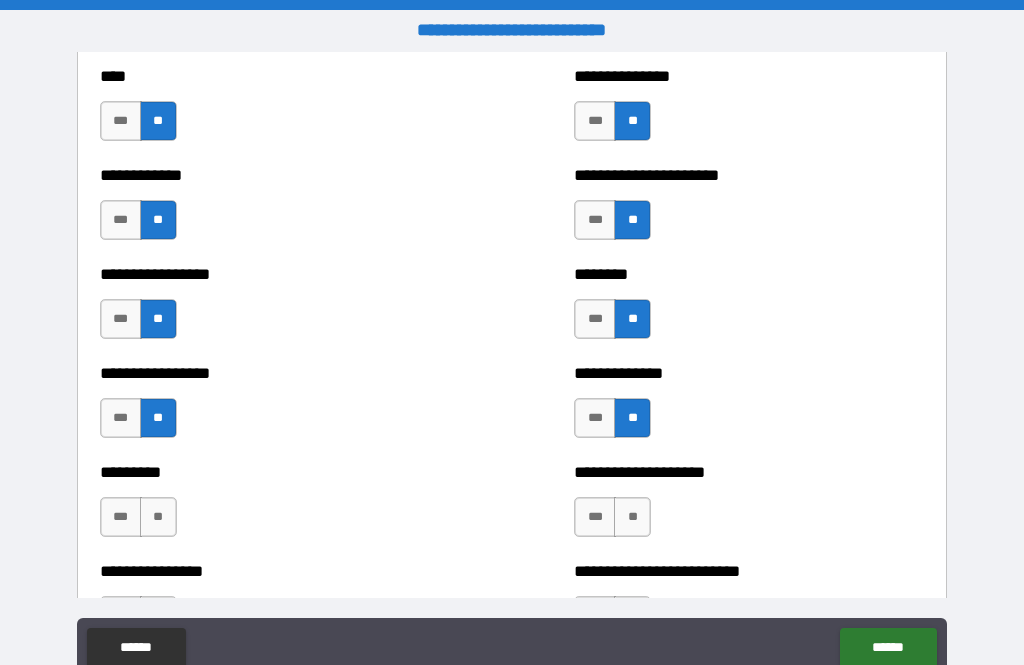 click on "**" at bounding box center (158, 517) 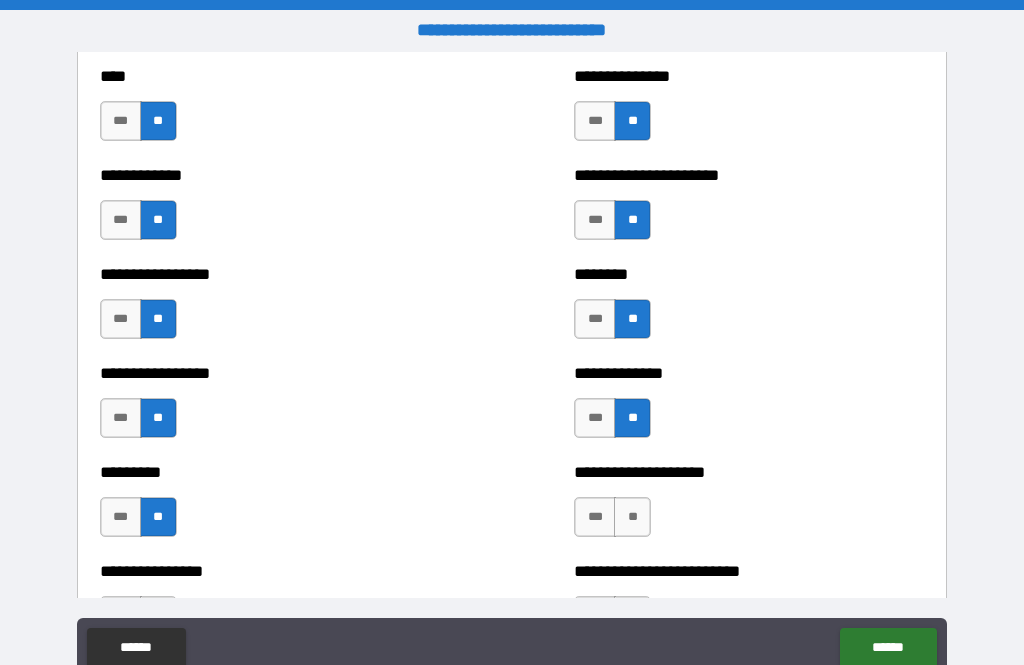 click on "**" at bounding box center [632, 517] 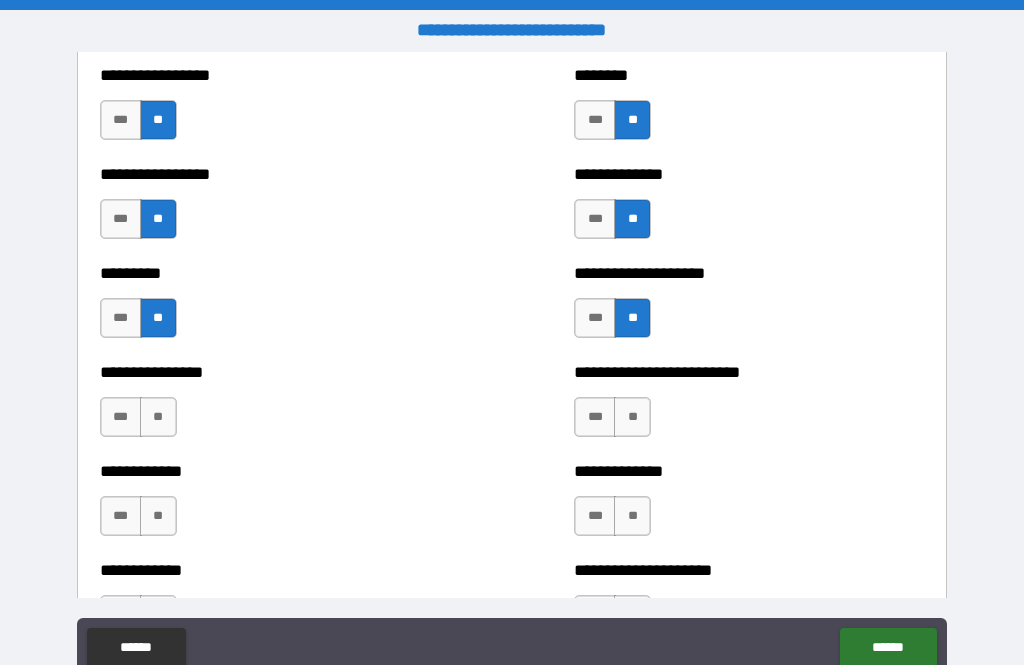 scroll, scrollTop: 2571, scrollLeft: 0, axis: vertical 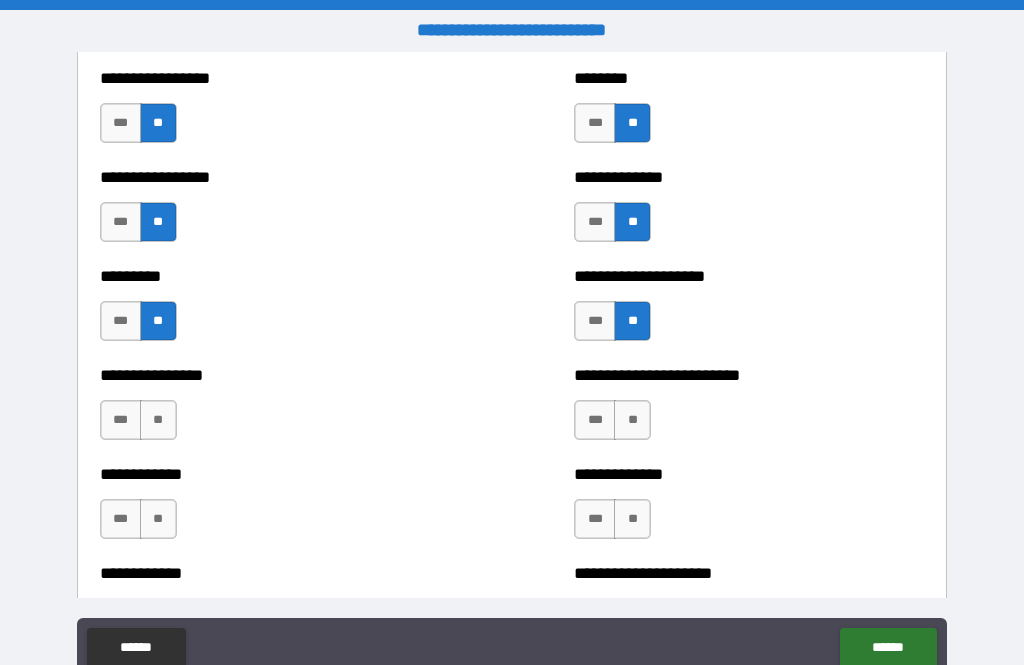 click on "**" at bounding box center (158, 420) 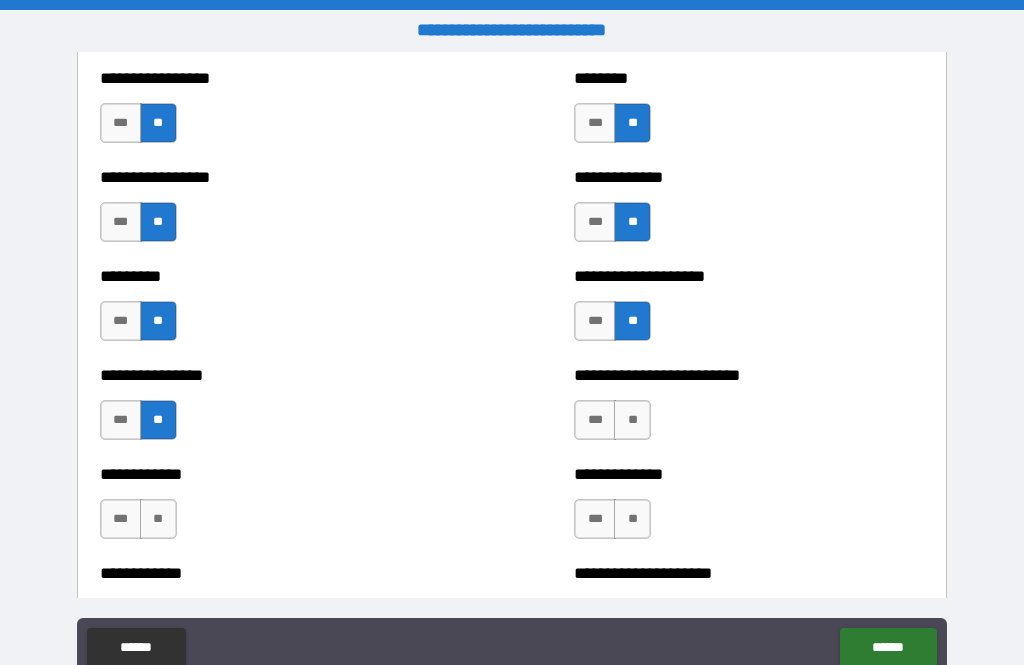 click on "**" at bounding box center [632, 420] 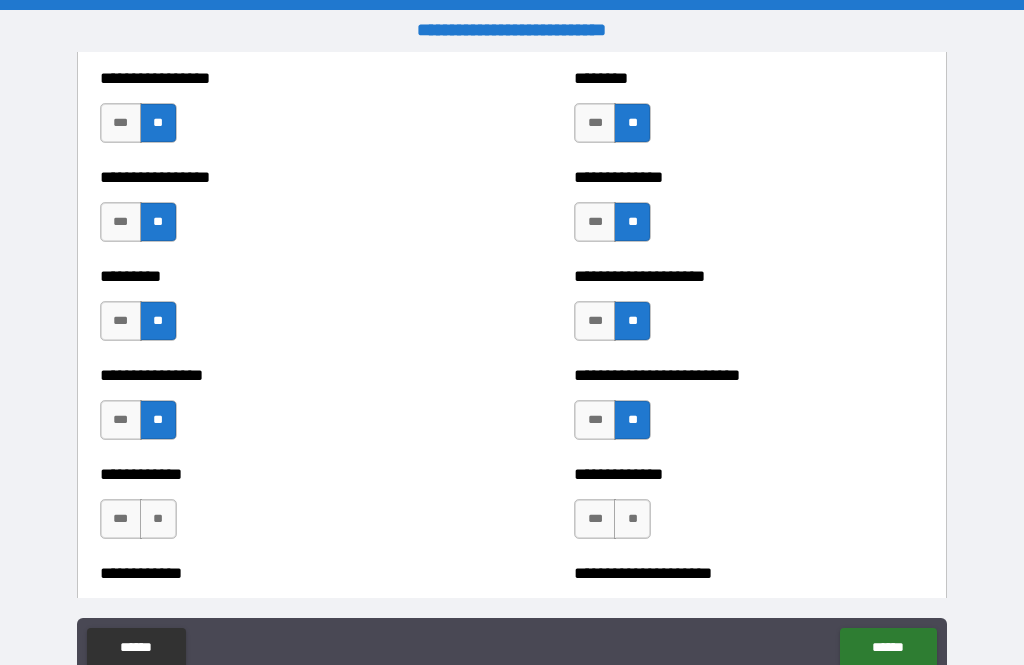click on "**" at bounding box center (158, 519) 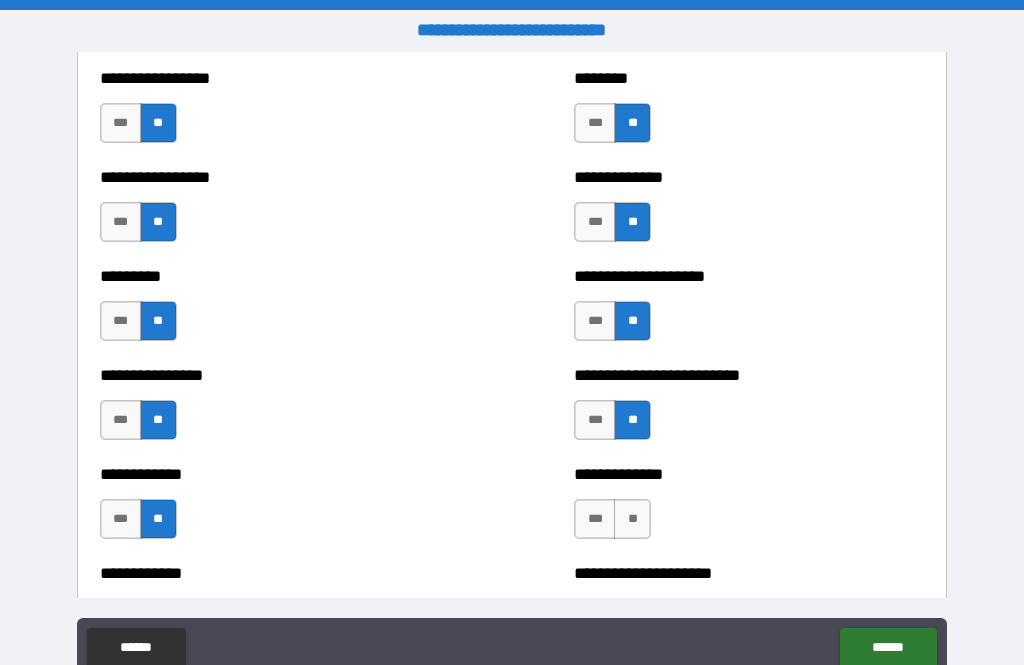 click on "**" at bounding box center [632, 519] 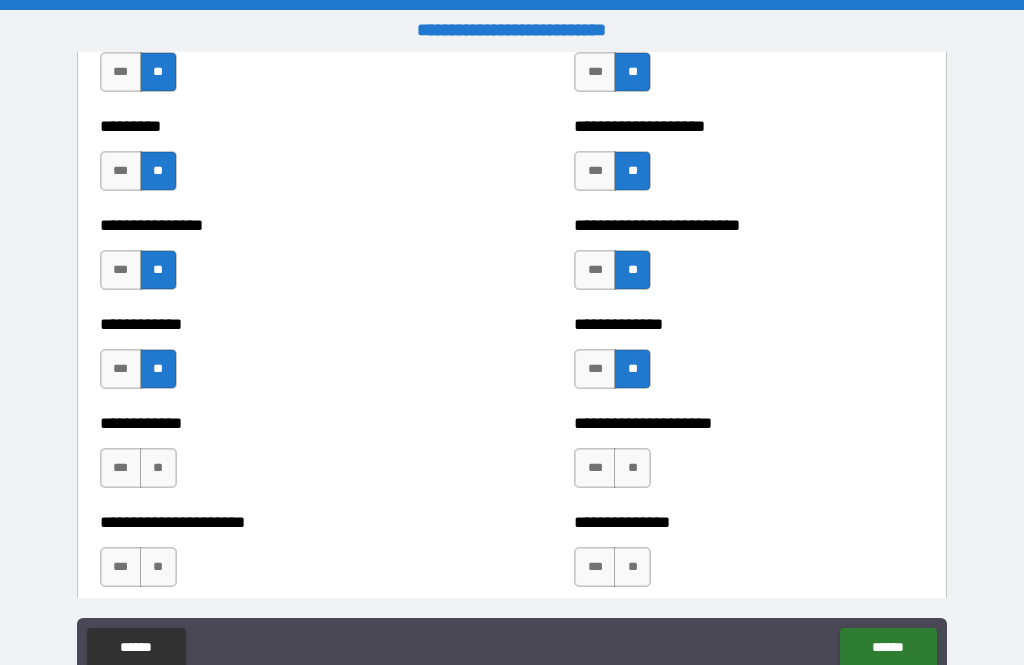 scroll, scrollTop: 2733, scrollLeft: 0, axis: vertical 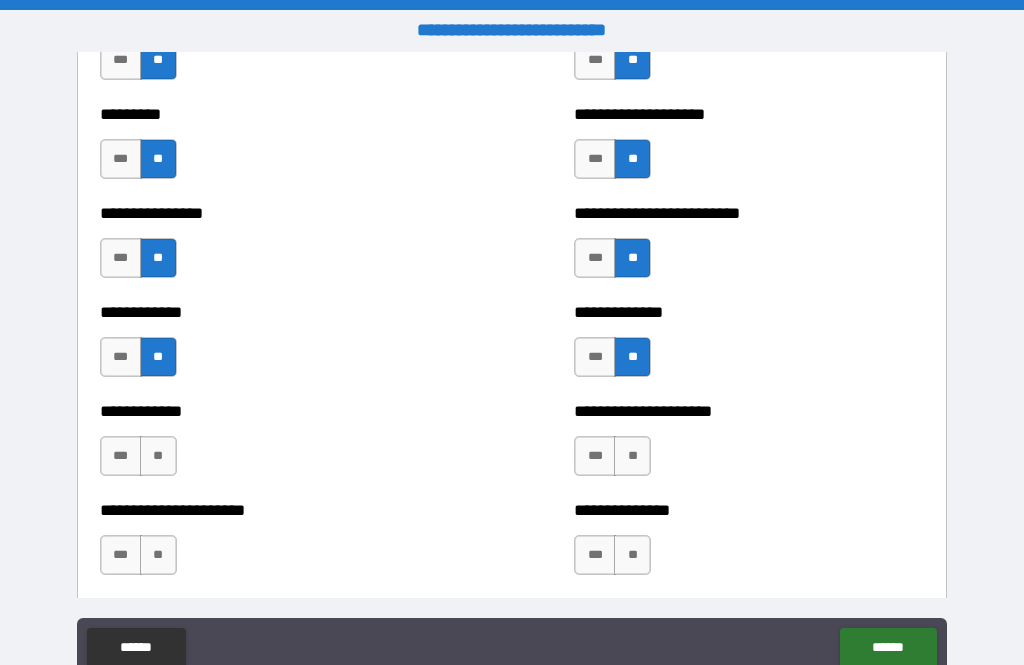 click on "**" at bounding box center [158, 456] 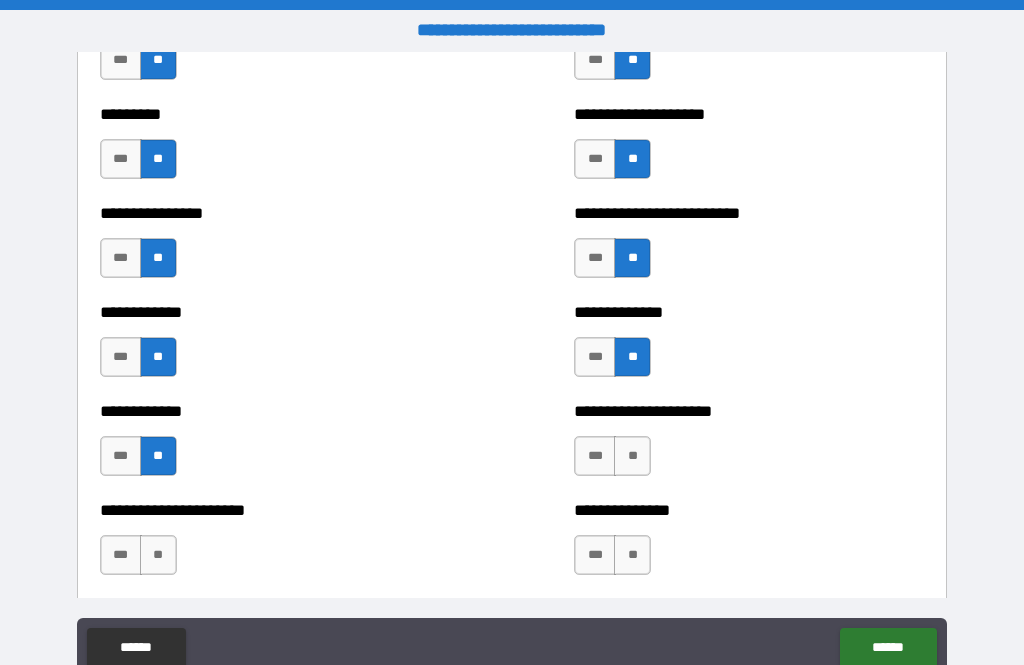 click on "**" at bounding box center [632, 456] 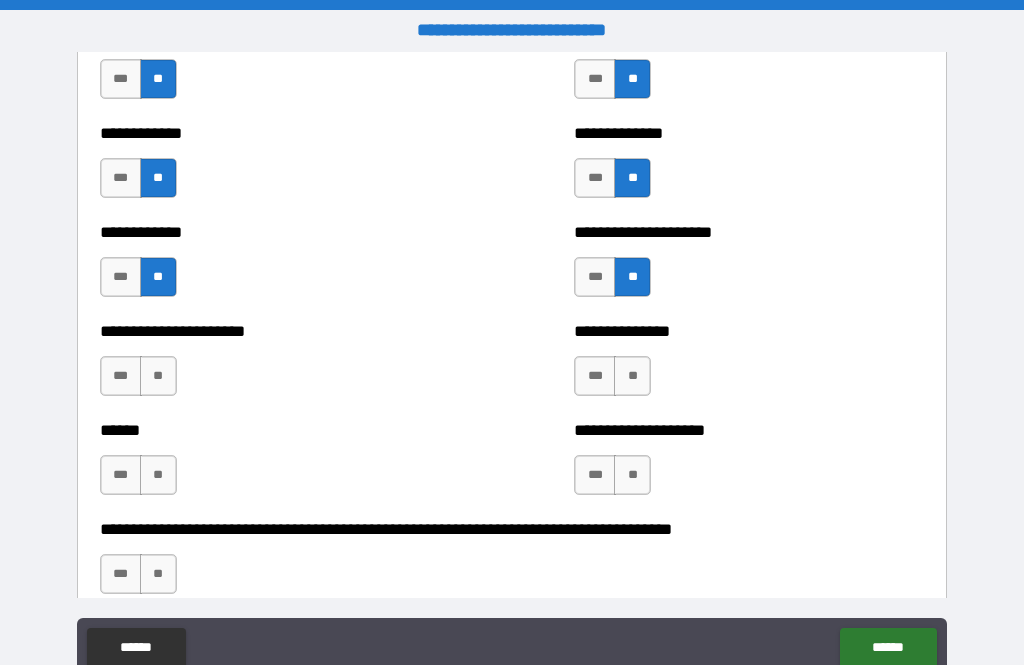 scroll, scrollTop: 2913, scrollLeft: 0, axis: vertical 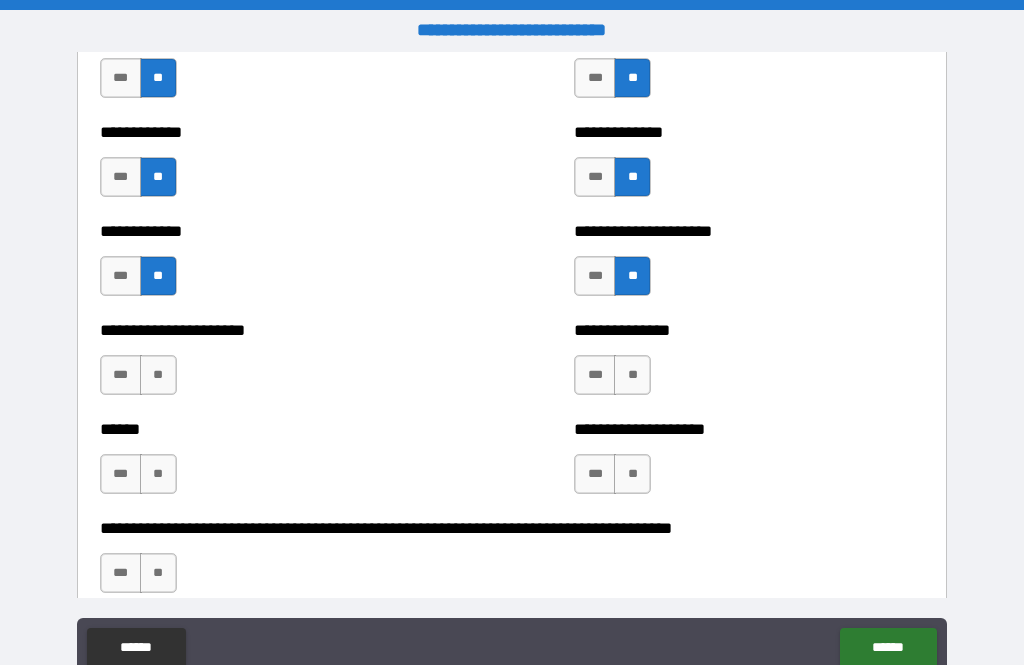 click on "**" at bounding box center [158, 375] 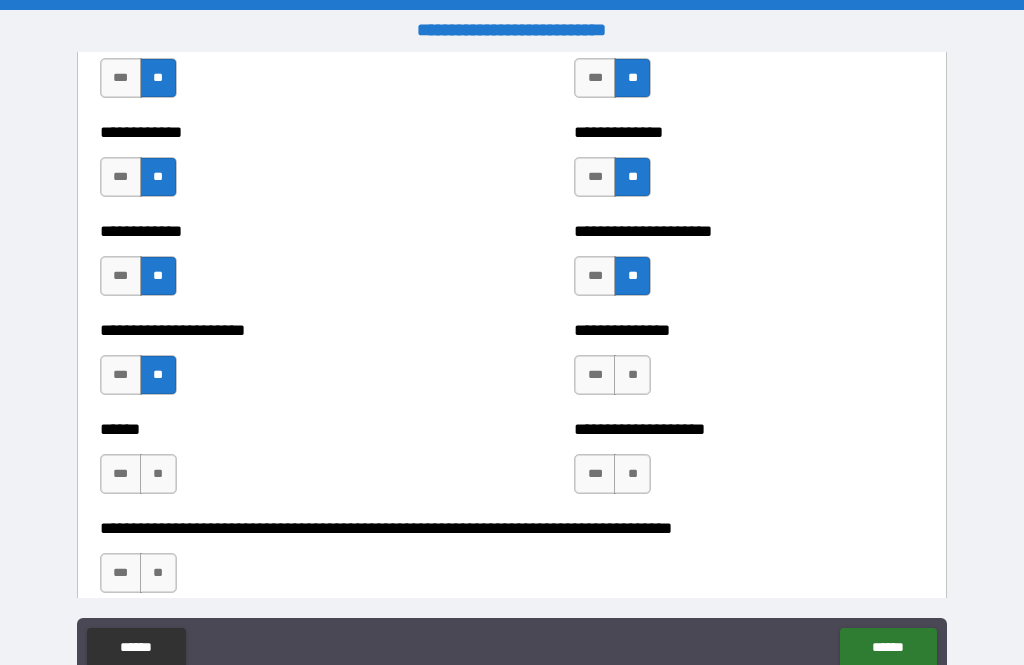 click on "**" at bounding box center (632, 375) 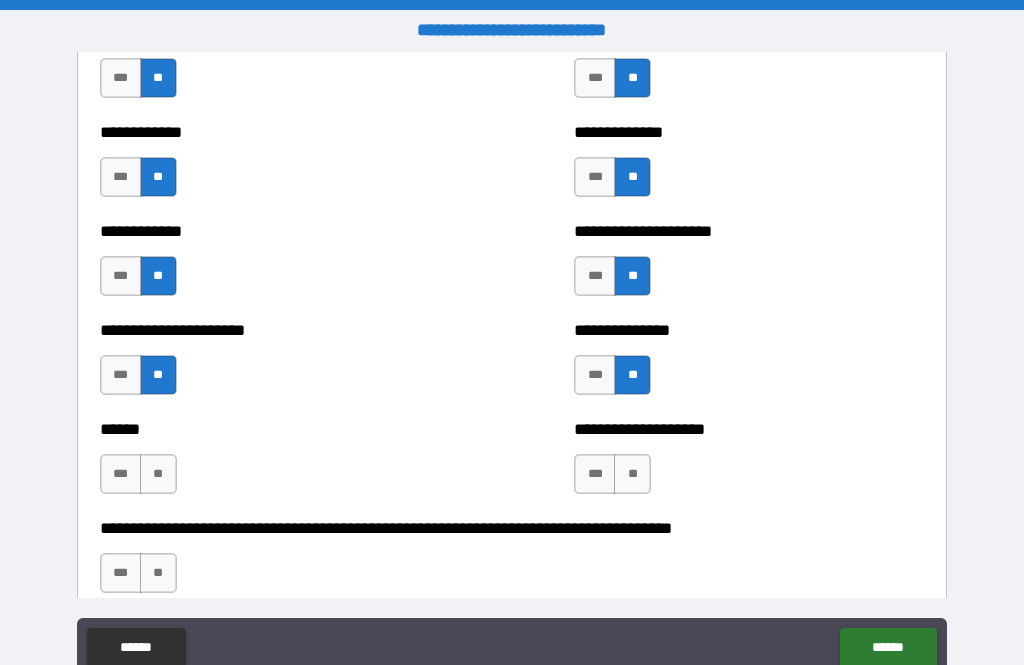 click on "**" at bounding box center [158, 474] 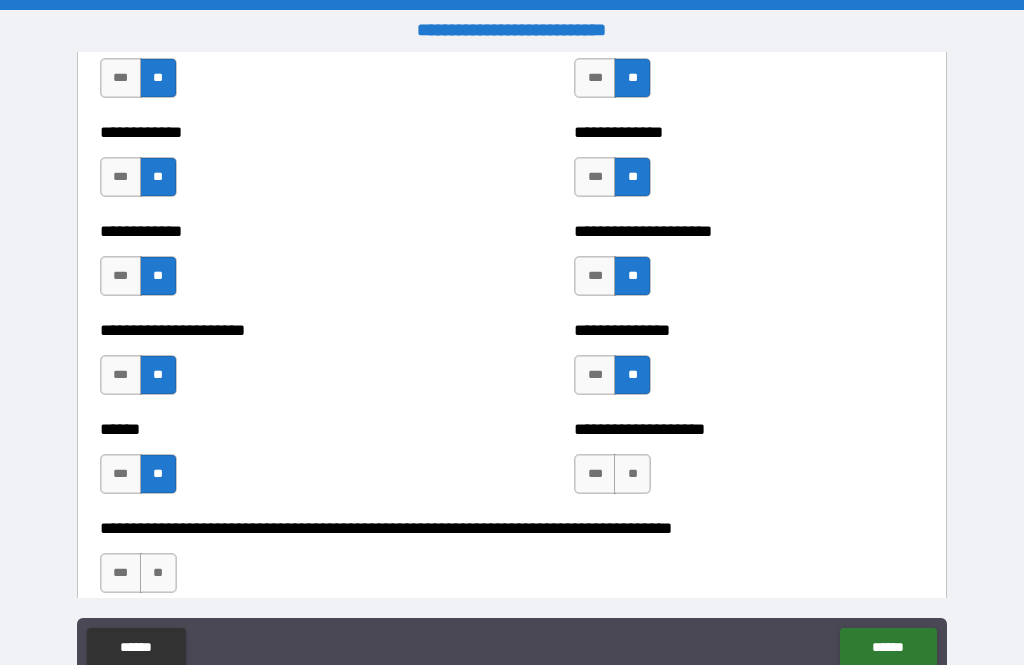 click on "**" at bounding box center (632, 474) 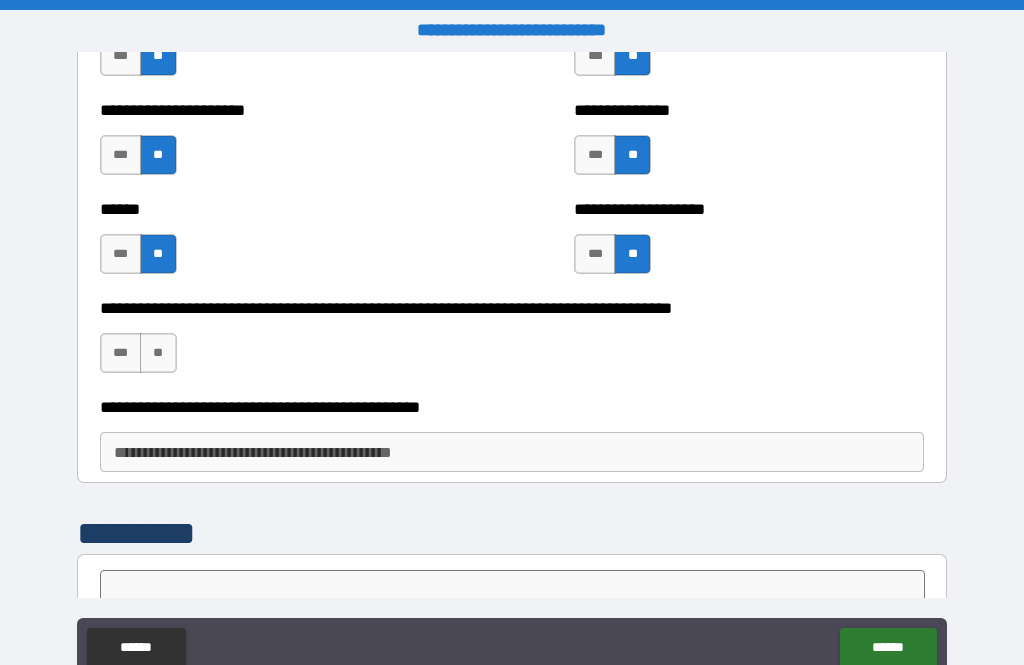 scroll, scrollTop: 3130, scrollLeft: 0, axis: vertical 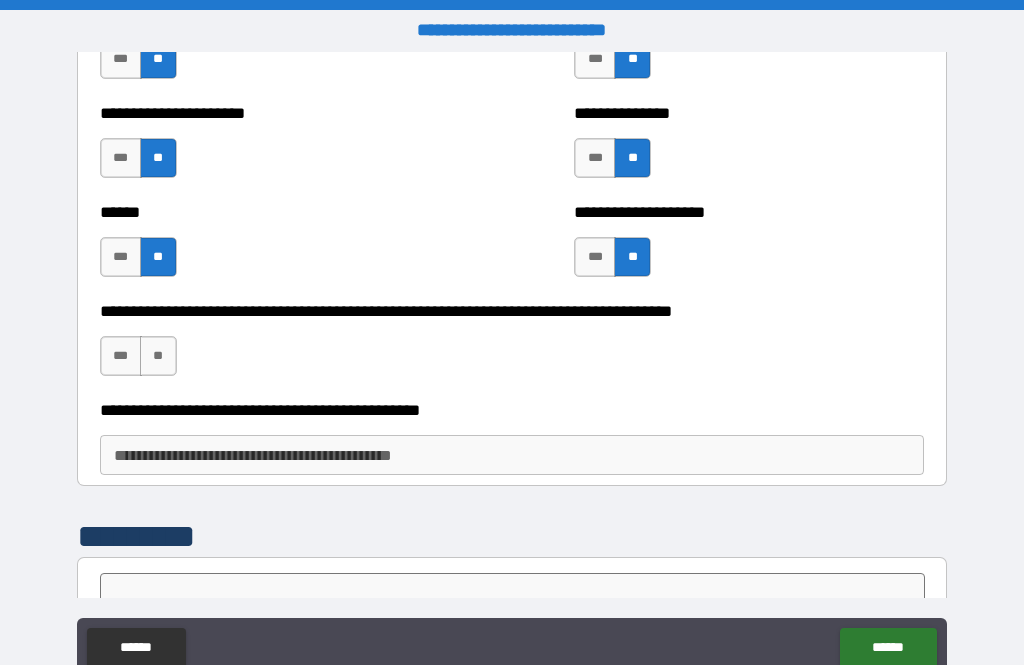click on "**" at bounding box center (158, 356) 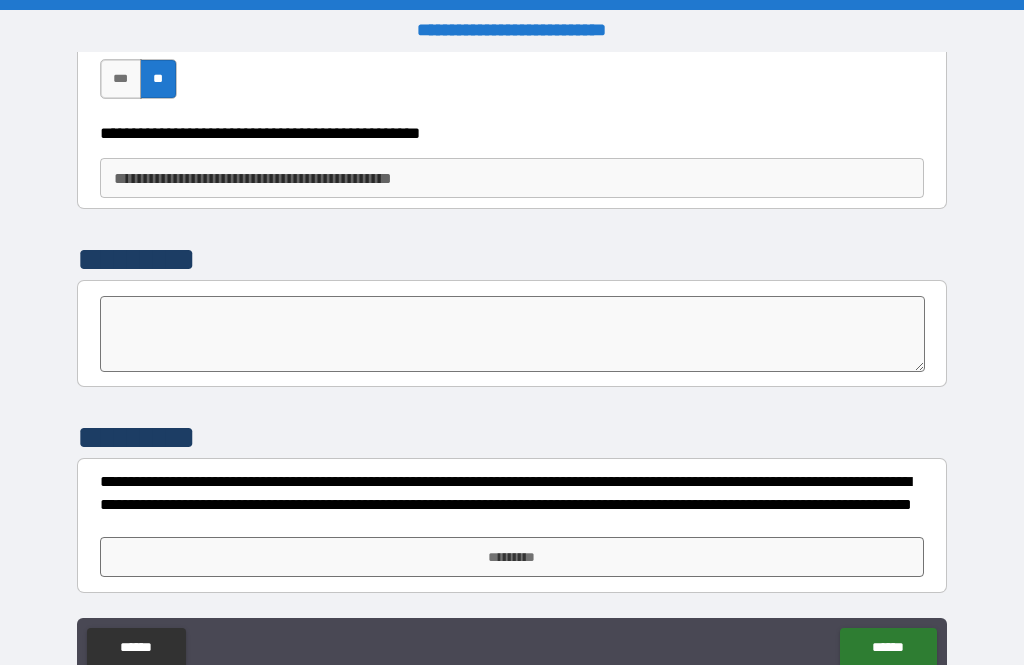 scroll, scrollTop: 3408, scrollLeft: 0, axis: vertical 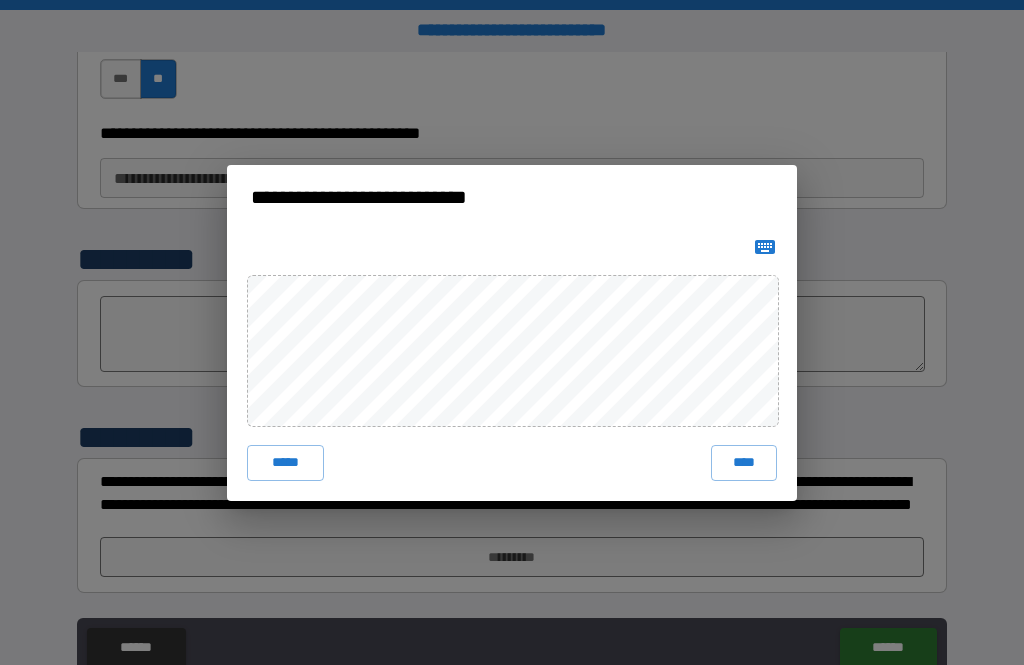 click on "****" at bounding box center [744, 463] 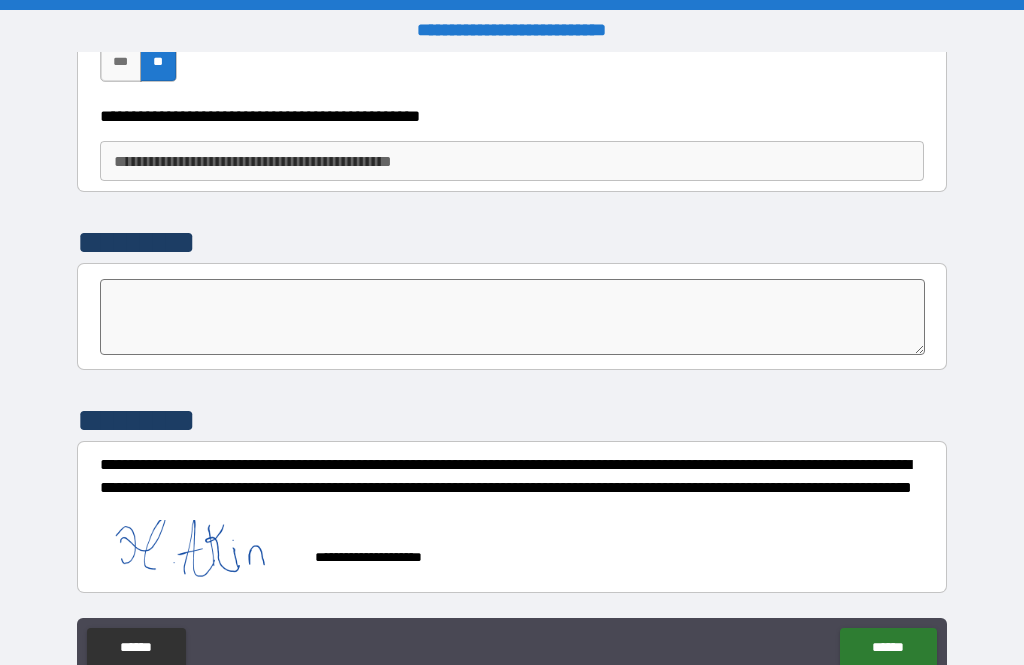 scroll, scrollTop: 3424, scrollLeft: 0, axis: vertical 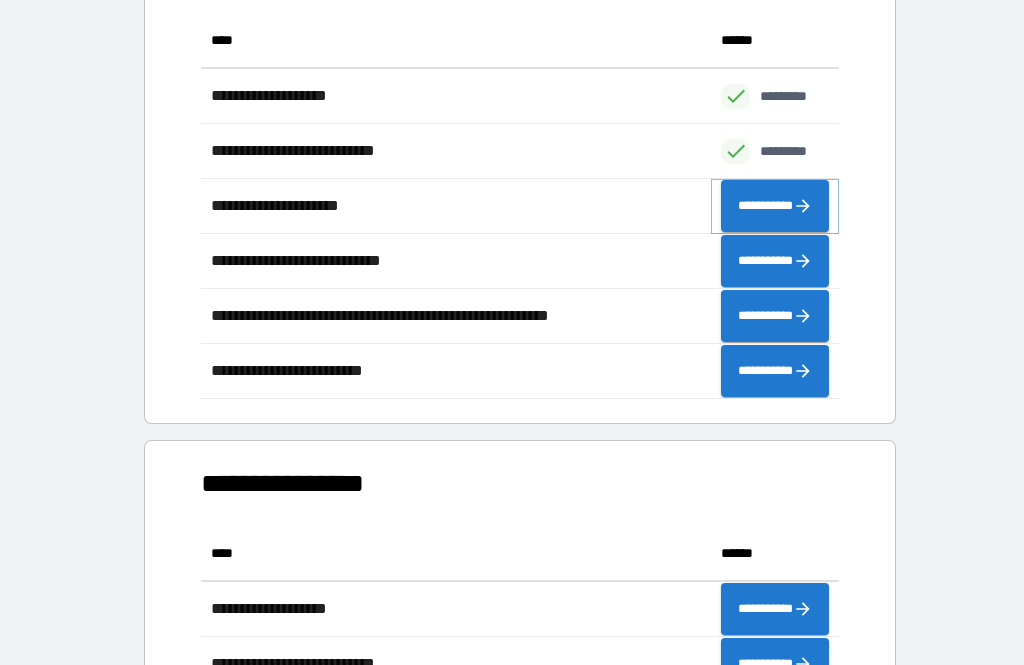 click on "**********" at bounding box center (775, 206) 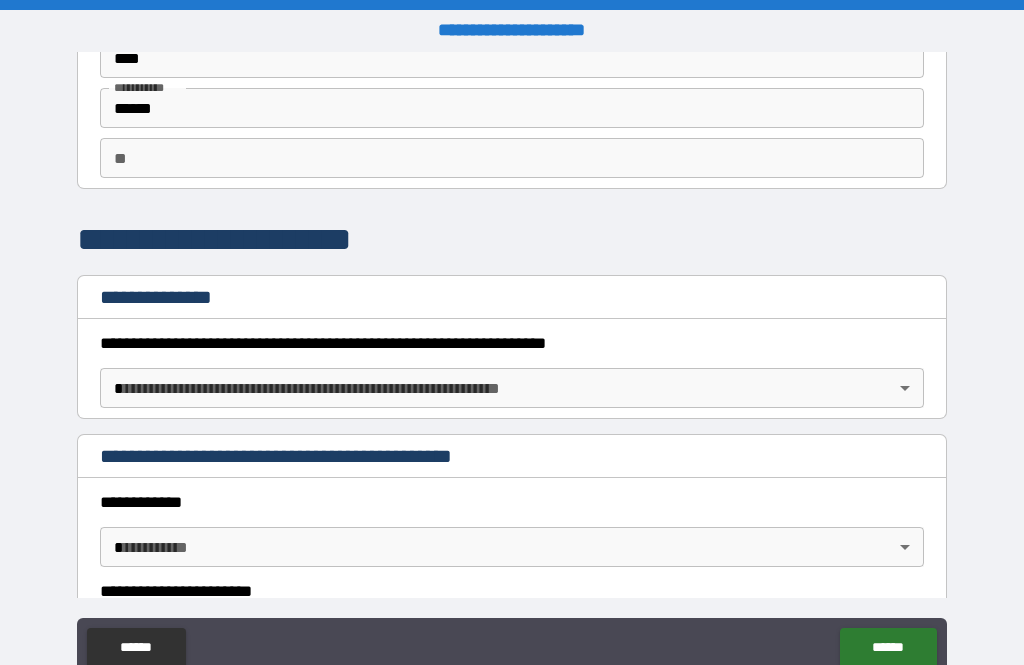 scroll, scrollTop: 108, scrollLeft: 0, axis: vertical 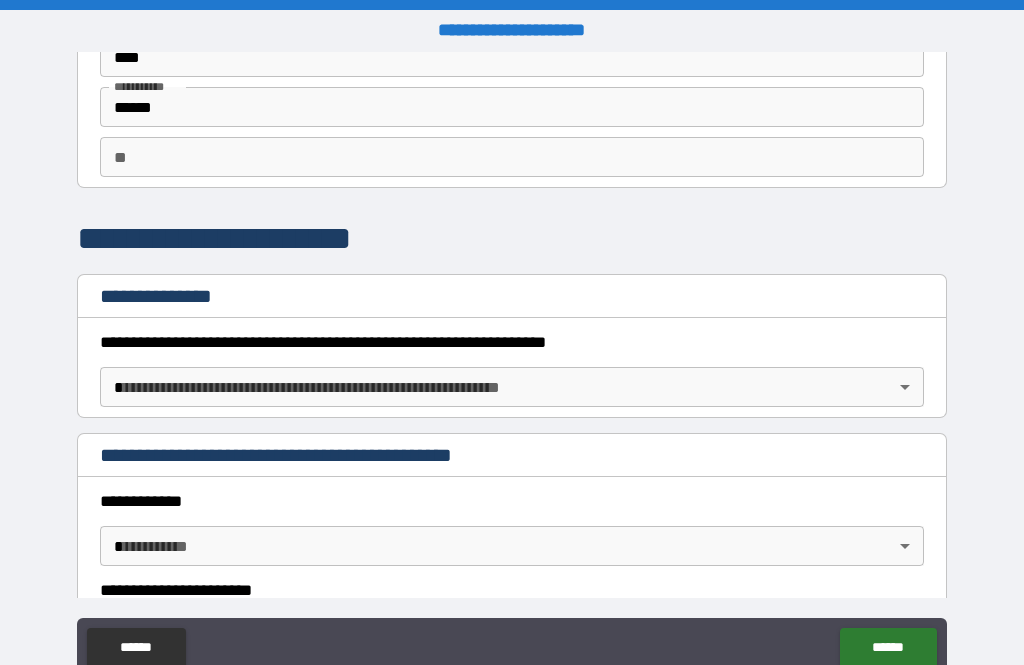 click on "**********" at bounding box center [512, 364] 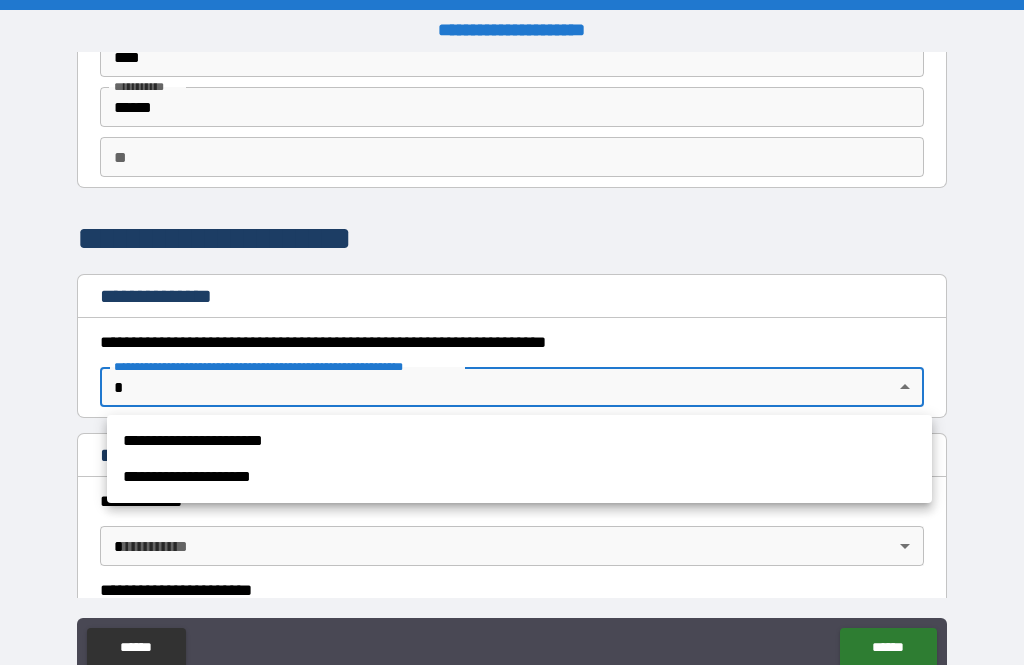 click on "**********" at bounding box center [519, 441] 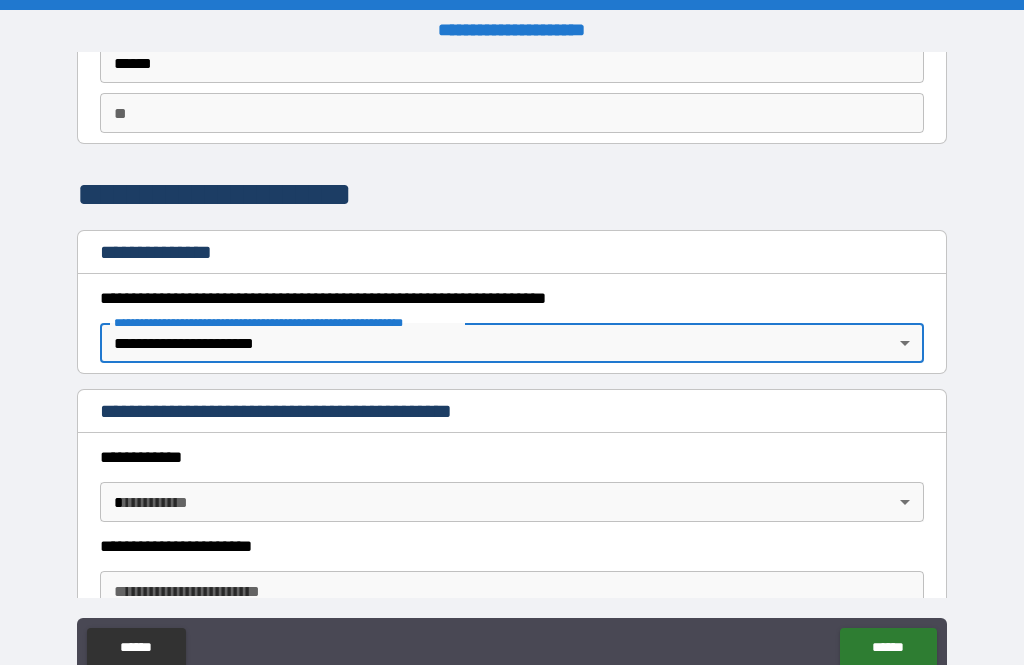 scroll, scrollTop: 158, scrollLeft: 0, axis: vertical 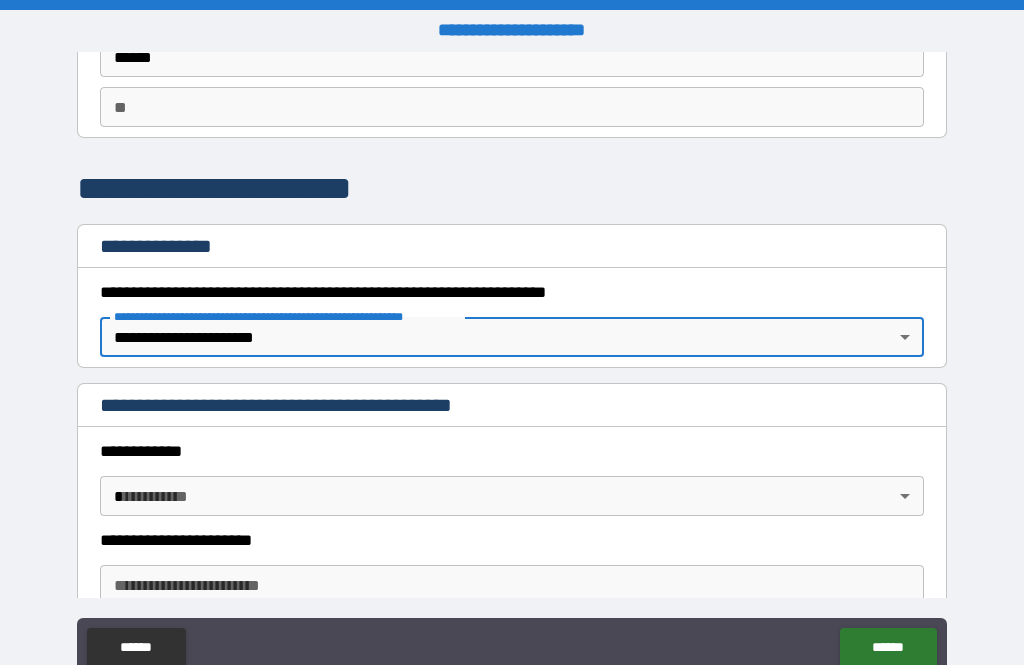 click on "**********" at bounding box center [512, 364] 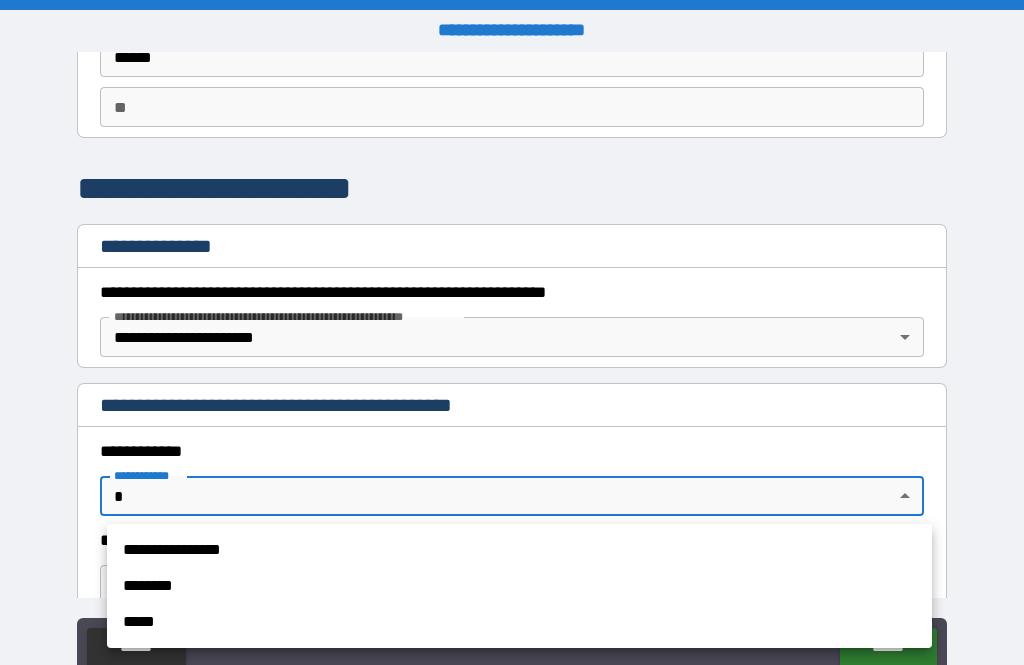 click on "********" at bounding box center [519, 586] 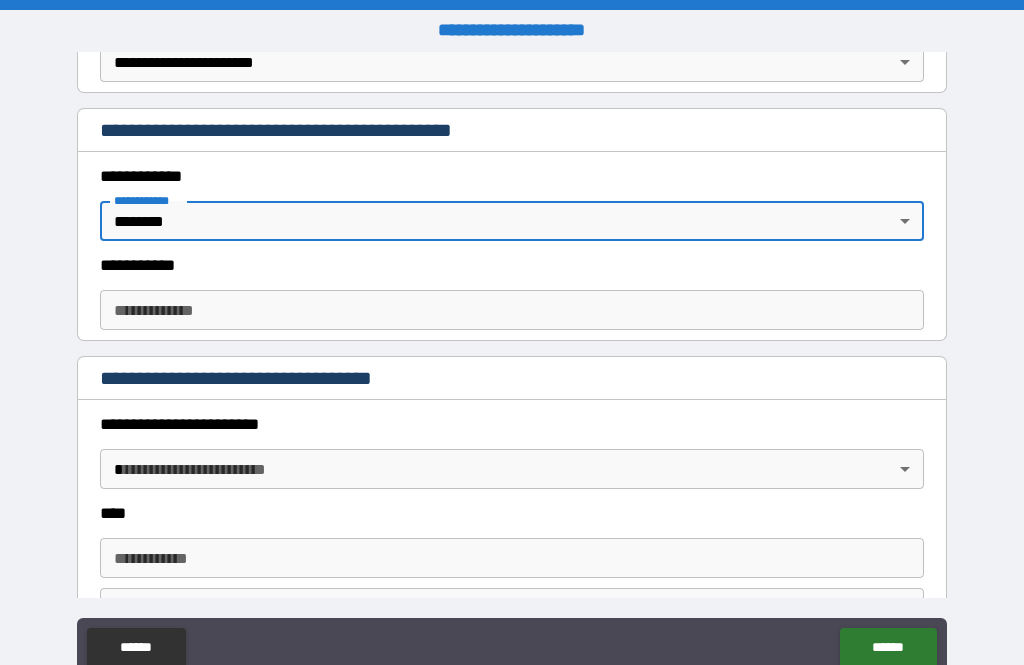 scroll, scrollTop: 444, scrollLeft: 0, axis: vertical 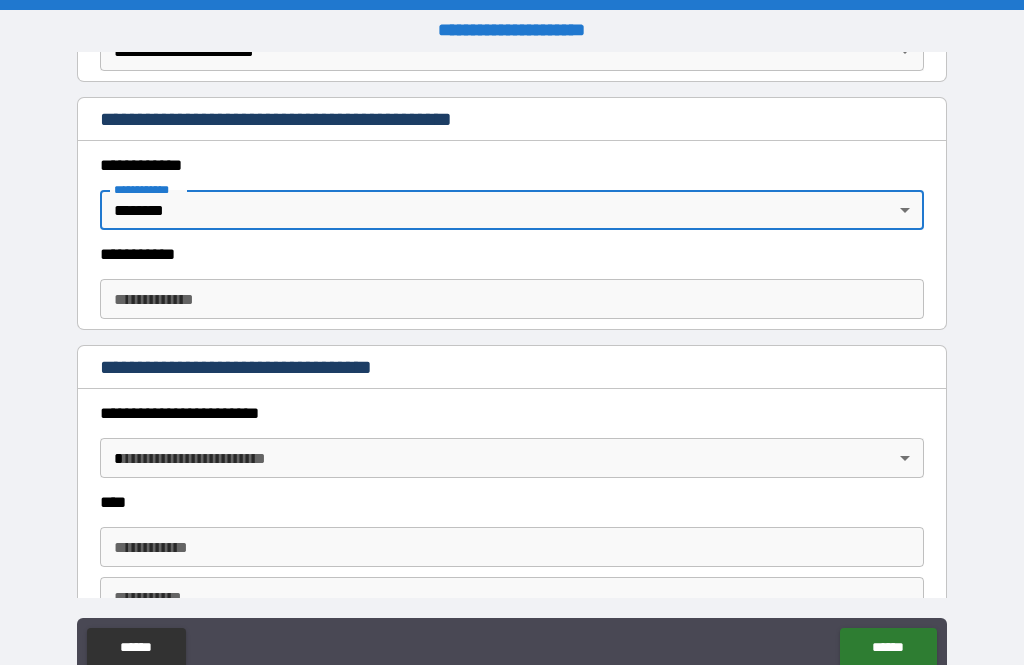 click on "**********" at bounding box center [512, 299] 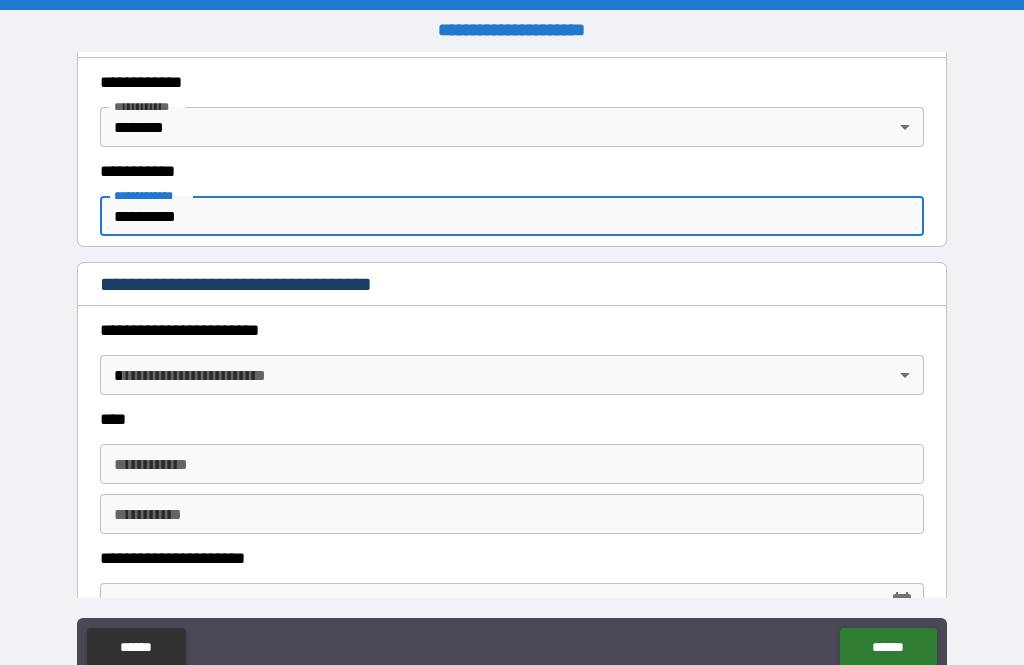 scroll, scrollTop: 545, scrollLeft: 0, axis: vertical 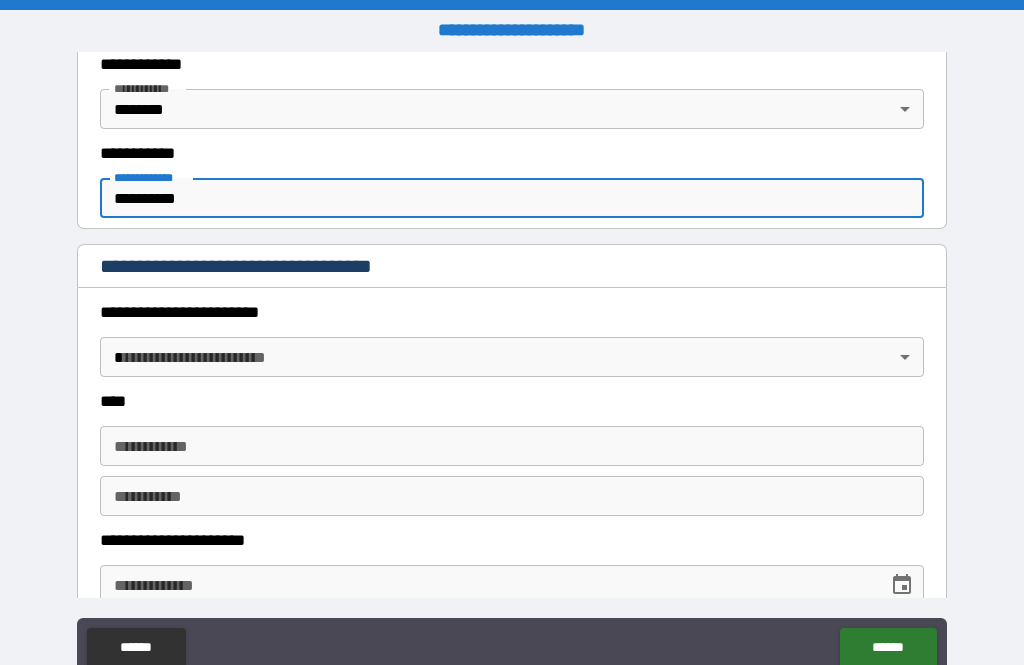 type on "**********" 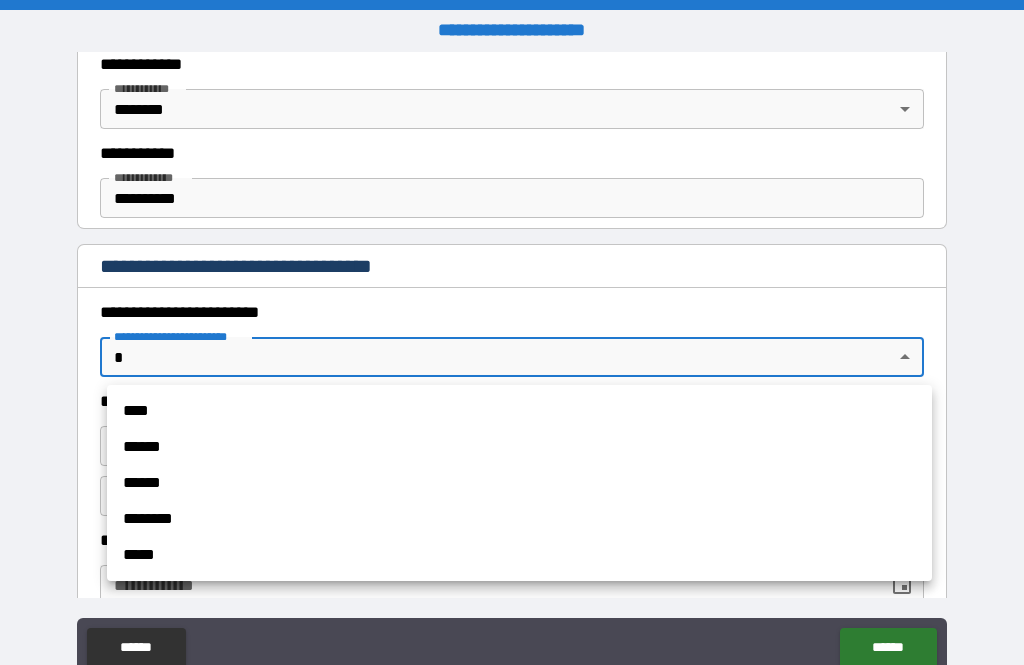 click on "******" at bounding box center (519, 447) 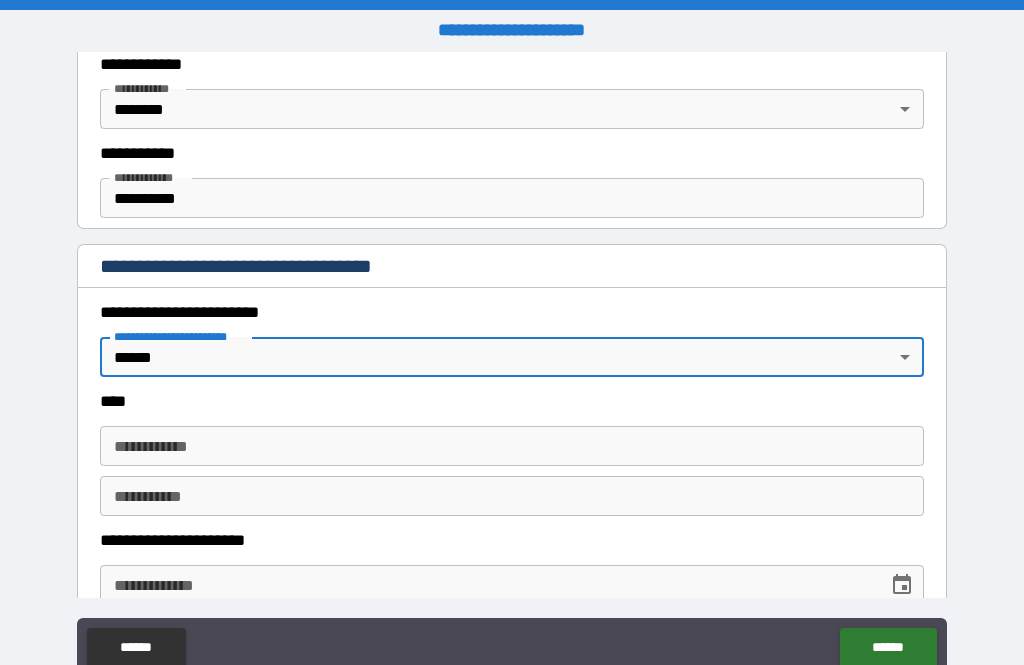 type on "*" 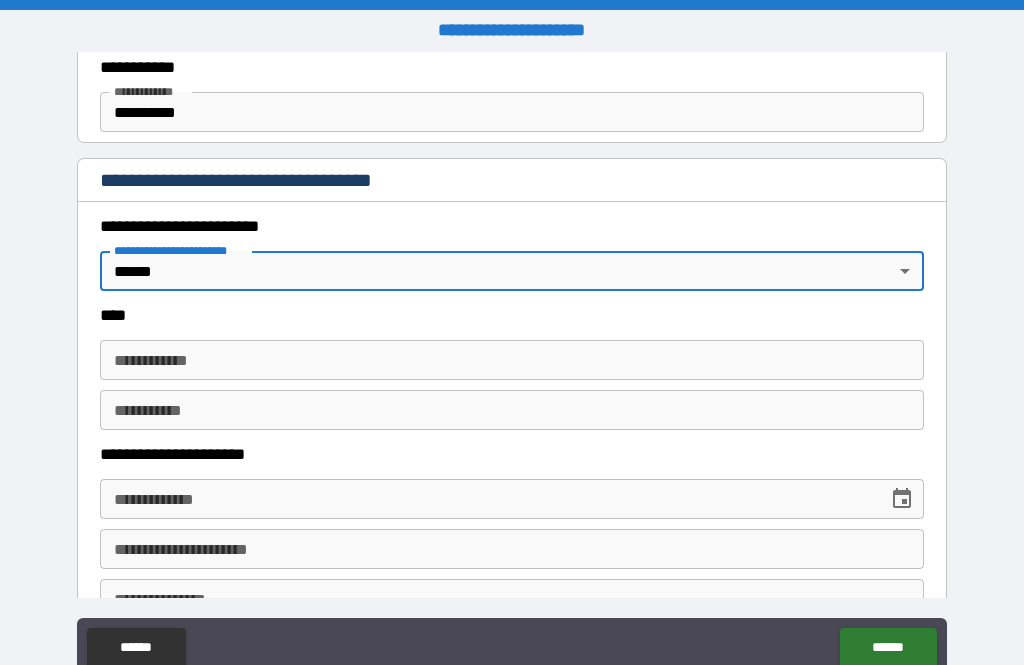 scroll, scrollTop: 640, scrollLeft: 0, axis: vertical 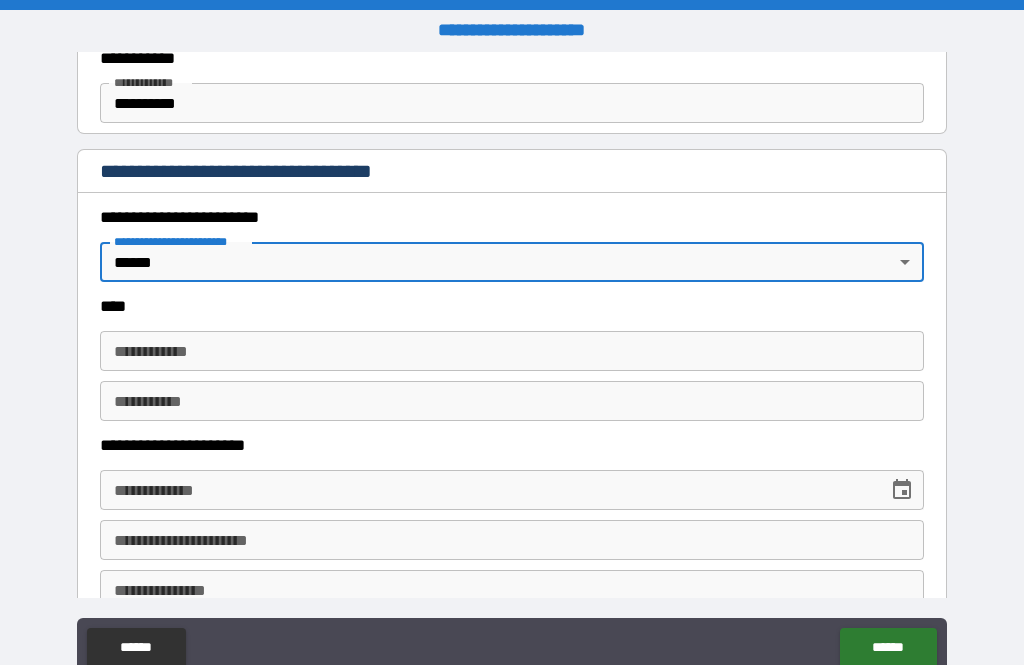click on "**********" at bounding box center [512, 351] 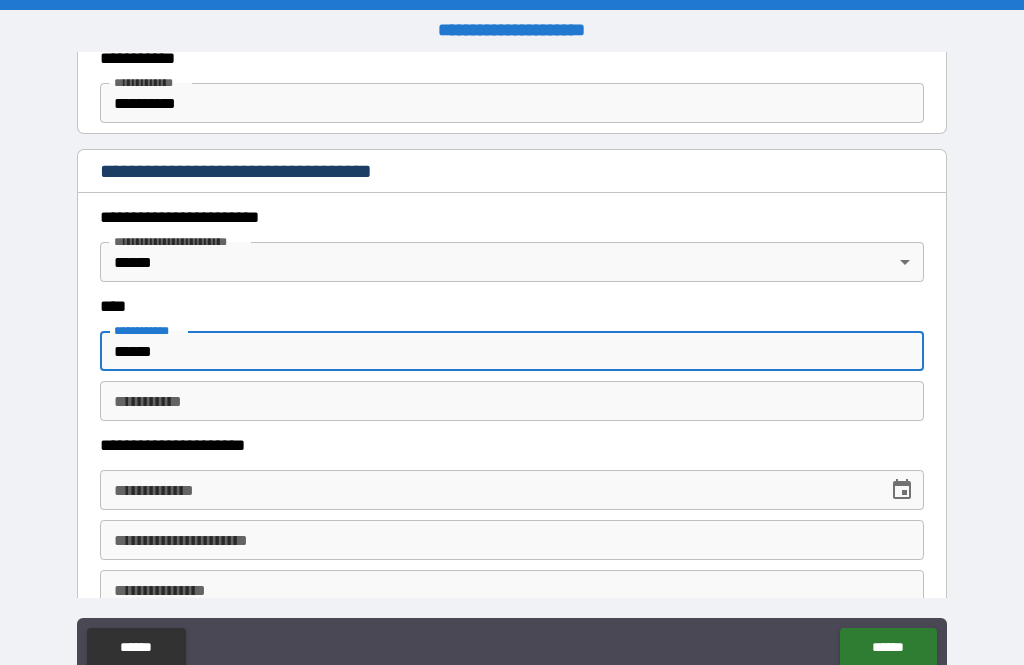 type on "******" 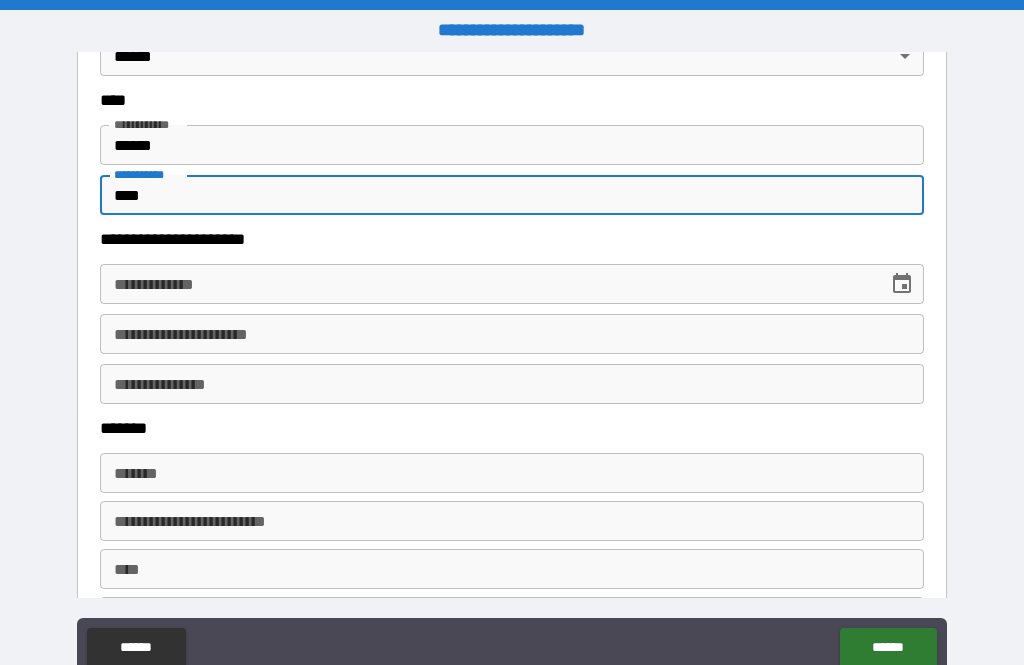 scroll, scrollTop: 851, scrollLeft: 0, axis: vertical 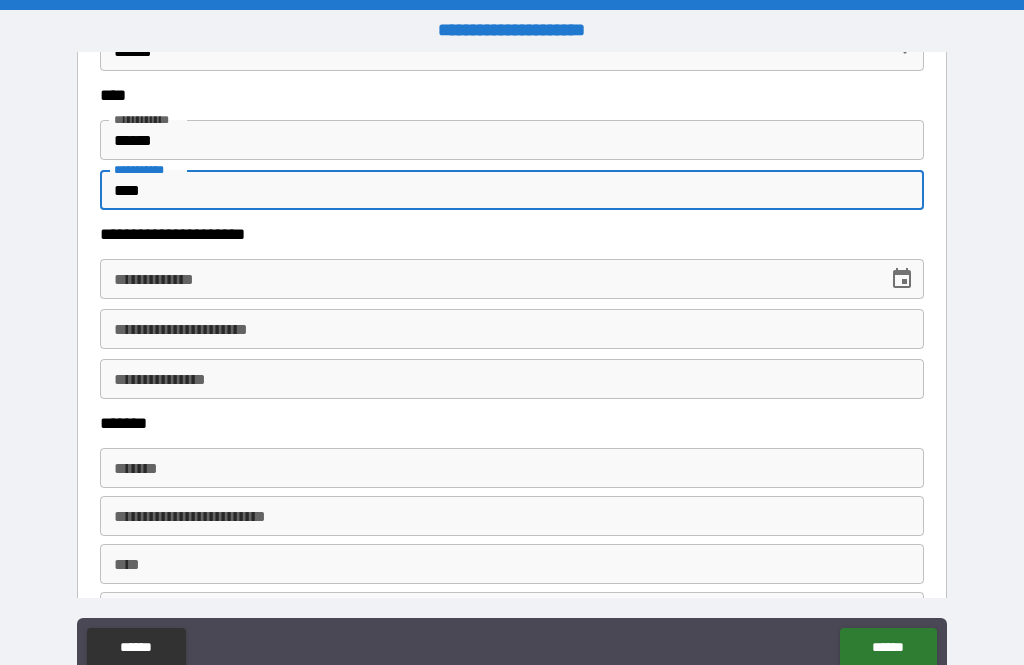 type on "****" 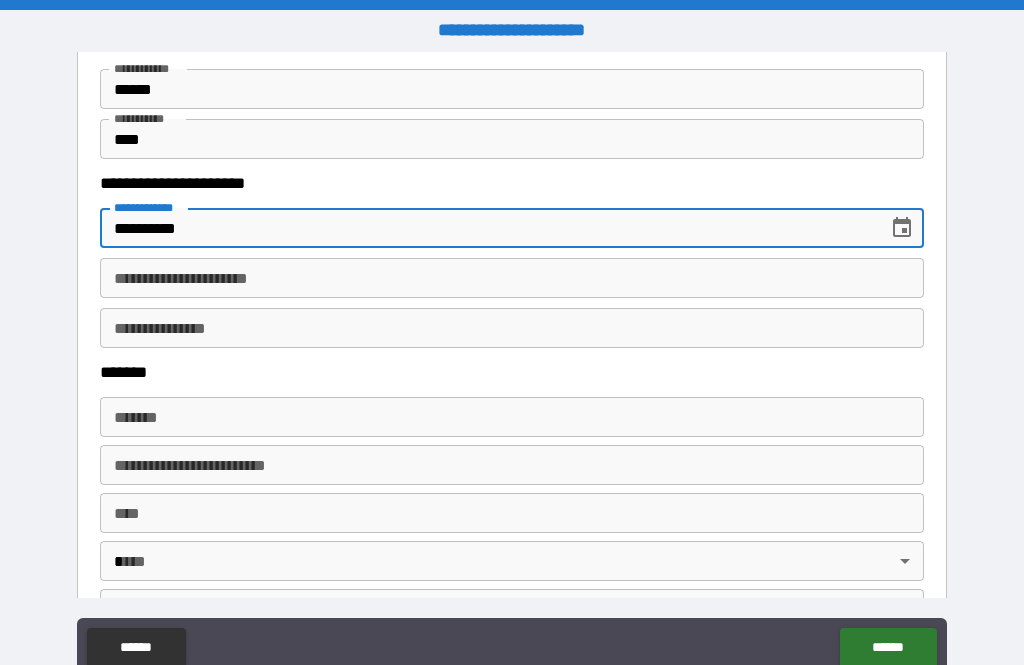 scroll, scrollTop: 907, scrollLeft: 0, axis: vertical 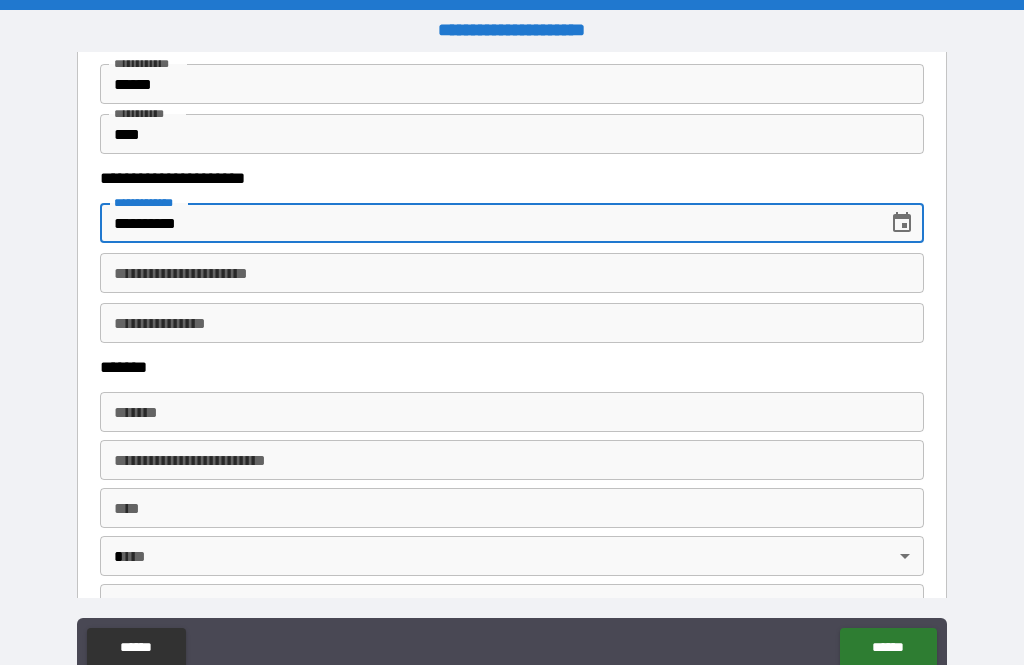 type on "**********" 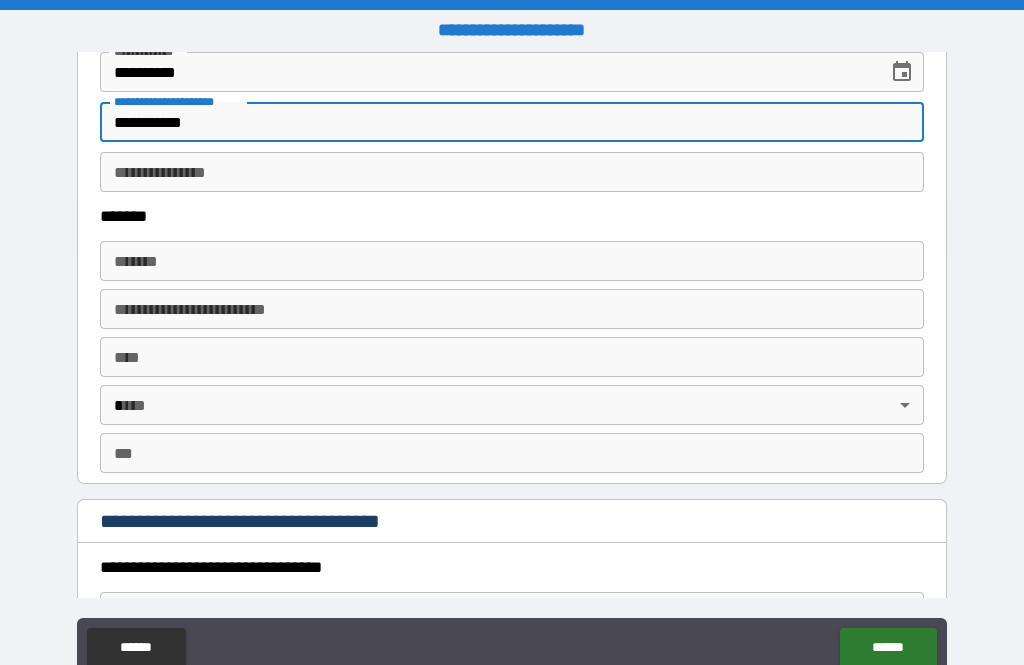 scroll, scrollTop: 1058, scrollLeft: 0, axis: vertical 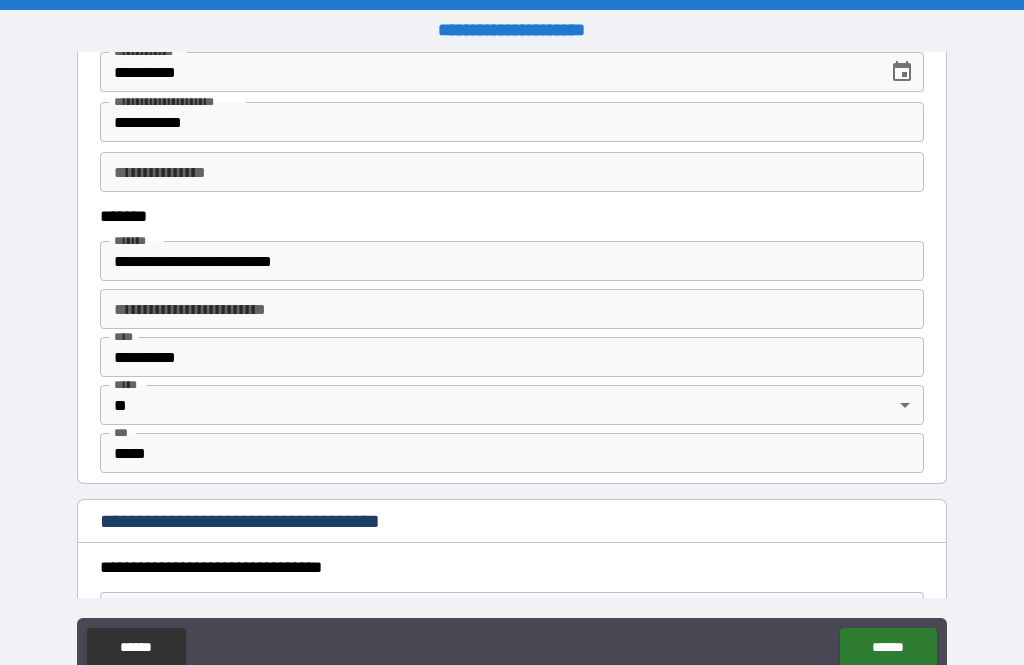 type on "**********" 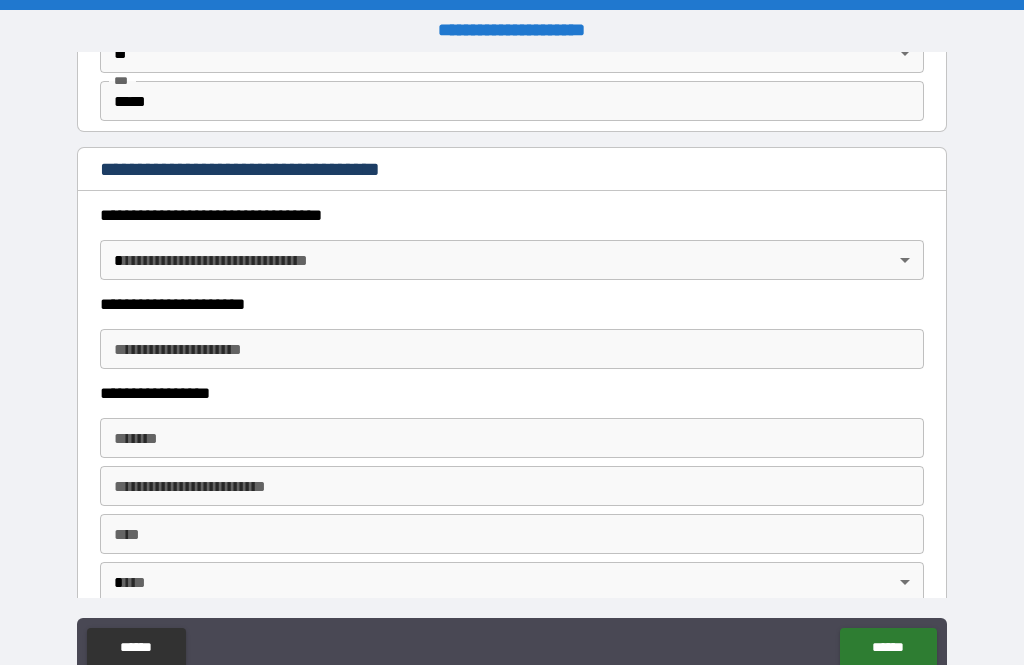 scroll, scrollTop: 1414, scrollLeft: 0, axis: vertical 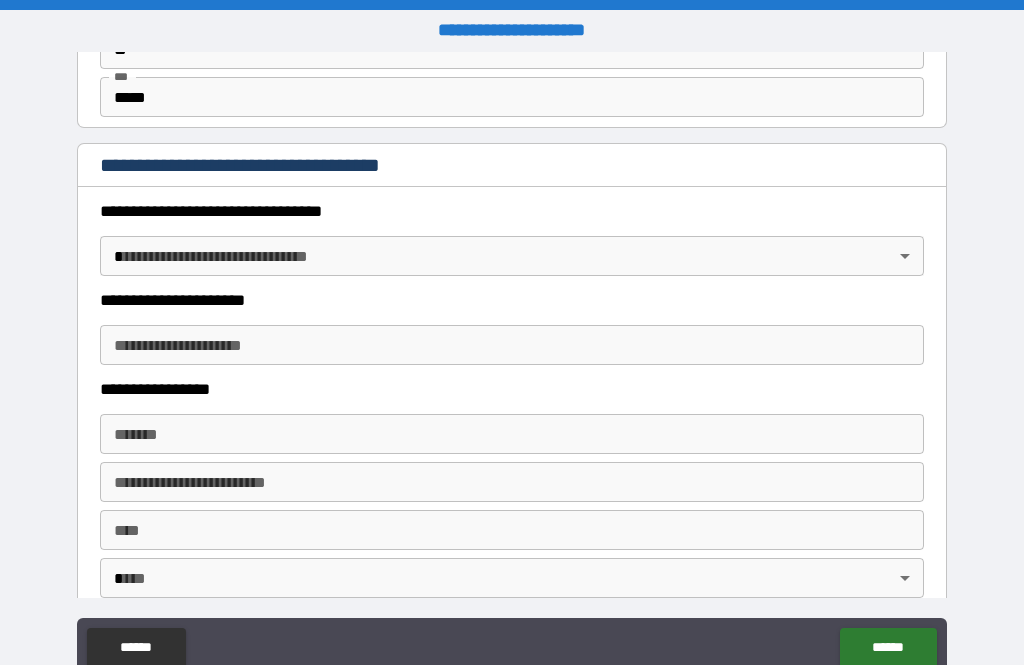 click on "**********" at bounding box center (512, 364) 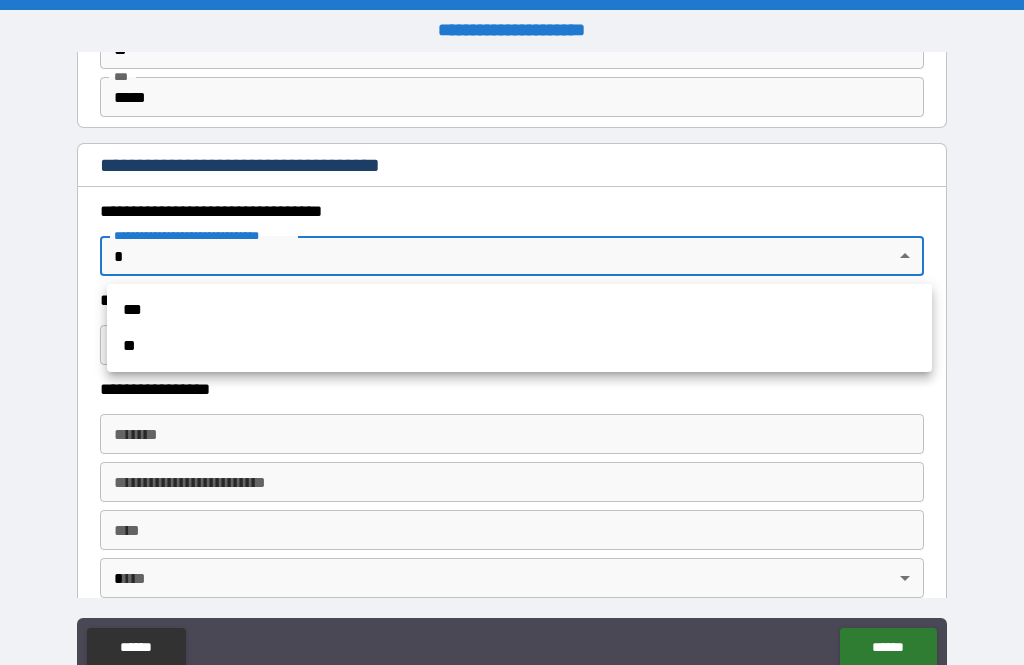 click on "**" at bounding box center [519, 346] 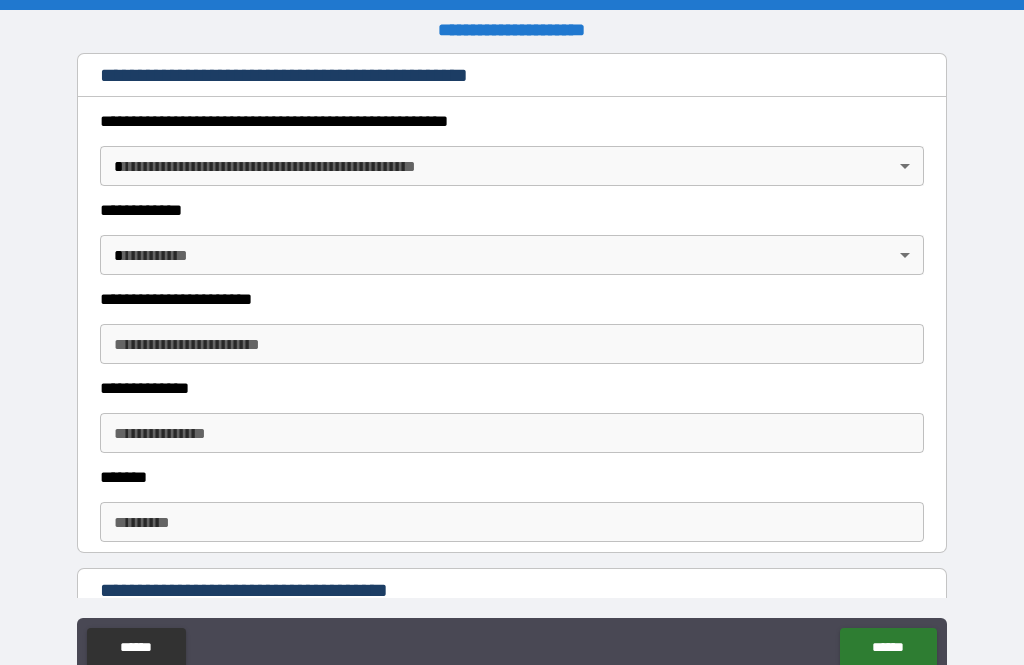 scroll, scrollTop: 1664, scrollLeft: 0, axis: vertical 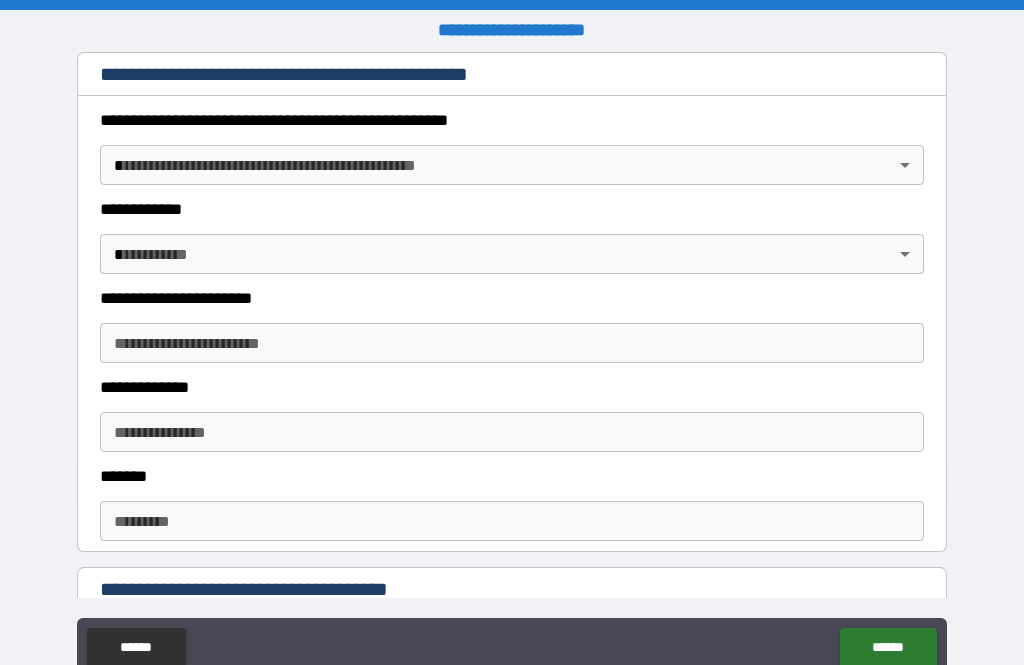 click on "**********" at bounding box center [512, 364] 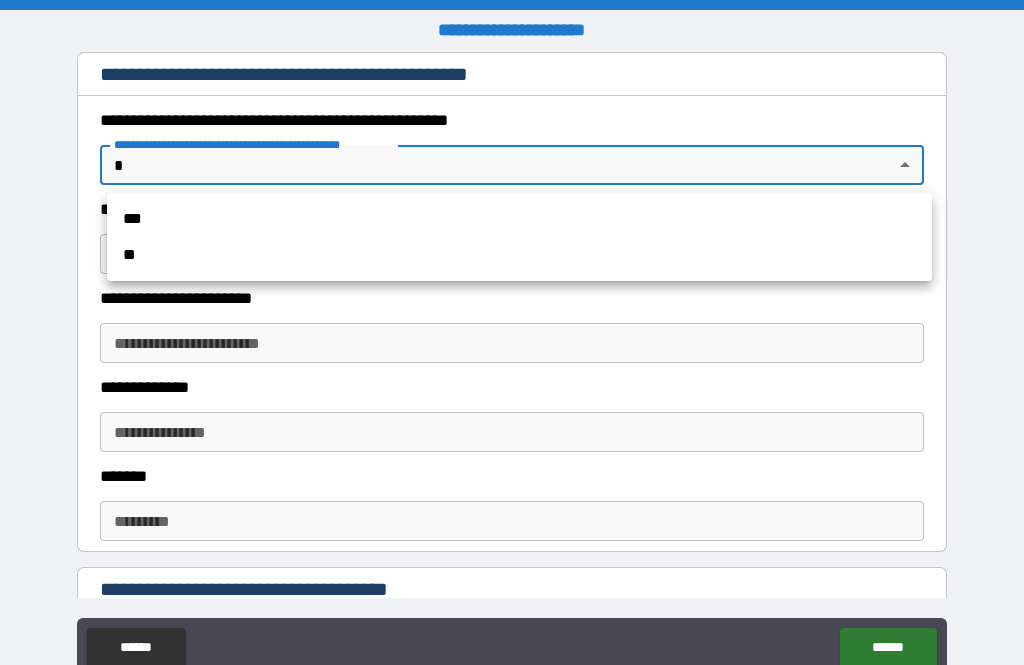 click on "**" at bounding box center (519, 255) 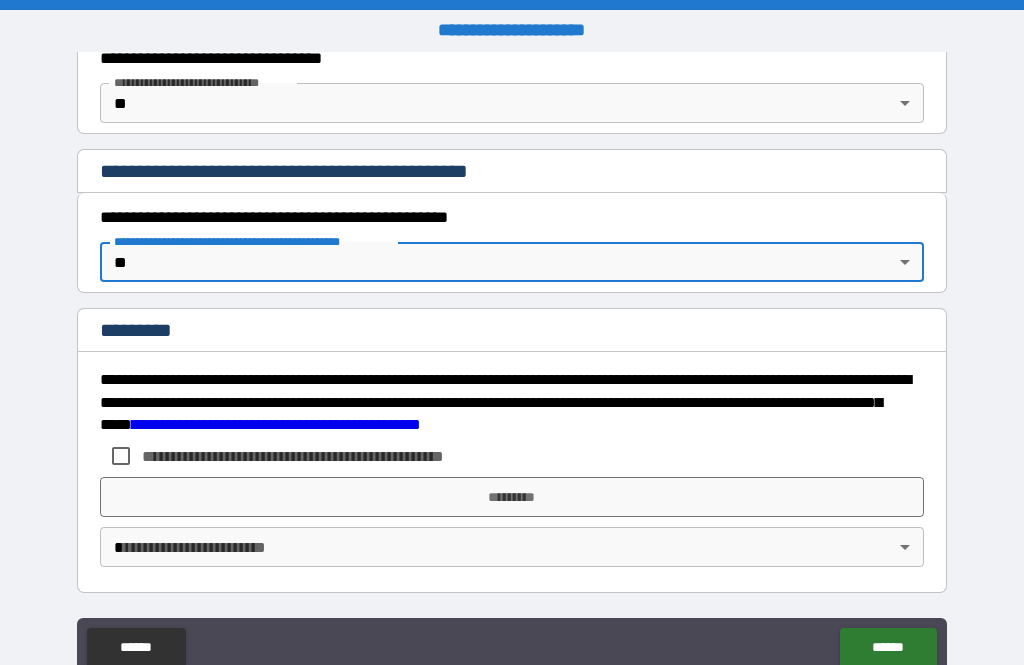 type on "*" 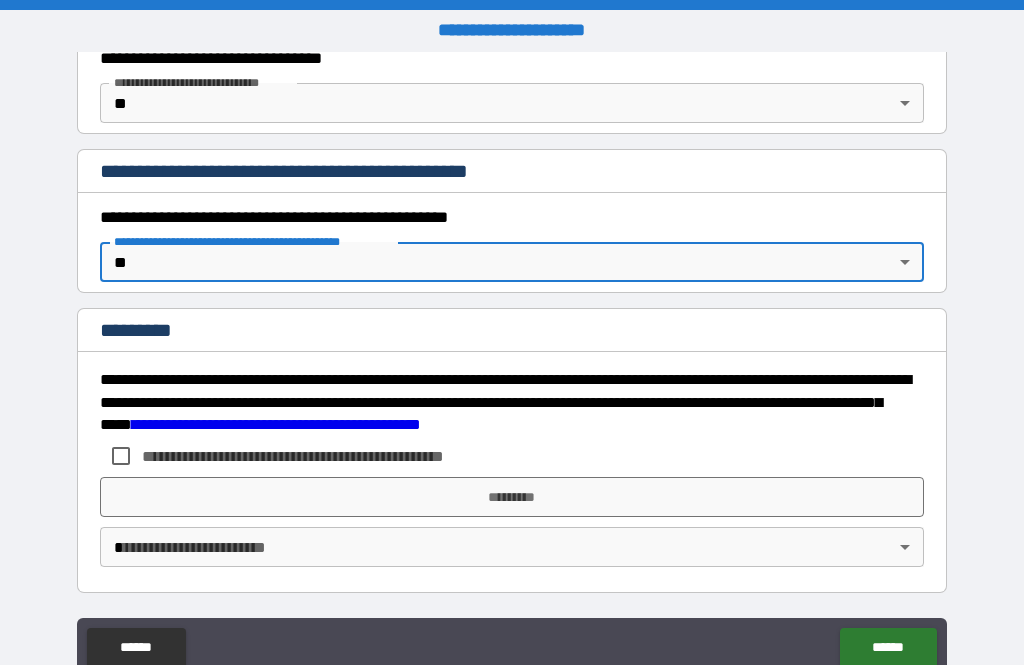 scroll, scrollTop: 1567, scrollLeft: 0, axis: vertical 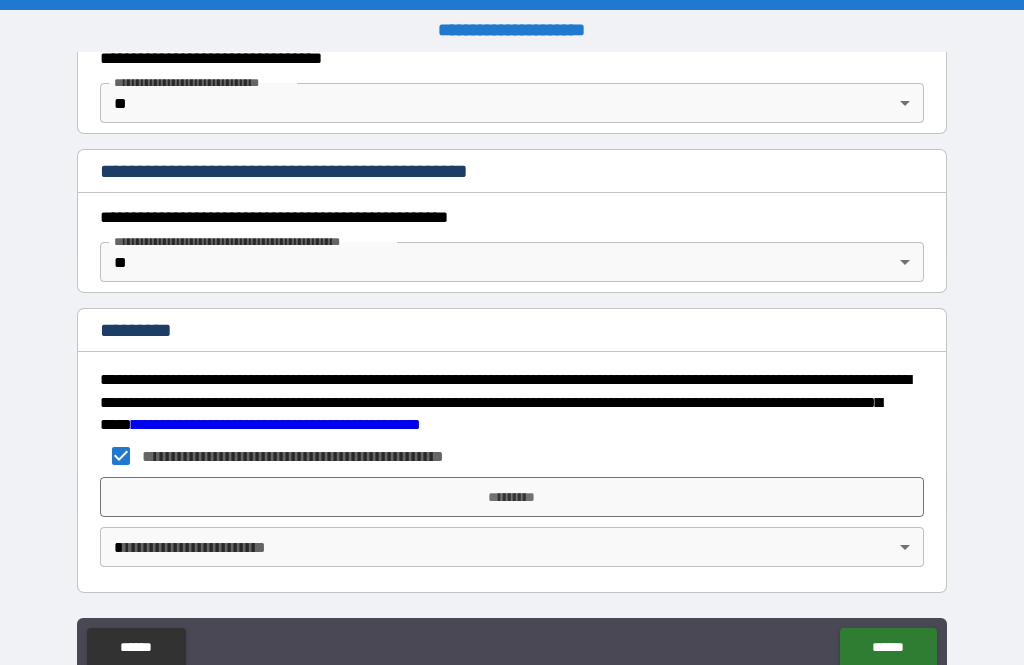 click on "*********" at bounding box center [512, 497] 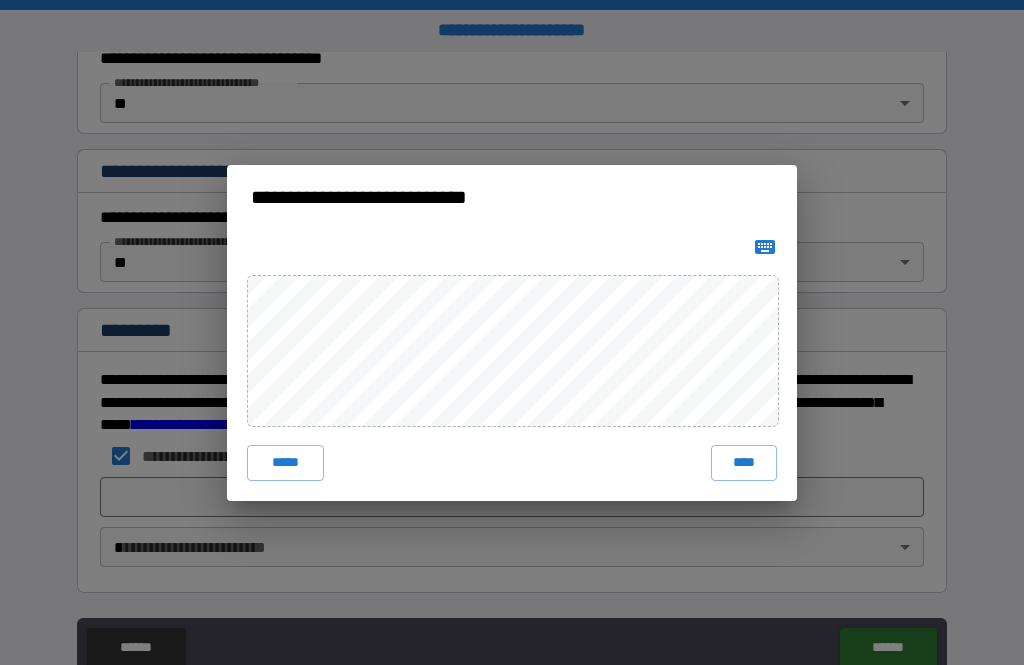 click on "****" at bounding box center (744, 463) 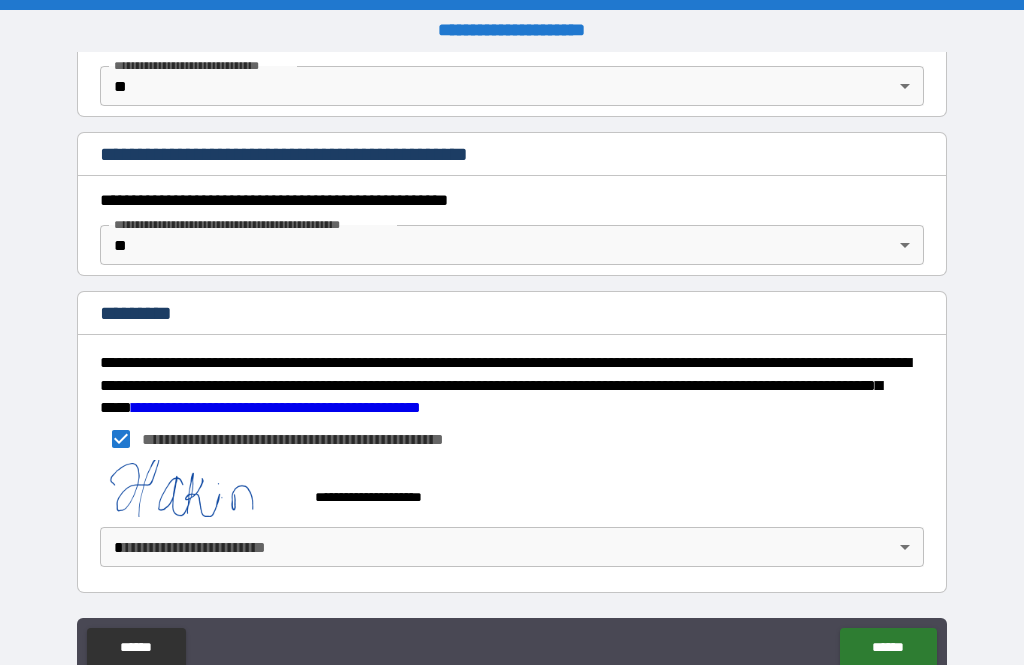 scroll, scrollTop: 1584, scrollLeft: 0, axis: vertical 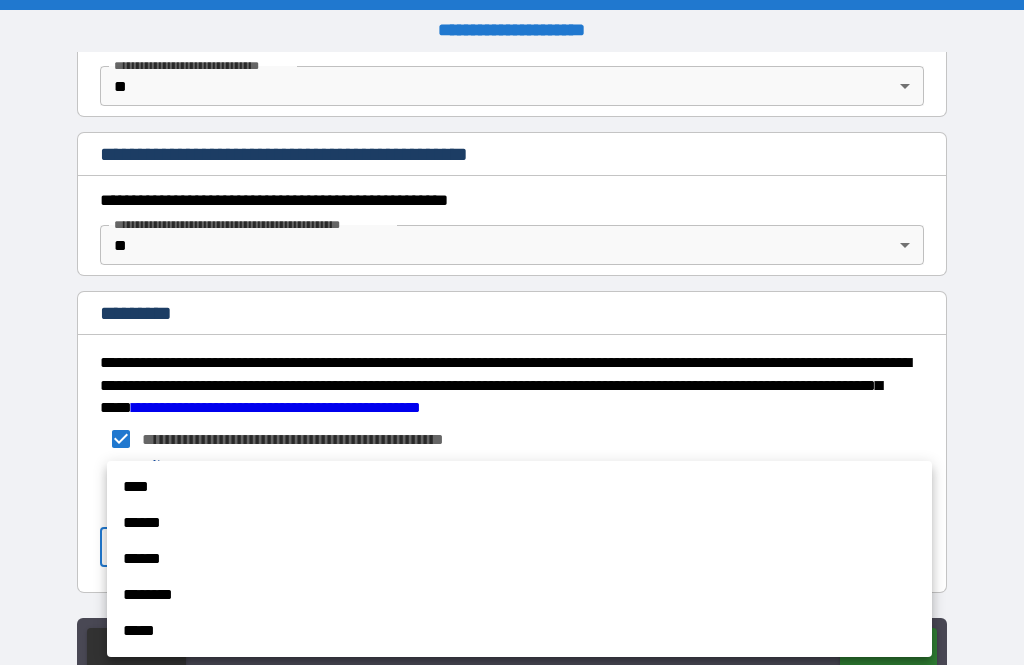 click on "******" at bounding box center (519, 523) 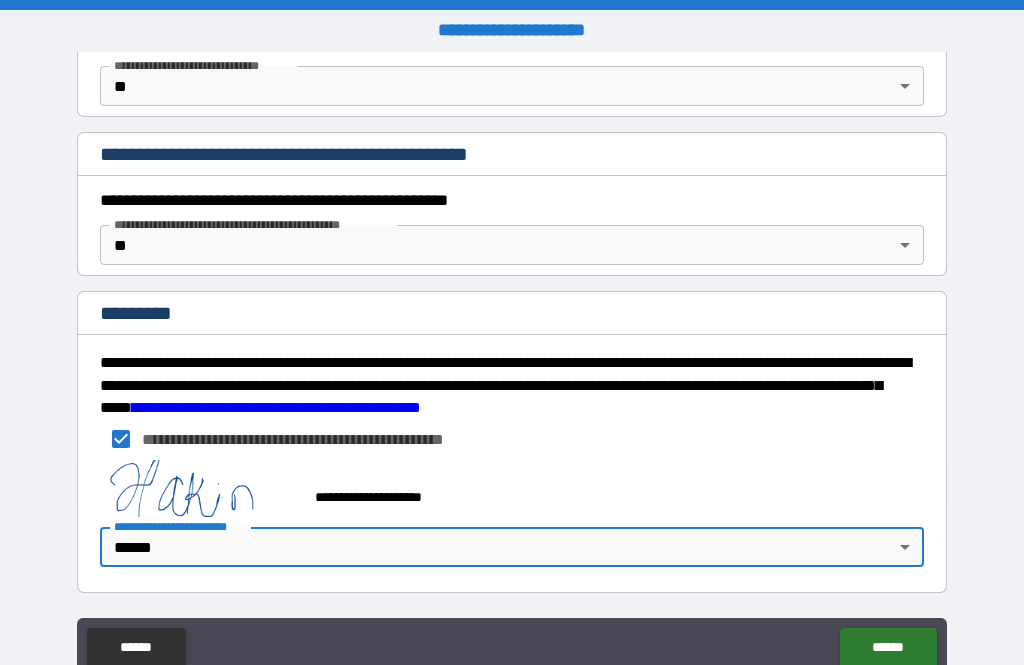 click on "******" at bounding box center [888, 648] 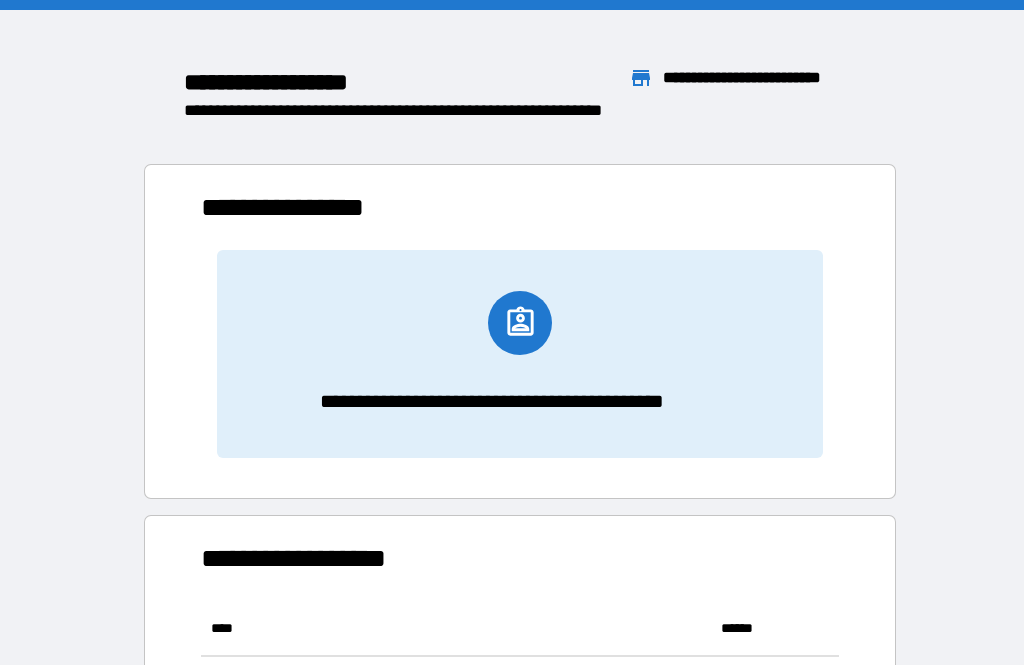 scroll, scrollTop: 111, scrollLeft: 638, axis: both 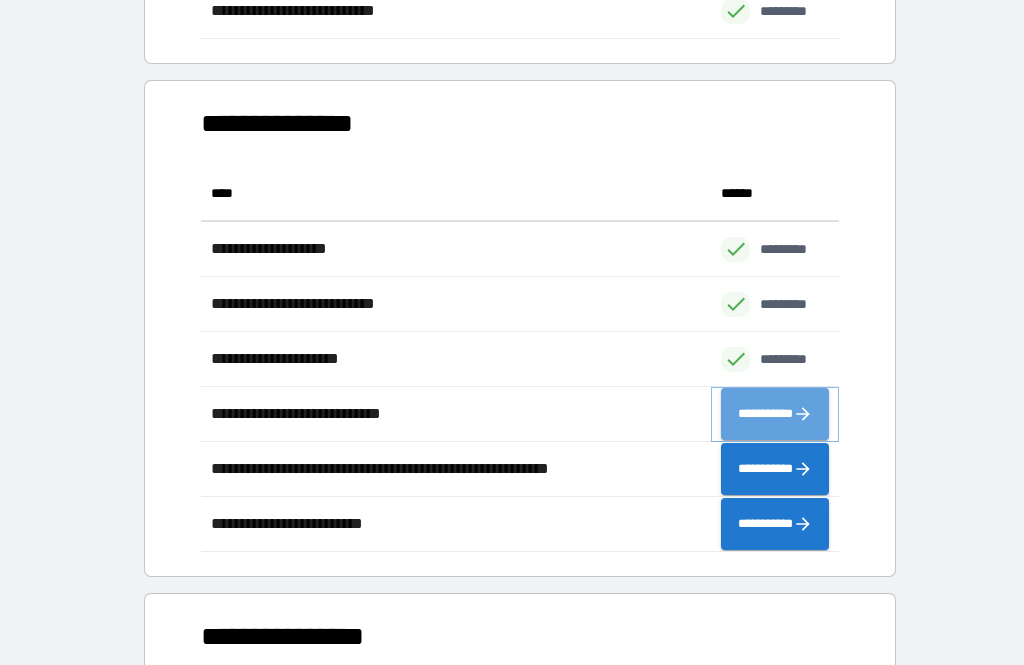 click on "**********" at bounding box center (775, 414) 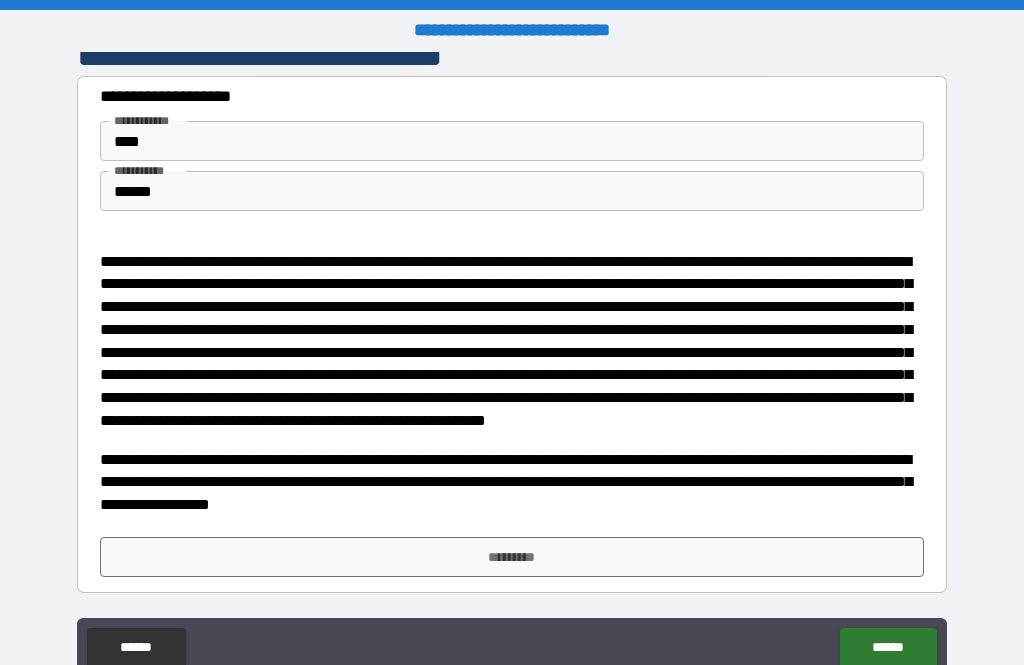 scroll, scrollTop: 16, scrollLeft: 0, axis: vertical 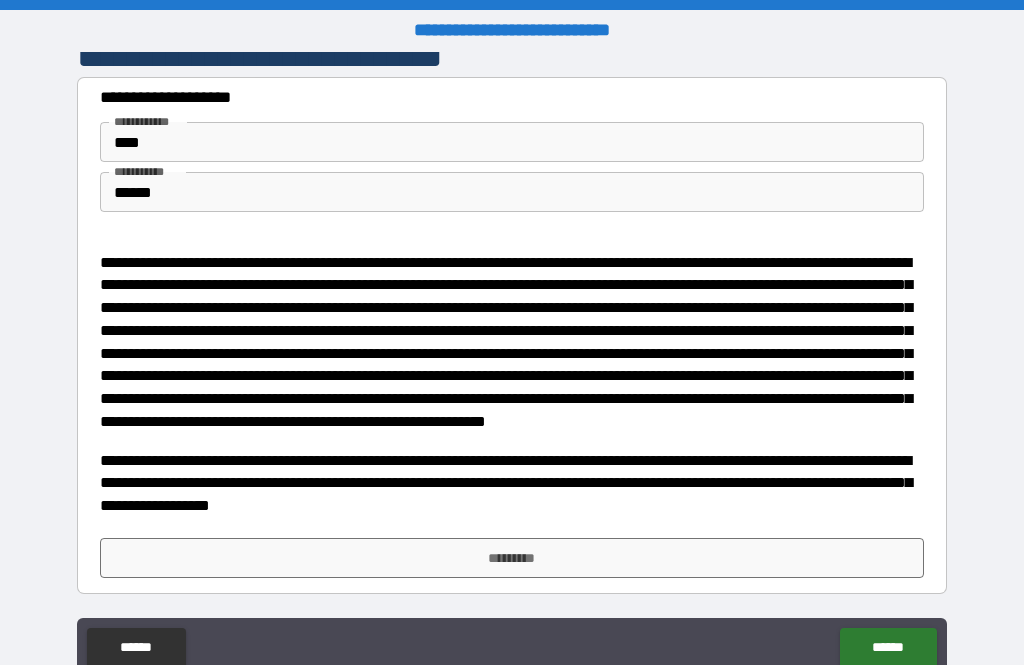 click on "*********" at bounding box center [512, 558] 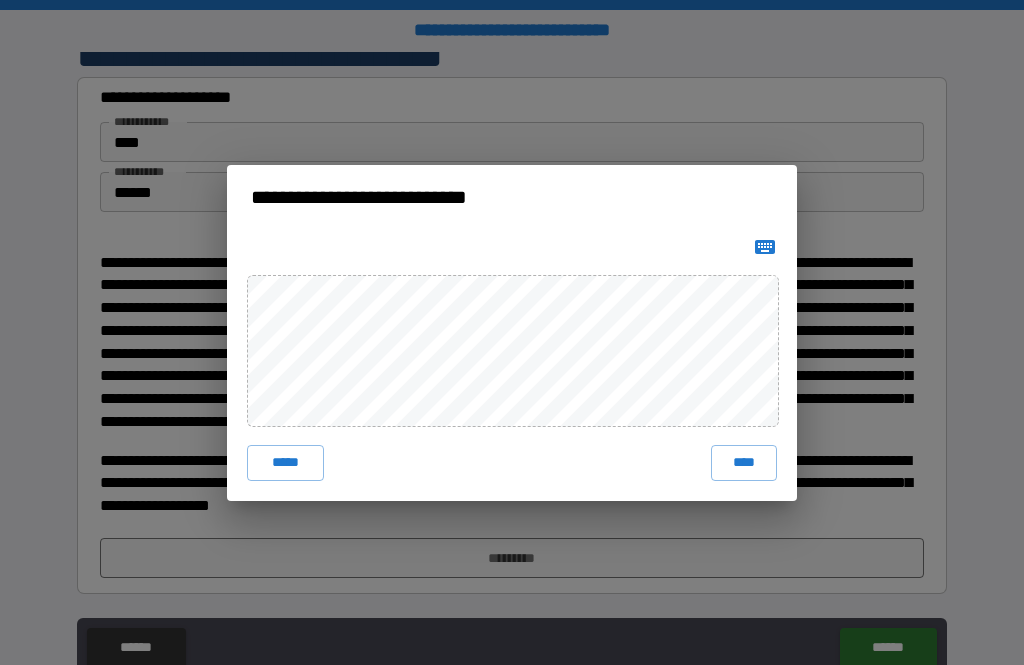click on "****" at bounding box center (744, 463) 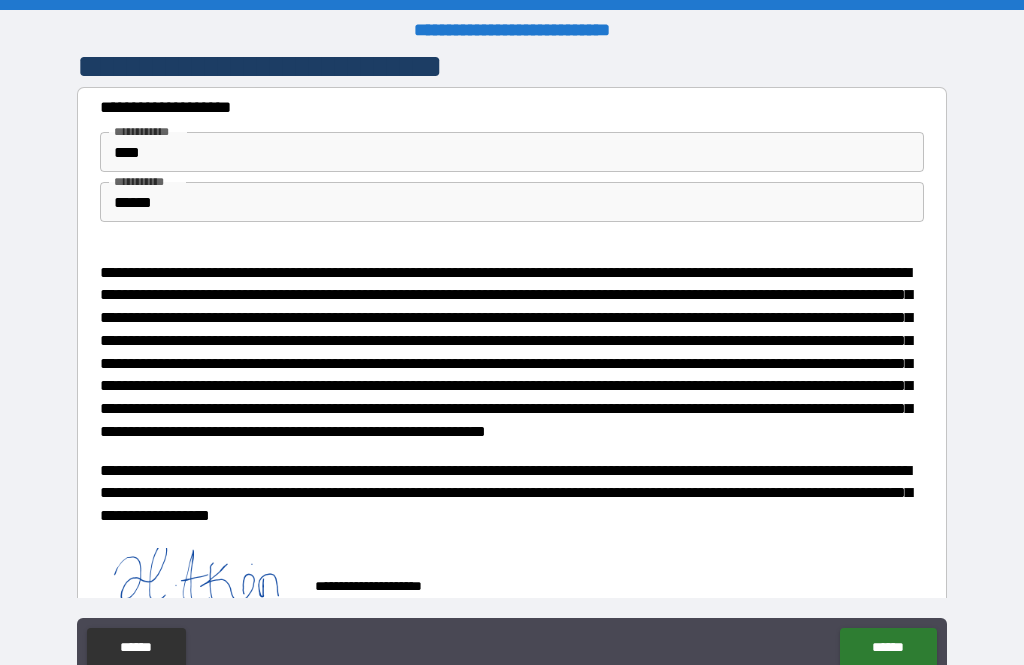 click on "******" at bounding box center (888, 648) 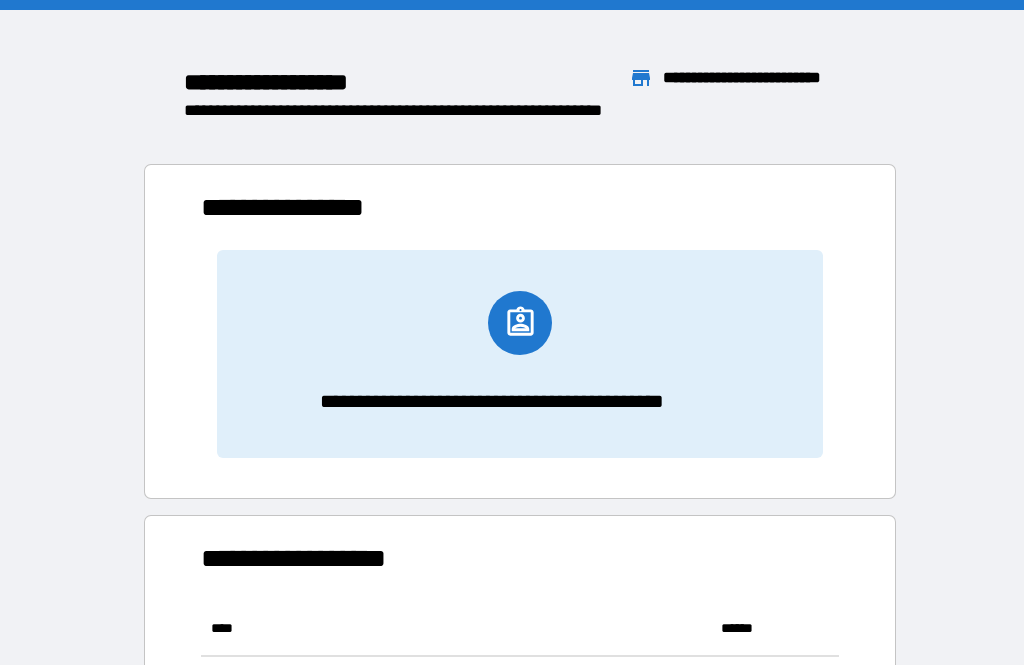 scroll, scrollTop: 111, scrollLeft: 638, axis: both 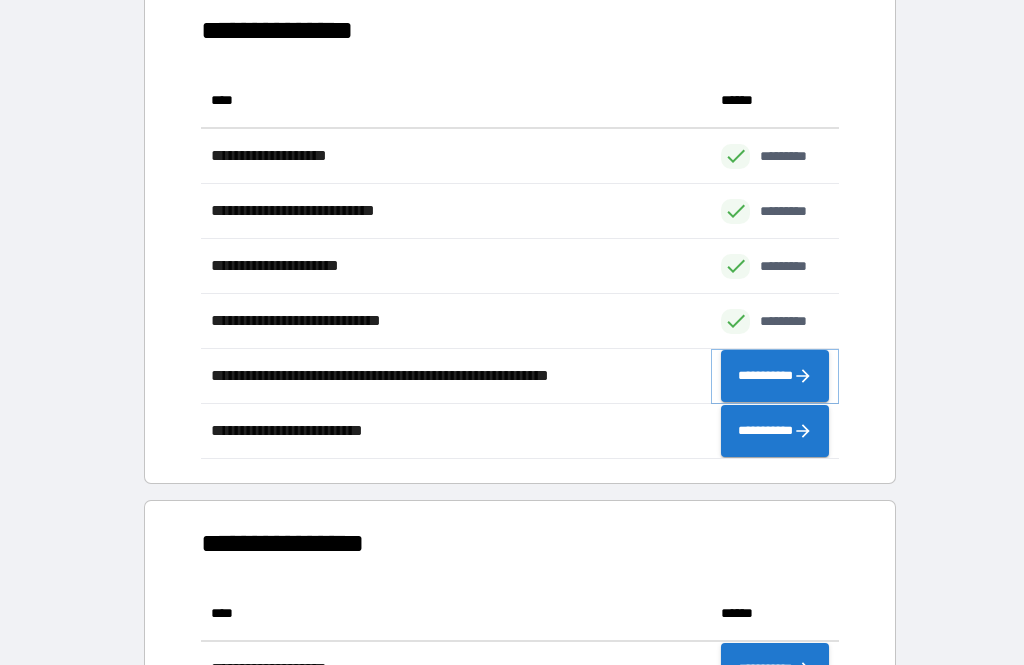 click on "**********" at bounding box center (775, 376) 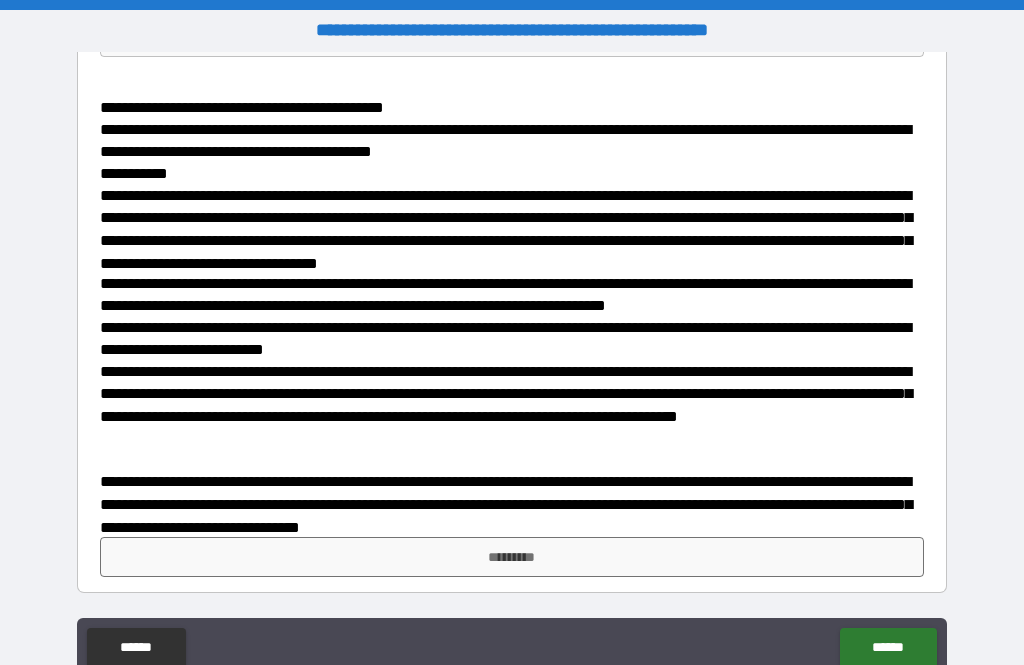 scroll, scrollTop: 211, scrollLeft: 0, axis: vertical 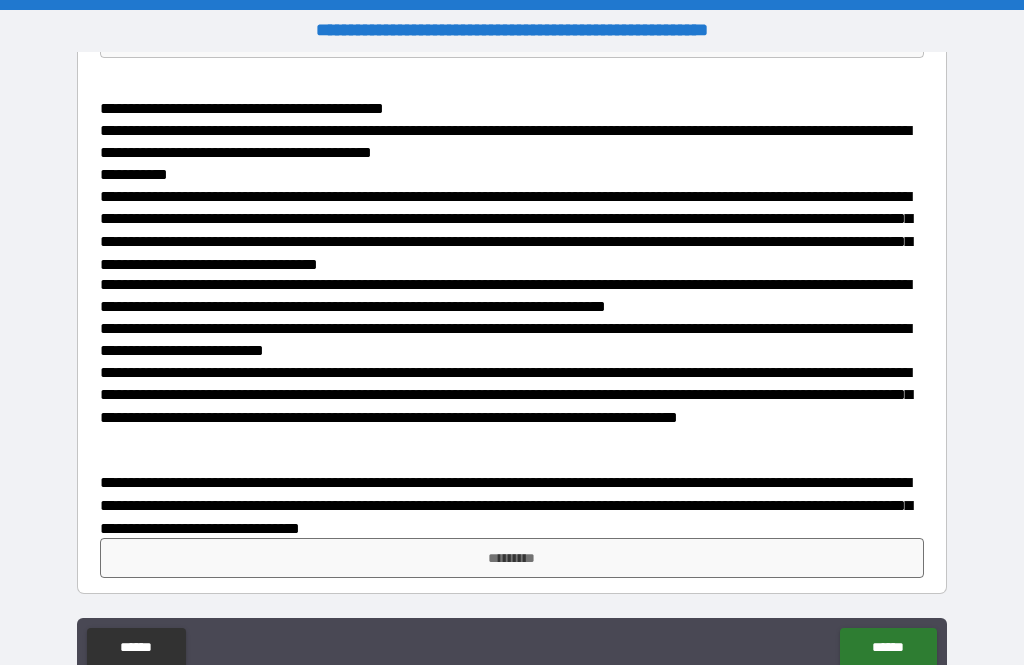 click on "*********" at bounding box center [512, 558] 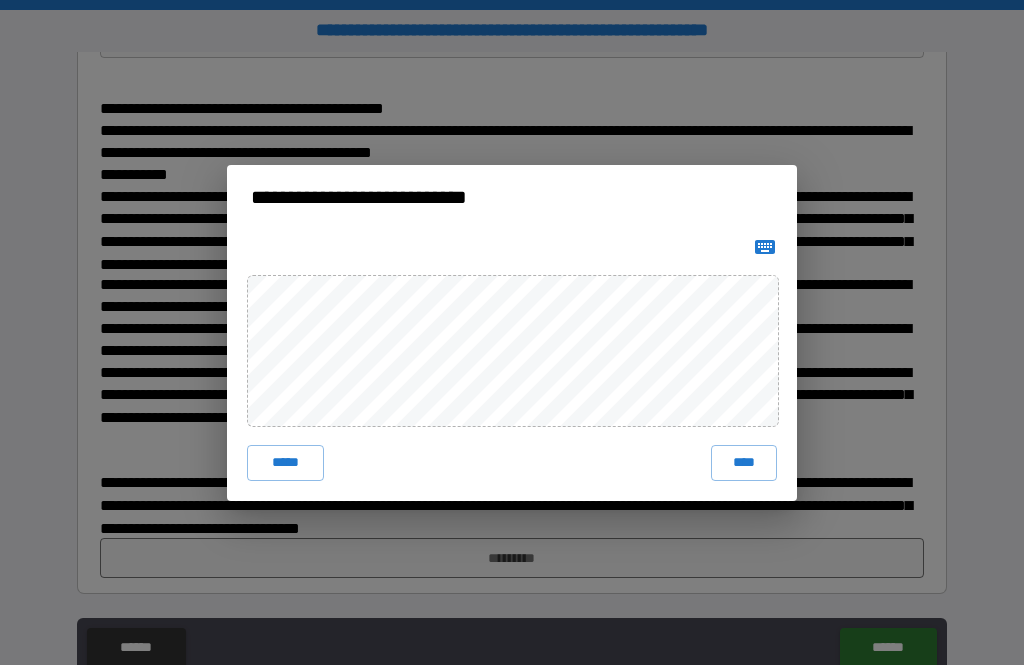 click on "****" at bounding box center (744, 463) 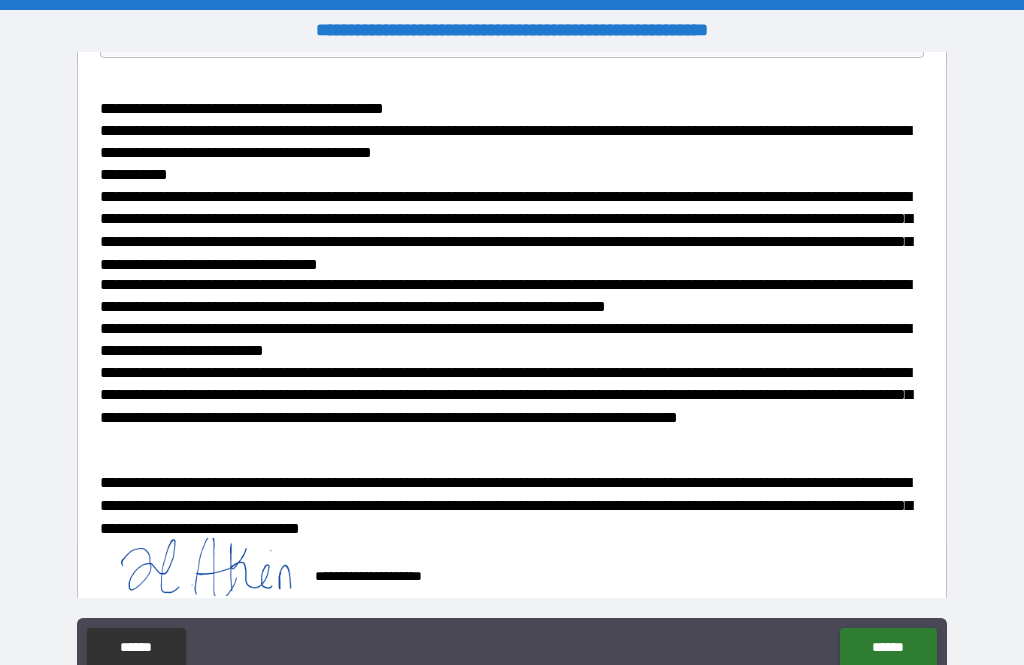 click on "******" at bounding box center [888, 648] 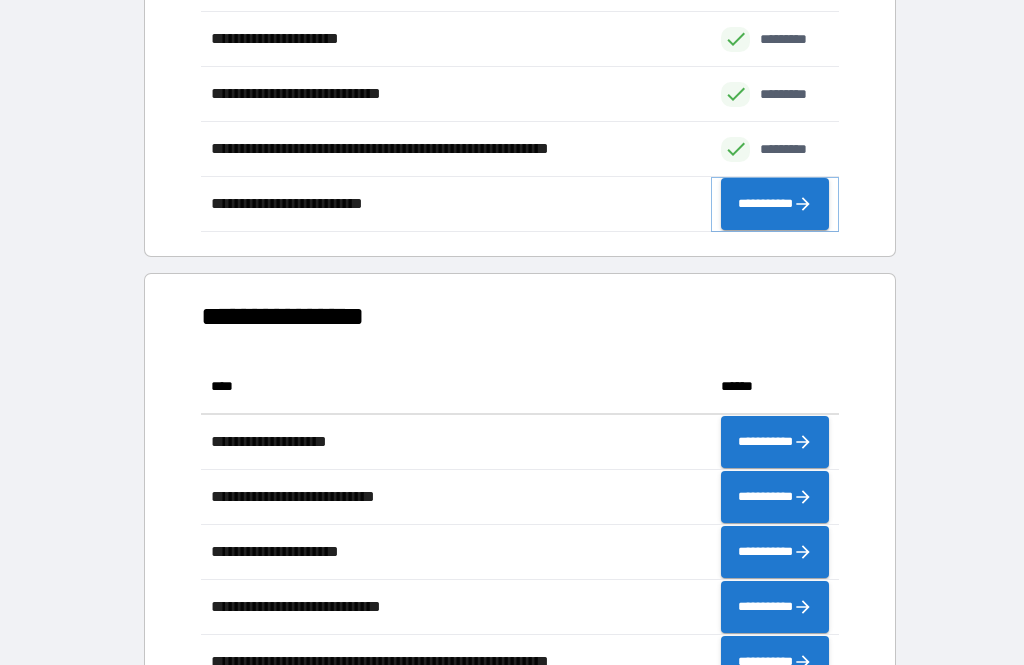 click on "**********" at bounding box center [775, 204] 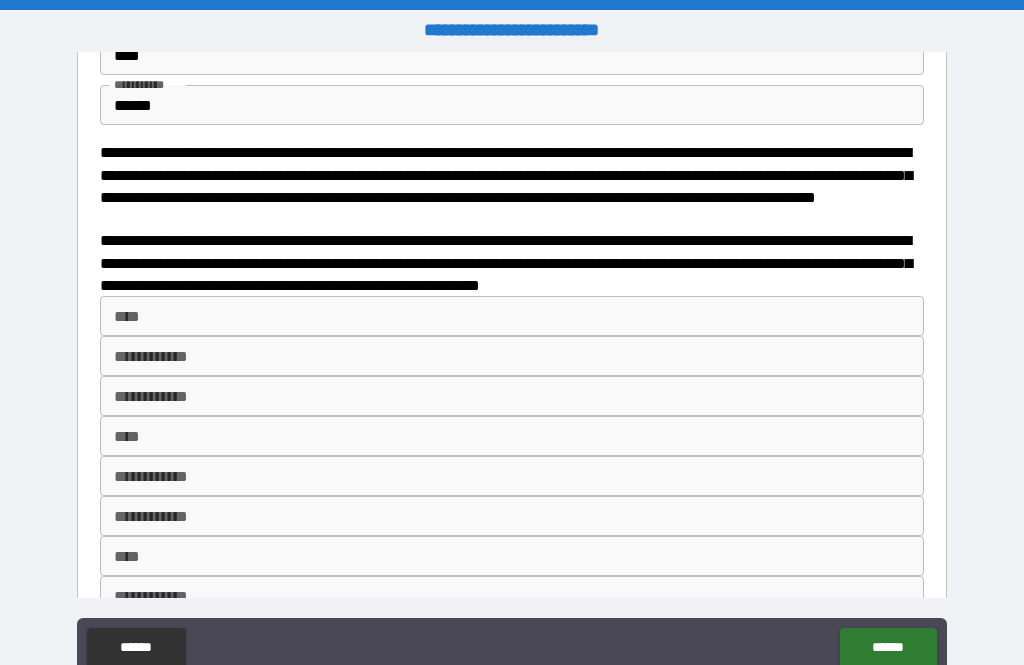 click on "****" at bounding box center (512, 316) 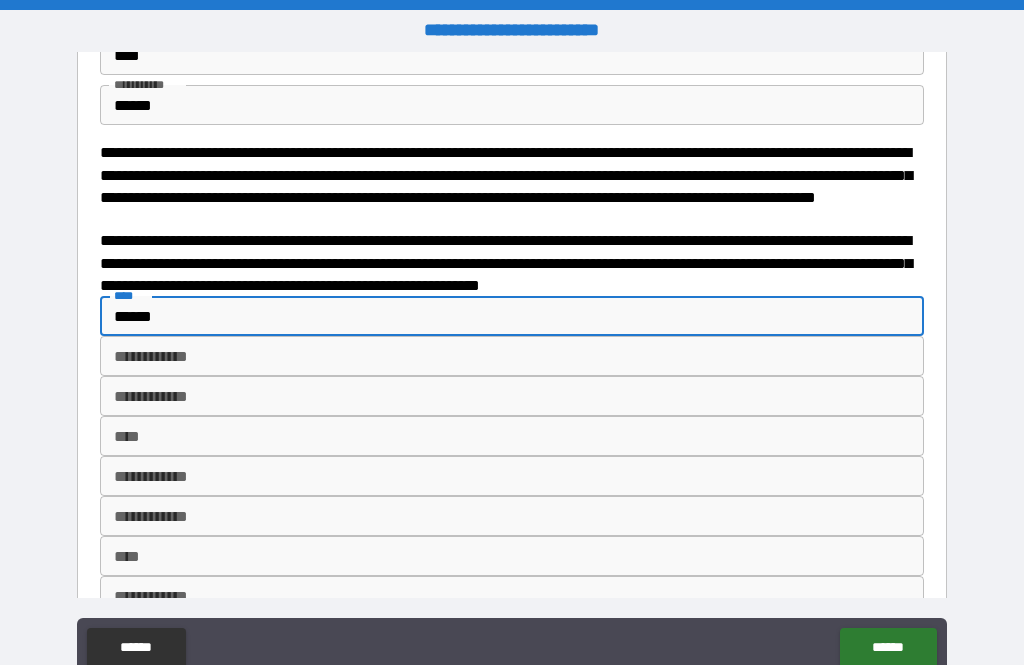 click on "*****" at bounding box center (512, 316) 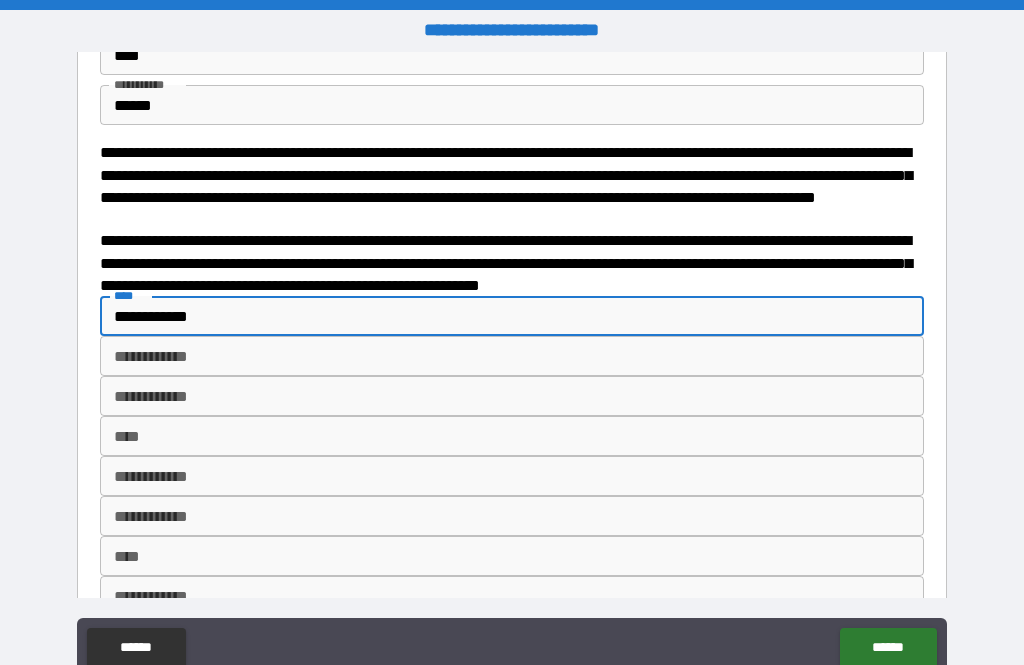 type on "**********" 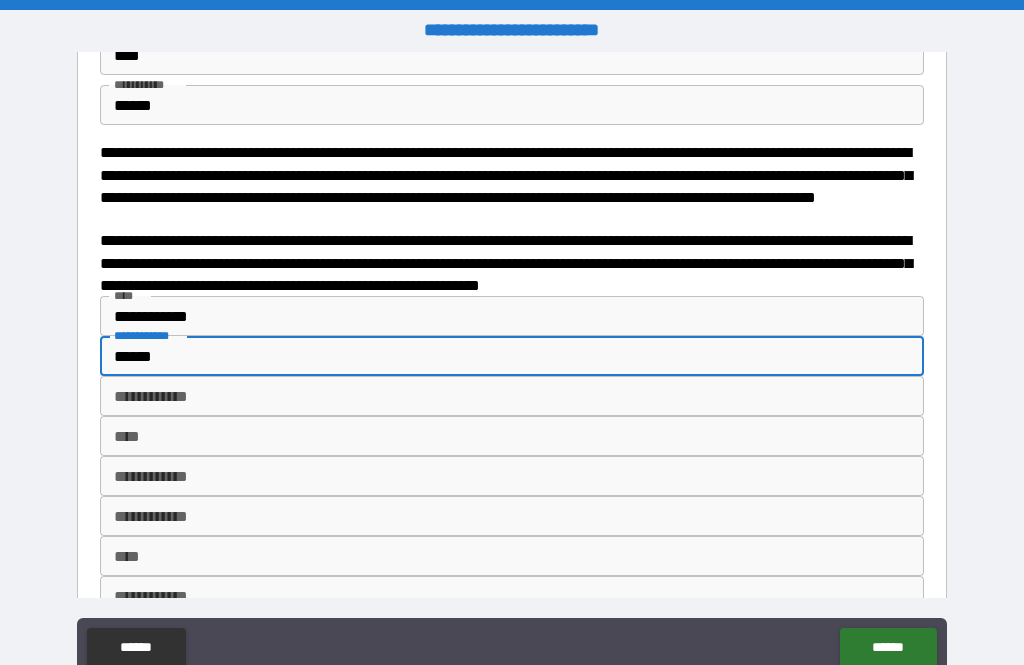 type on "******" 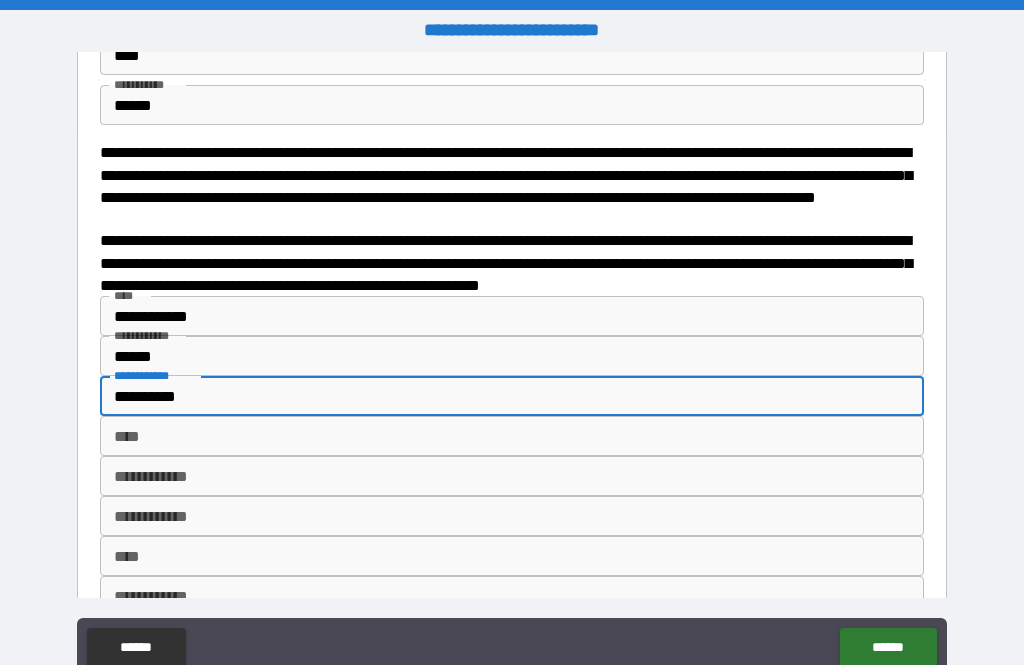 type on "**********" 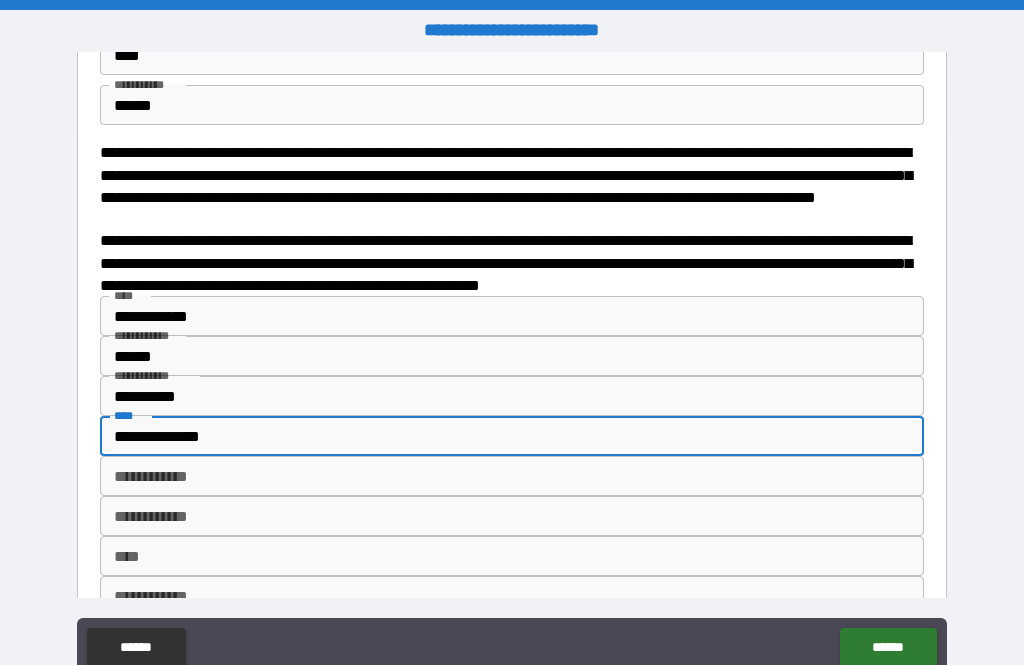 type on "**********" 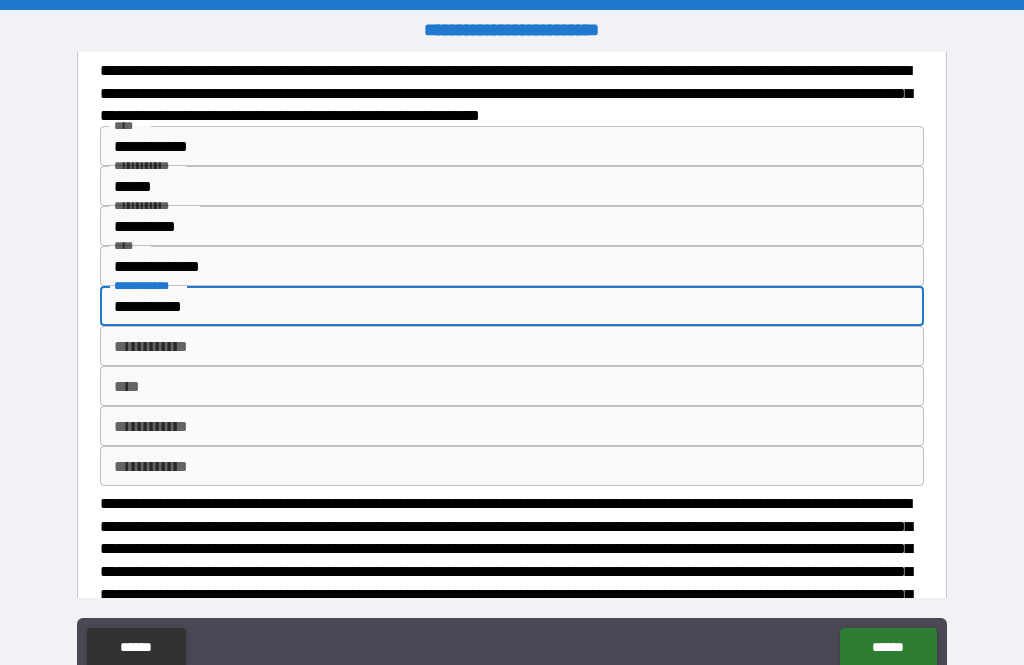 scroll, scrollTop: 275, scrollLeft: 0, axis: vertical 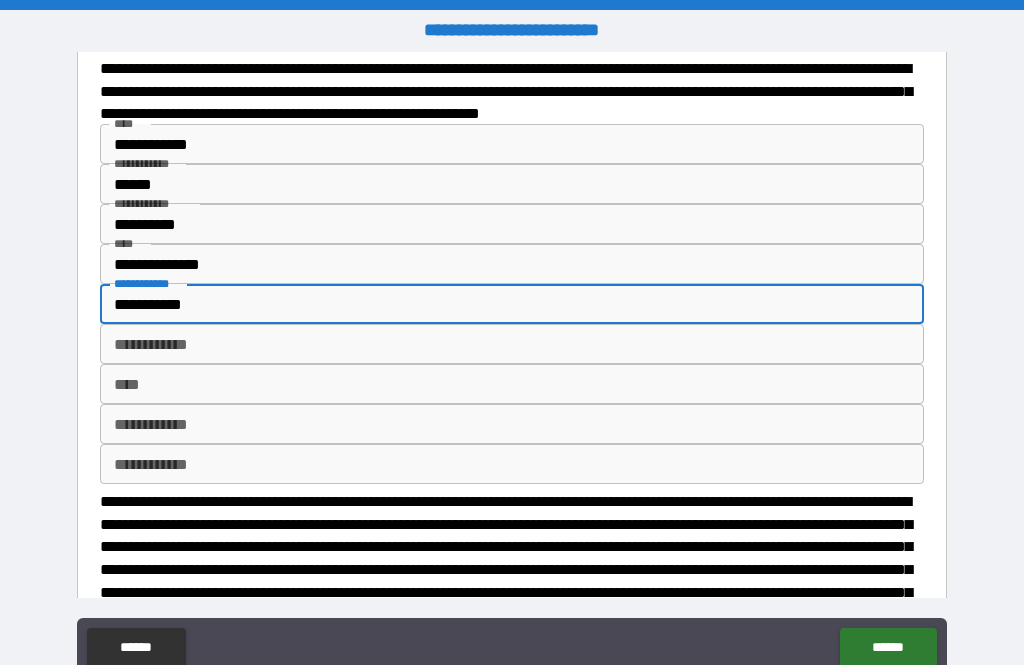 type on "**********" 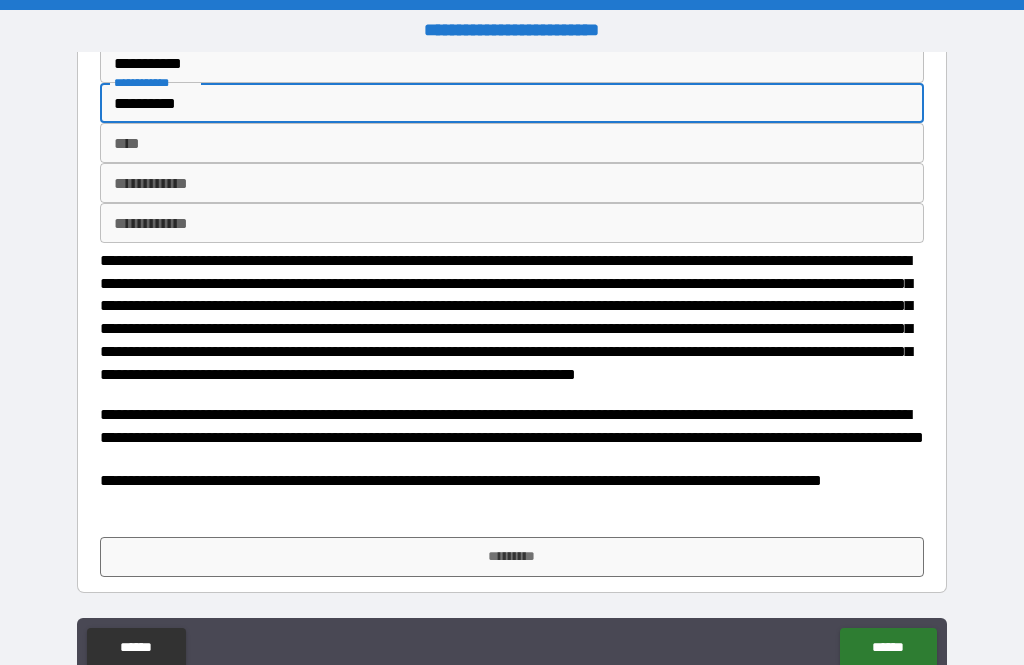 scroll, scrollTop: 515, scrollLeft: 0, axis: vertical 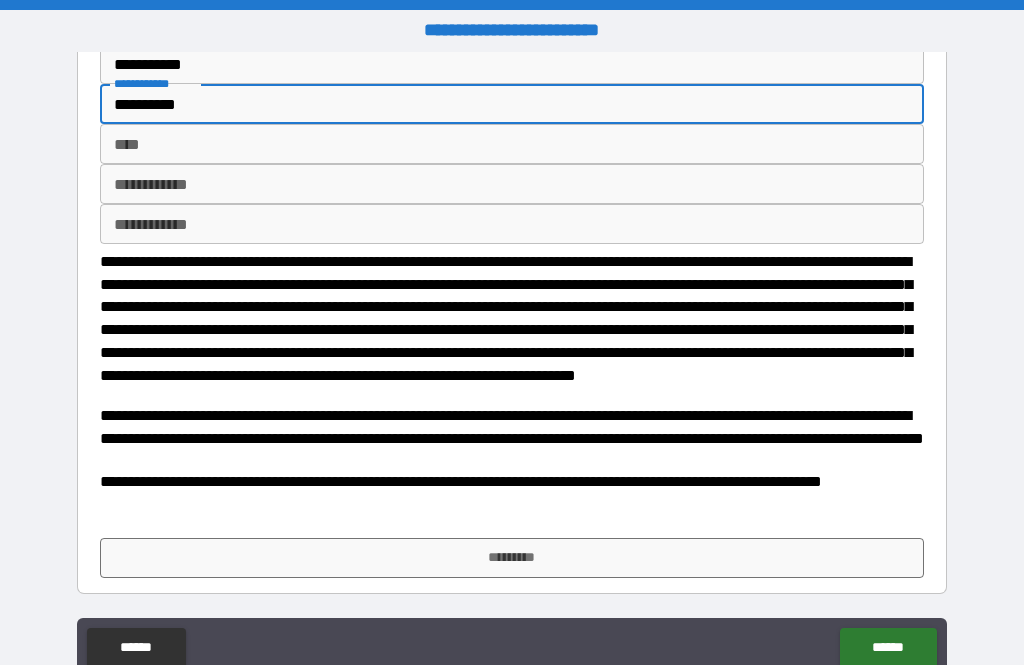 type on "**********" 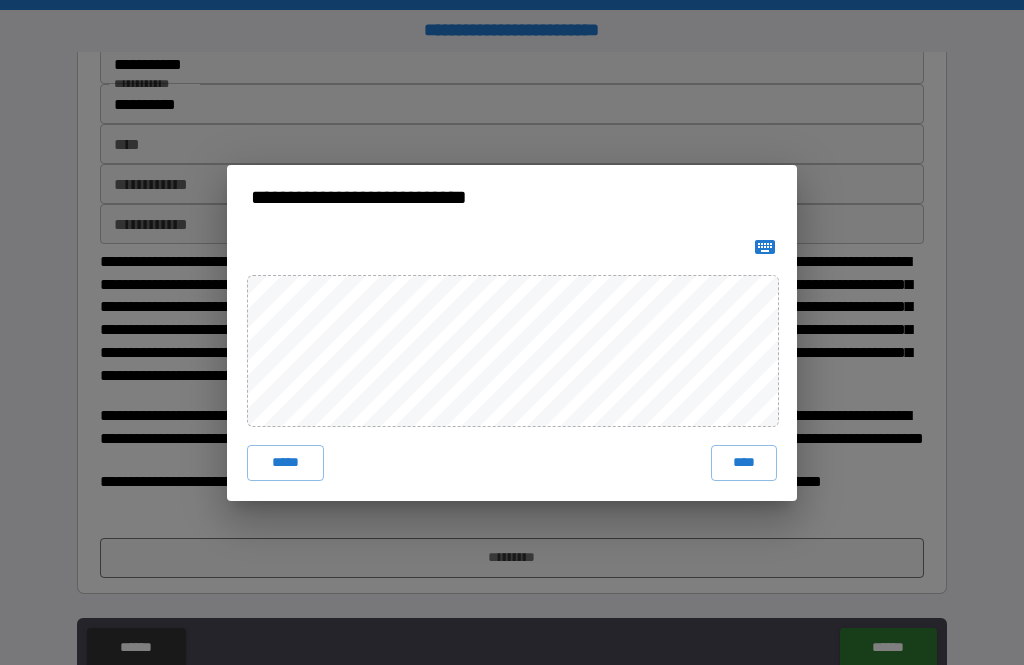 click on "****" at bounding box center (744, 463) 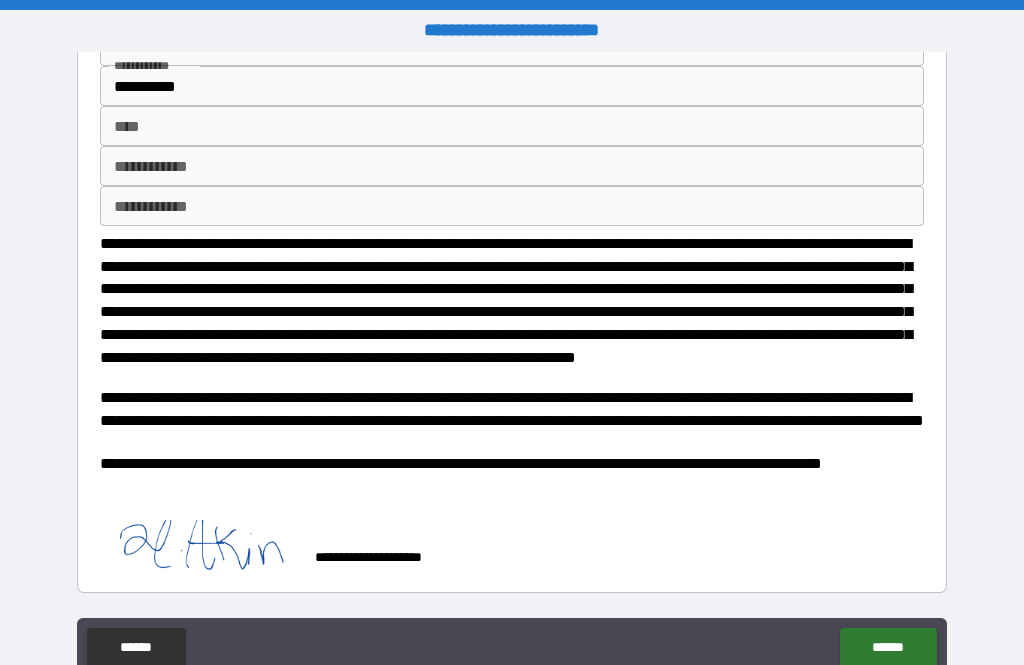 scroll, scrollTop: 532, scrollLeft: 0, axis: vertical 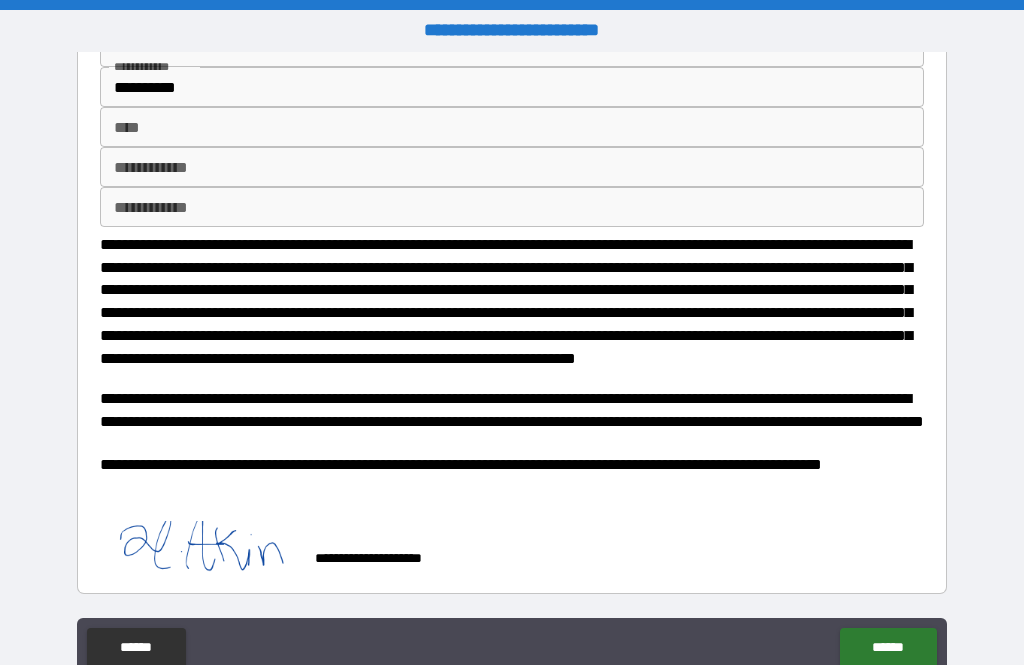 click on "******" at bounding box center [888, 648] 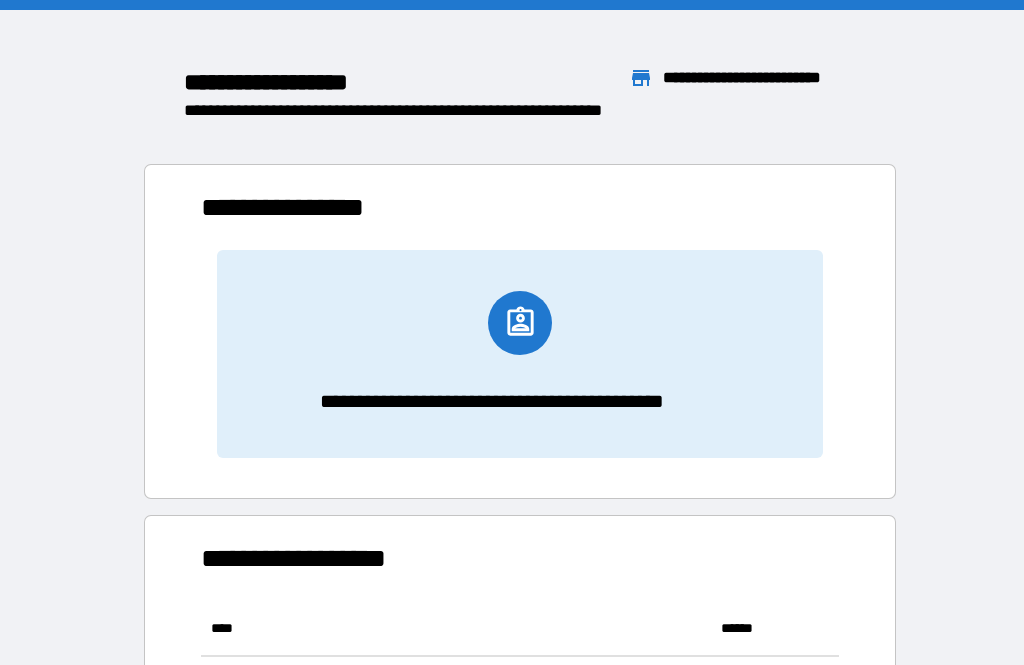 scroll, scrollTop: 111, scrollLeft: 638, axis: both 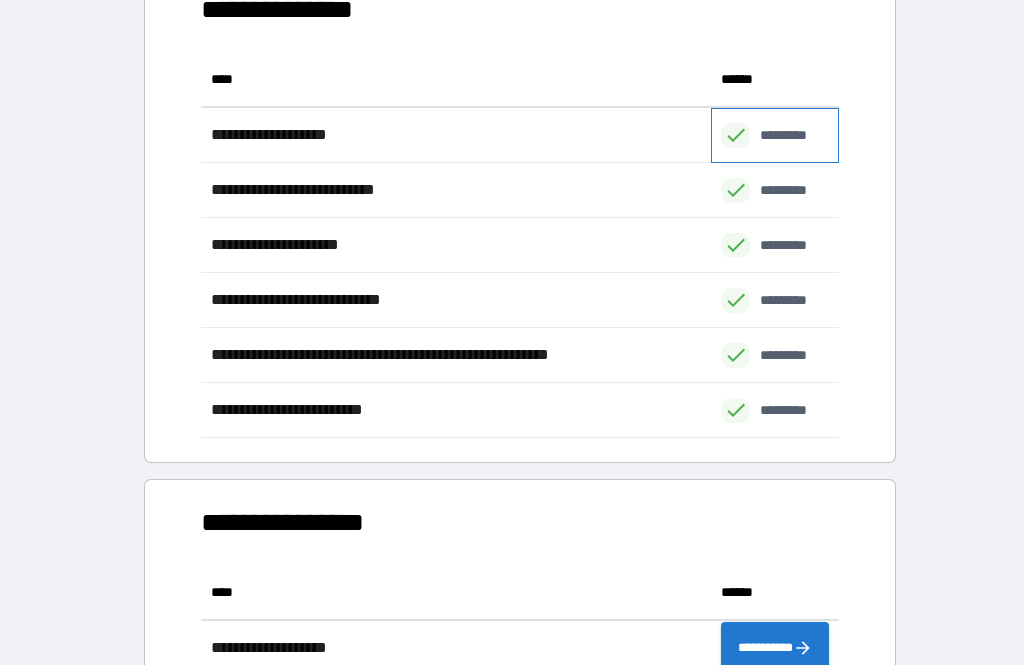 click on "*********" at bounding box center (794, 135) 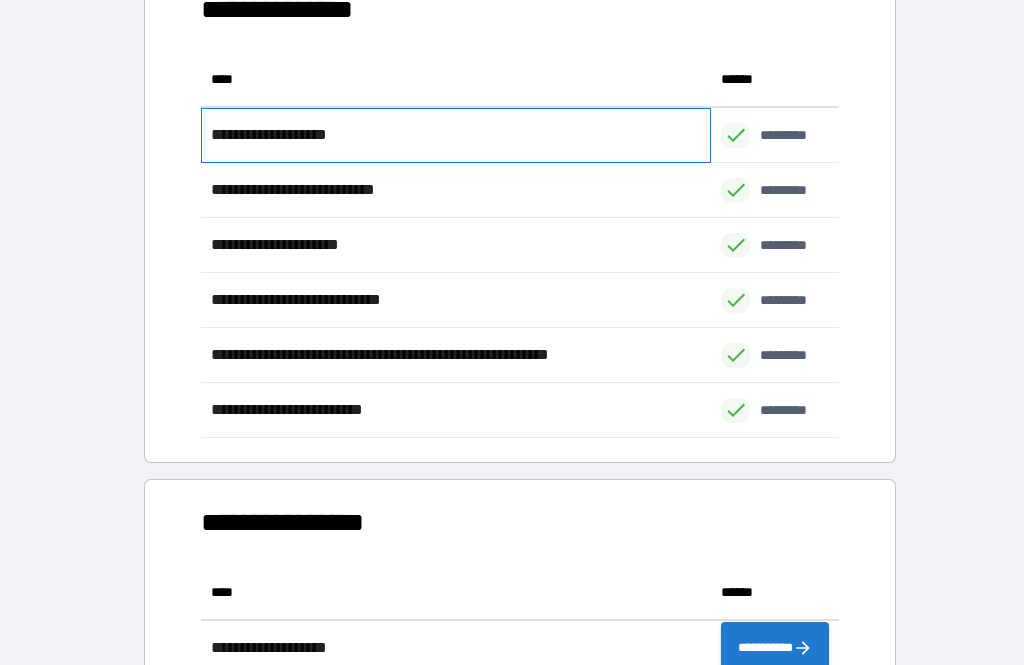 click on "**********" at bounding box center [456, 135] 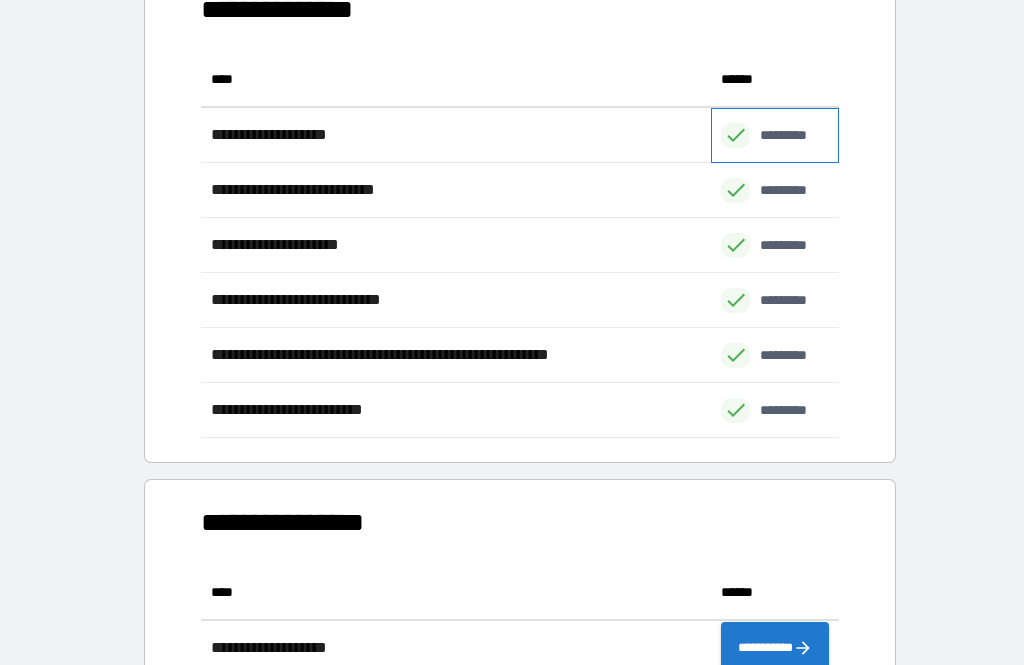 click on "*********" at bounding box center (775, 135) 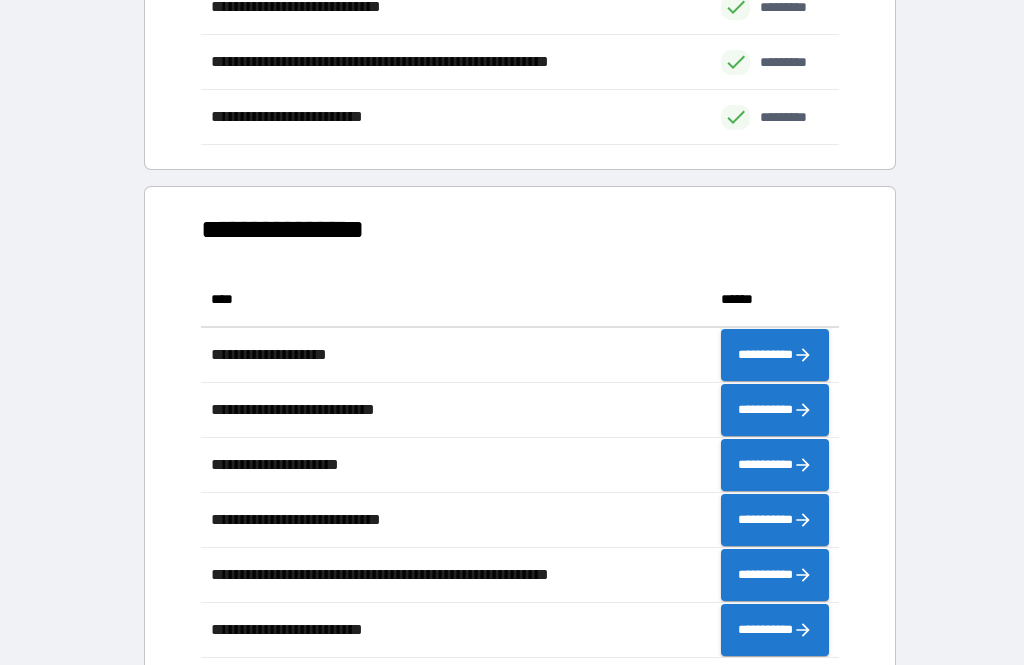 scroll, scrollTop: 1554, scrollLeft: 0, axis: vertical 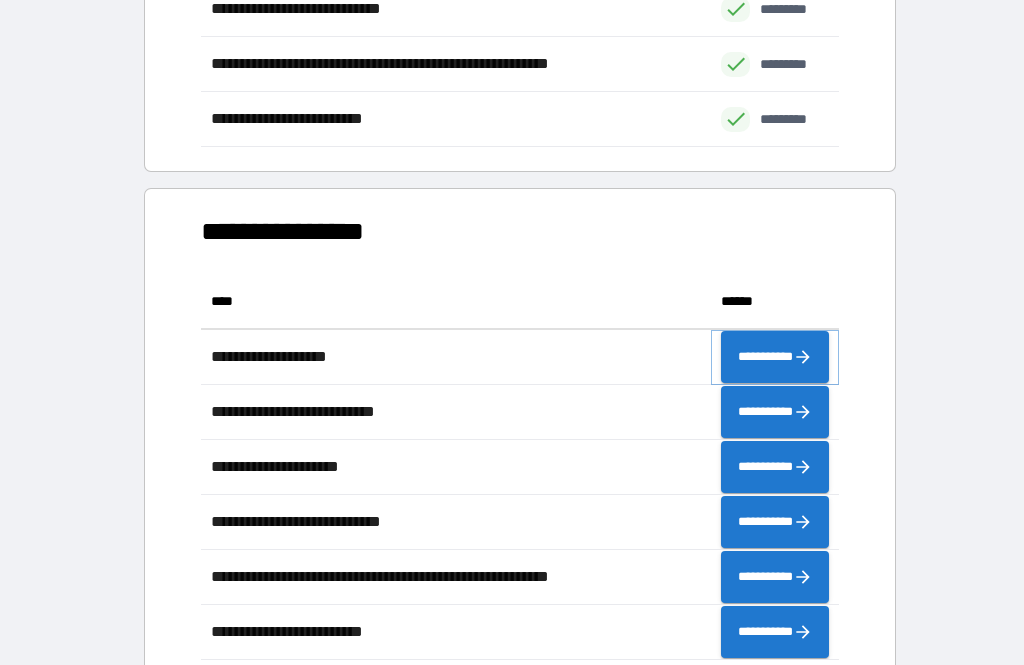 click on "**********" at bounding box center (775, 357) 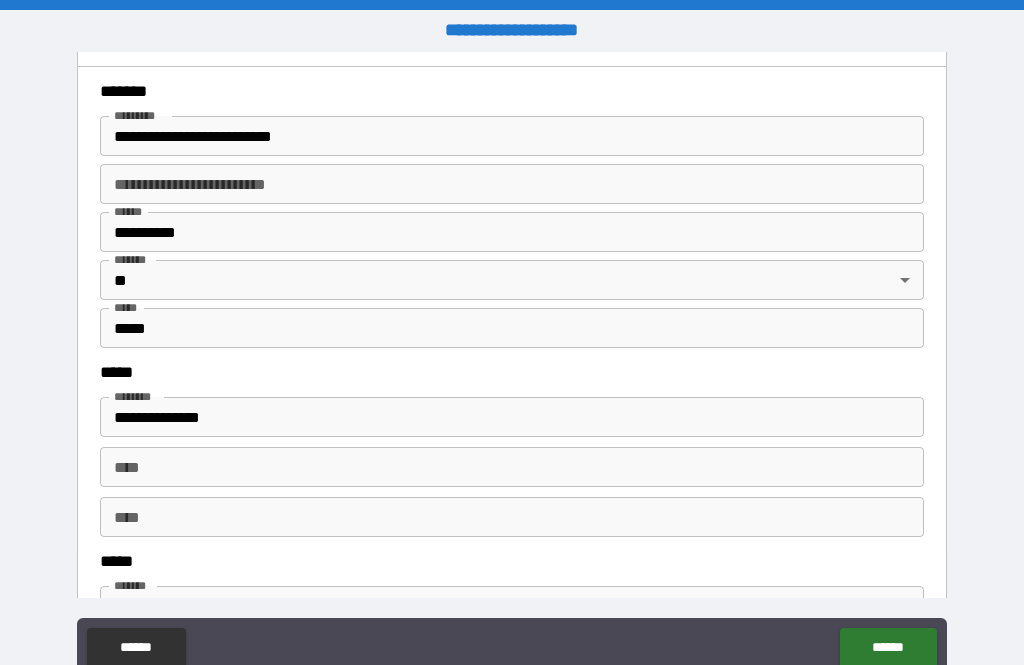 scroll, scrollTop: 624, scrollLeft: 0, axis: vertical 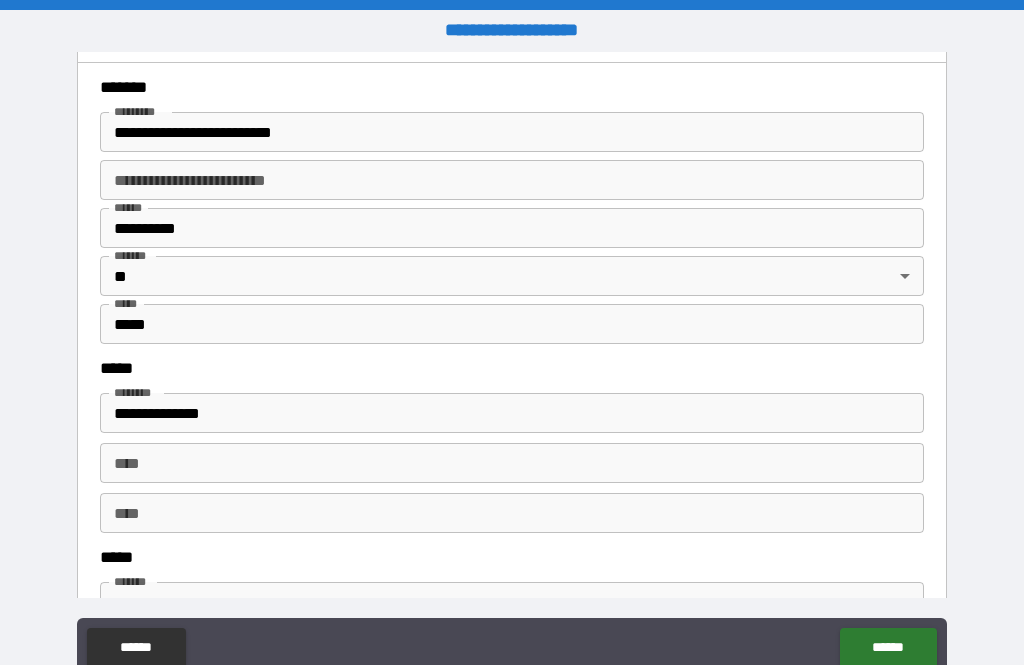 click on "**********" at bounding box center [512, 413] 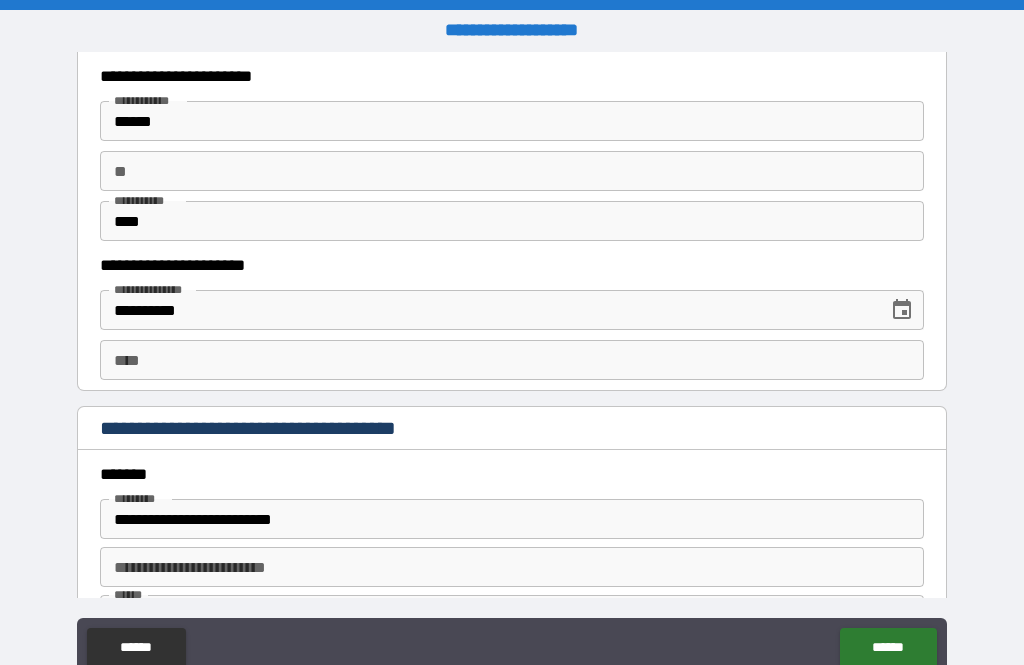 scroll, scrollTop: 1544, scrollLeft: 0, axis: vertical 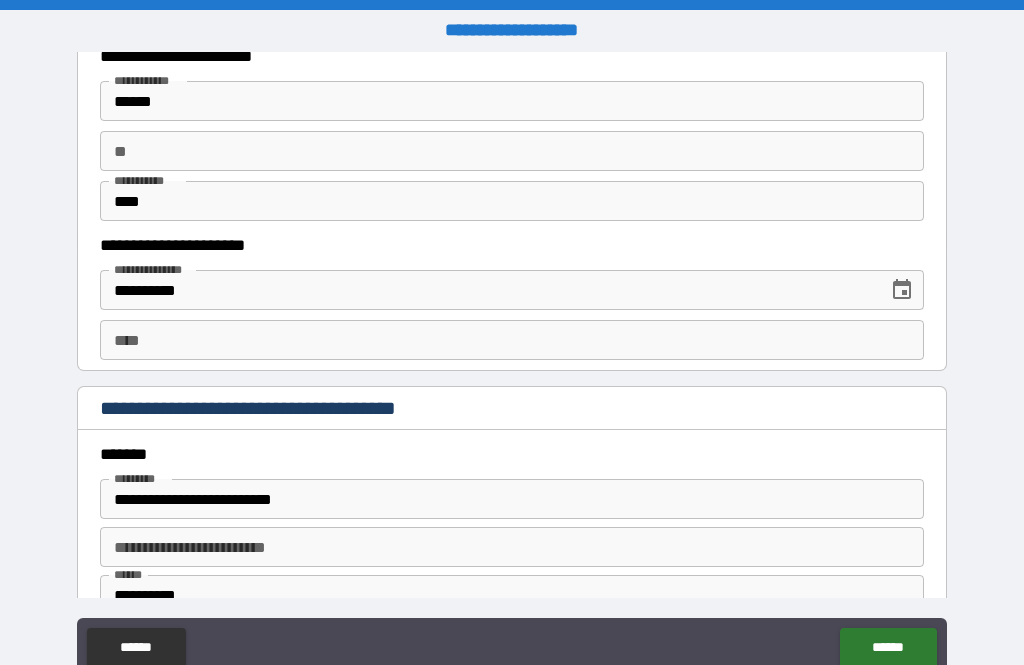 type on "**********" 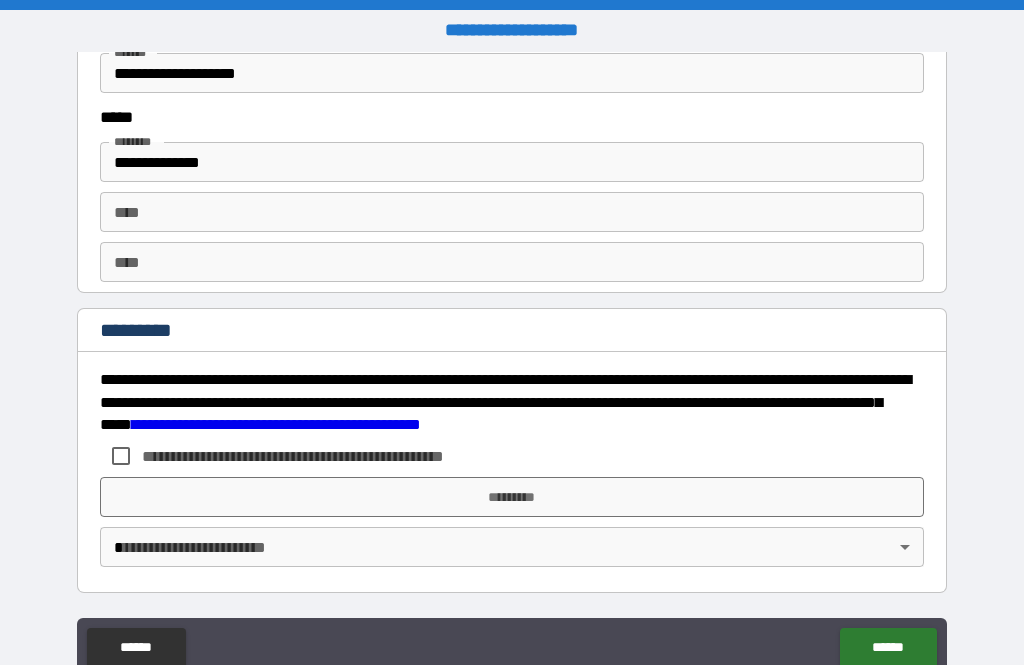 scroll, scrollTop: 2251, scrollLeft: 0, axis: vertical 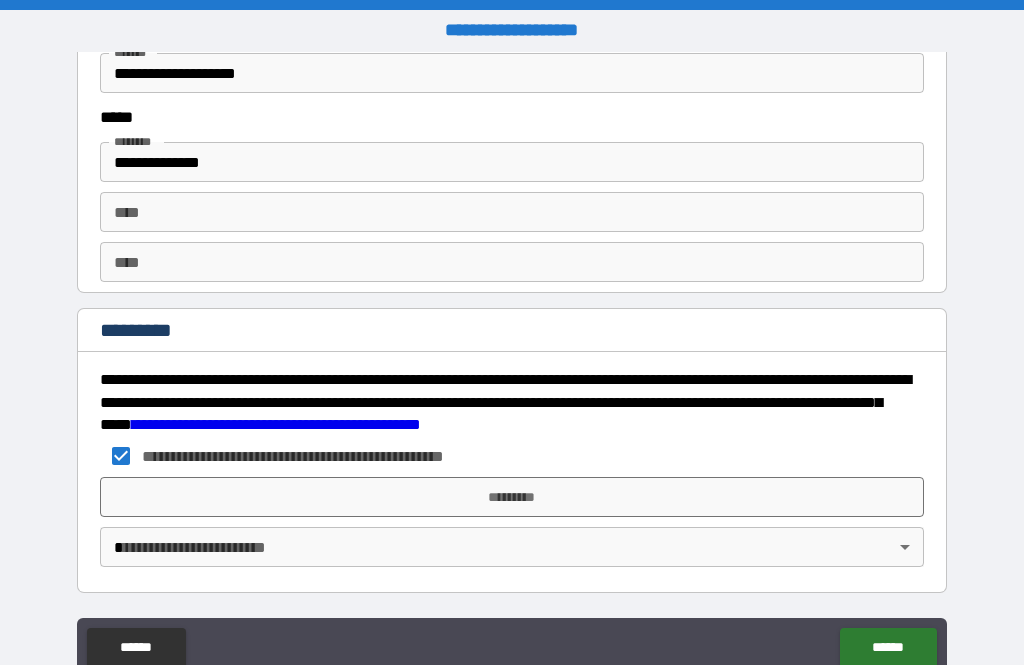 click on "*********" at bounding box center (512, 497) 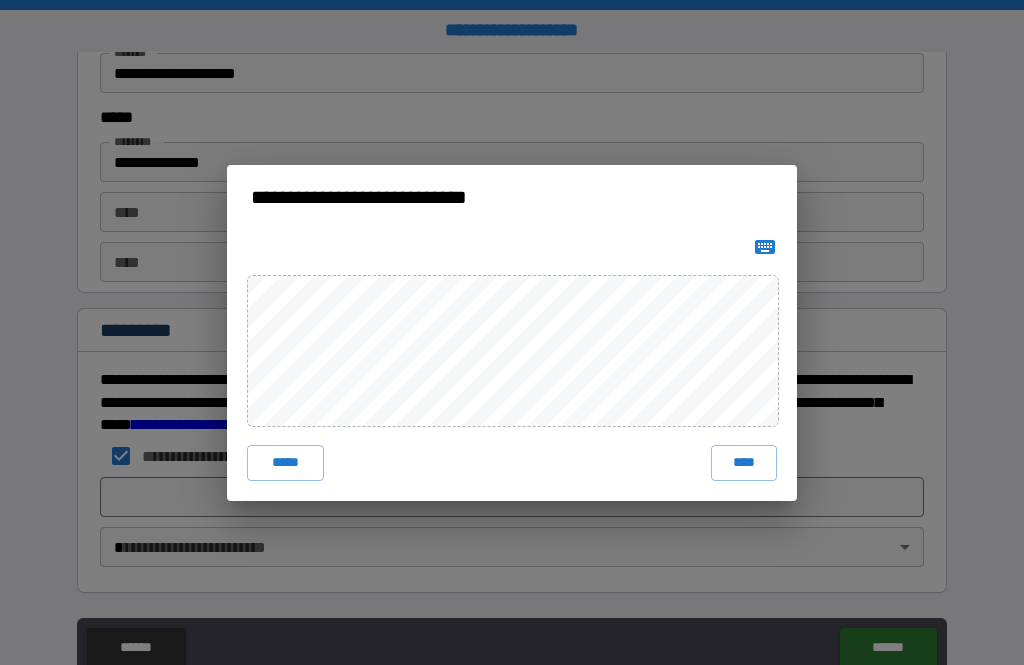 click on "****" at bounding box center [744, 463] 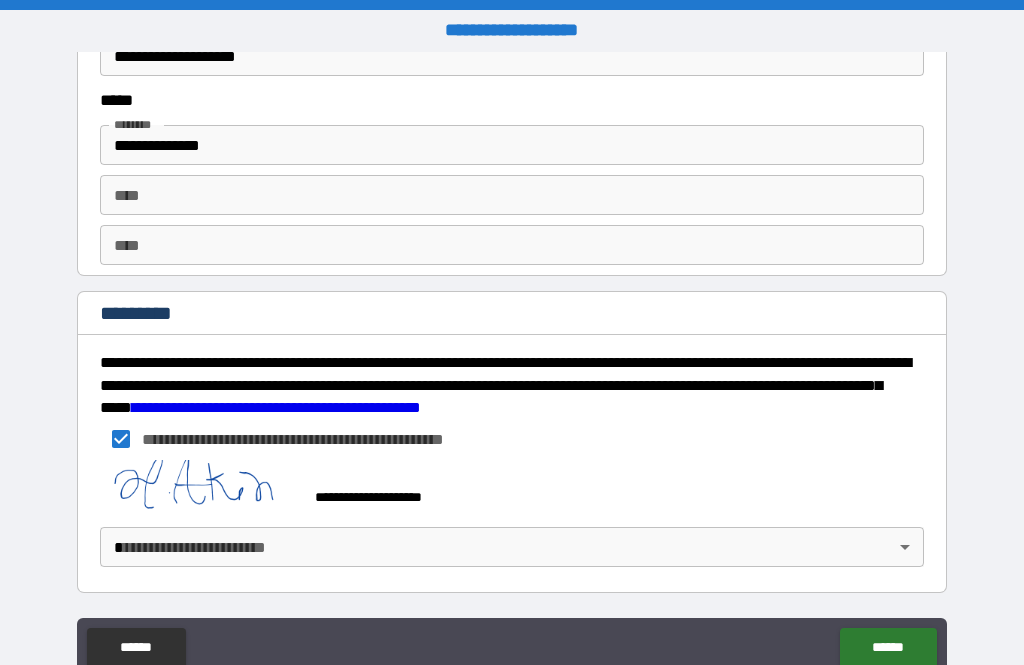 scroll, scrollTop: 2268, scrollLeft: 0, axis: vertical 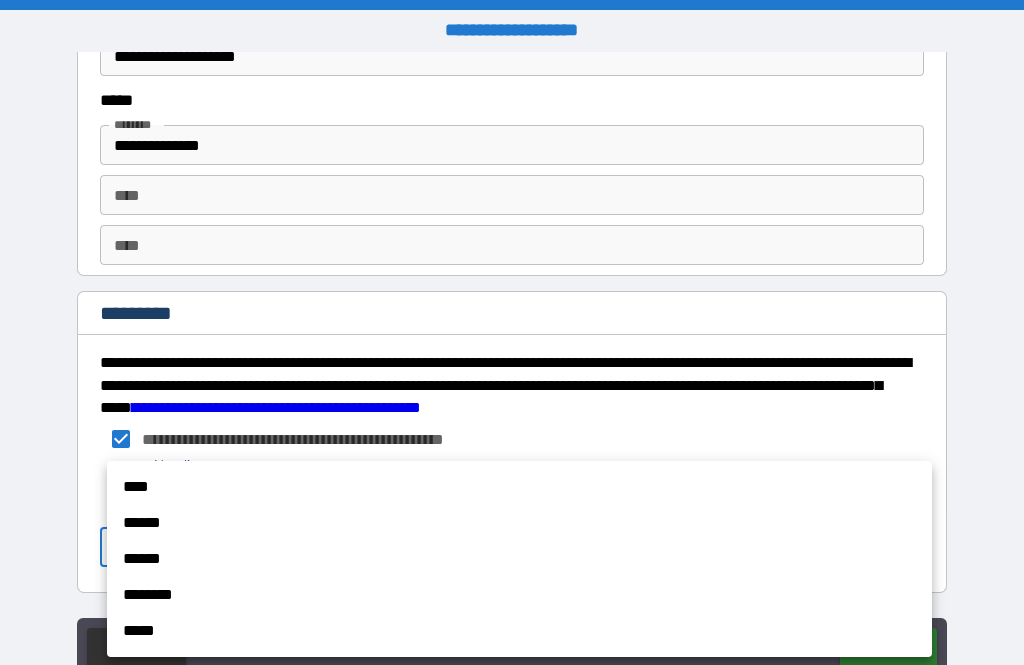 click on "******" at bounding box center (519, 523) 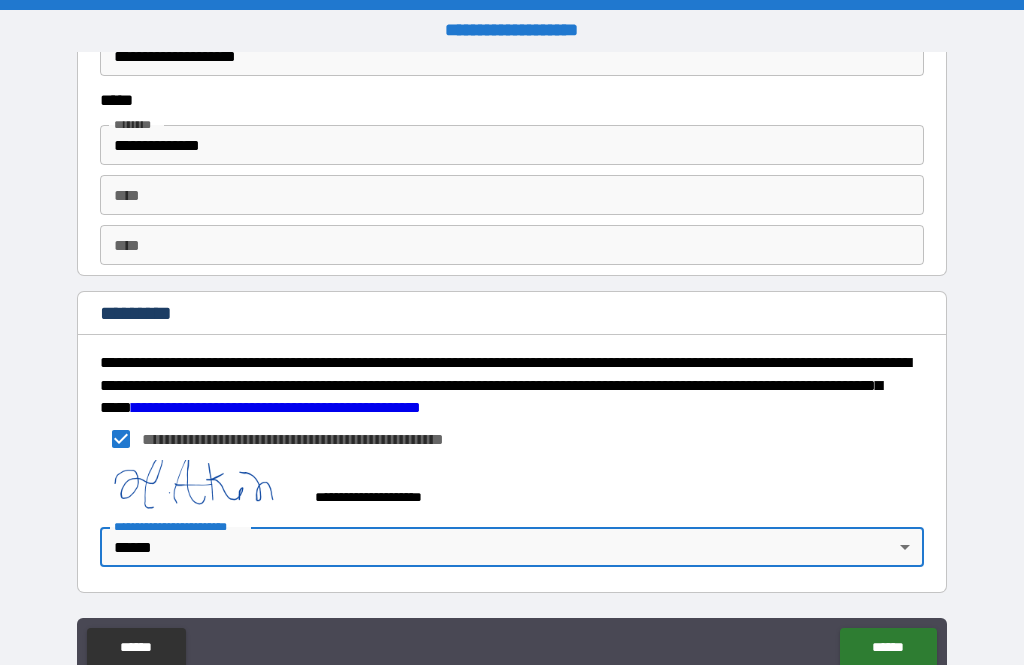 type on "*" 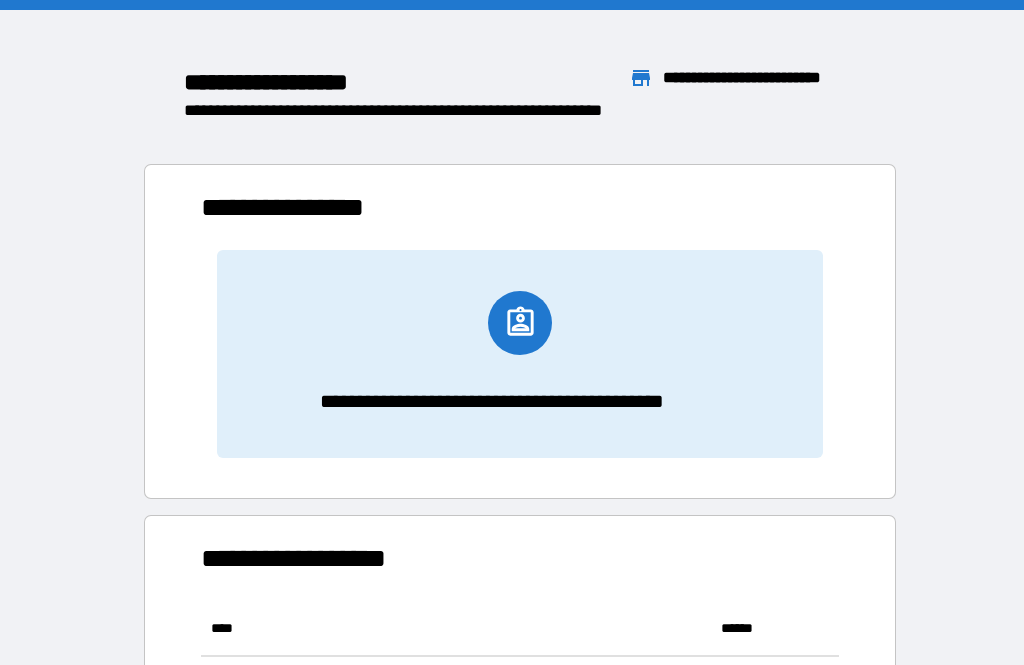 scroll, scrollTop: 1, scrollLeft: 1, axis: both 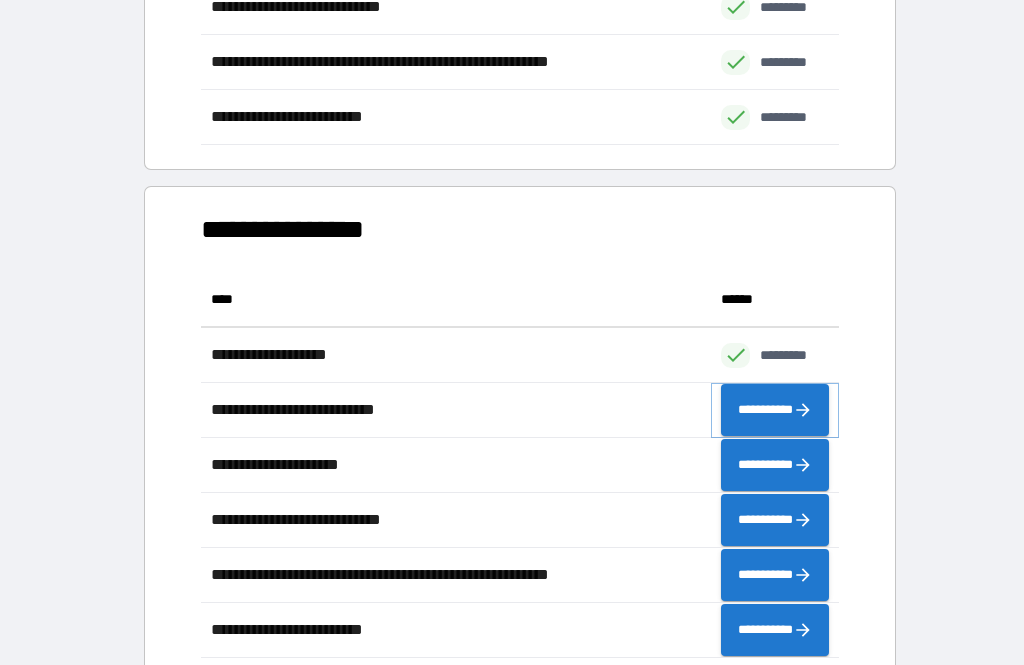 click on "**********" at bounding box center [775, 410] 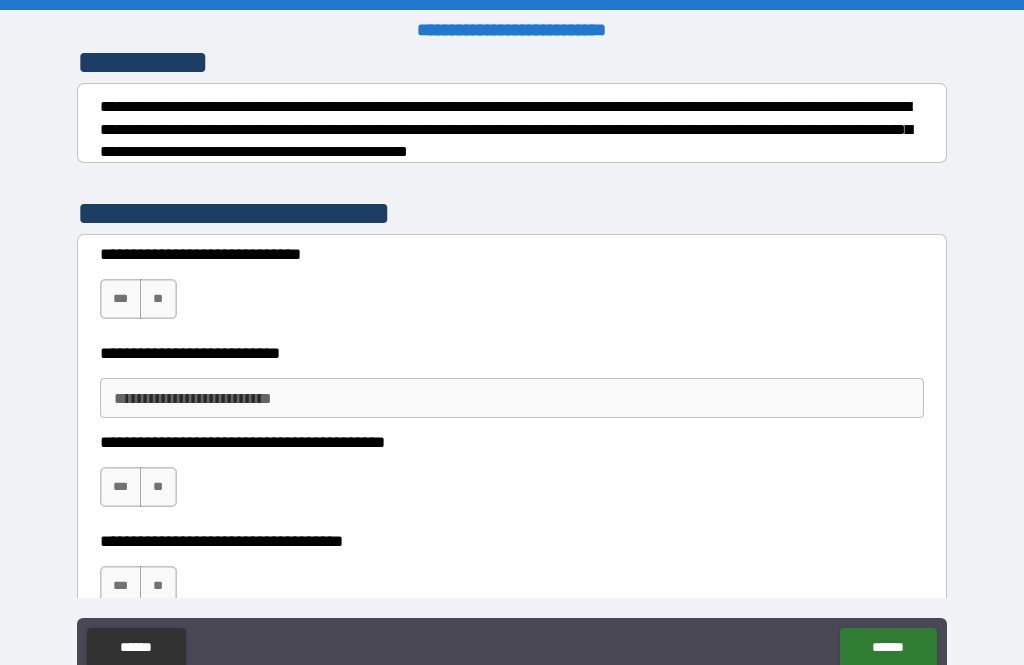 scroll, scrollTop: 287, scrollLeft: 0, axis: vertical 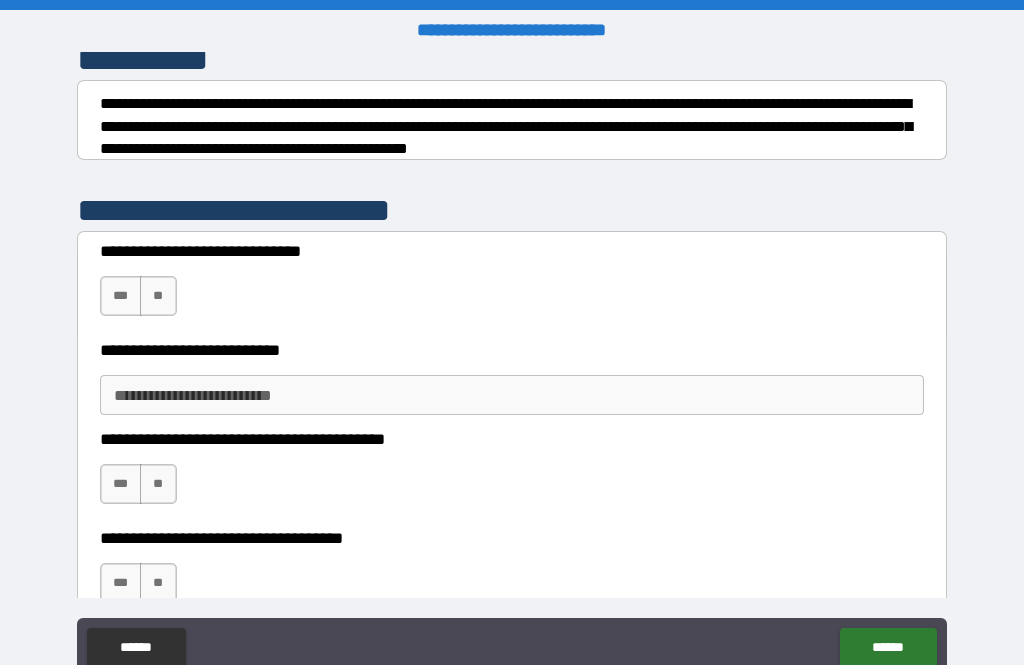 click on "***" at bounding box center (121, 296) 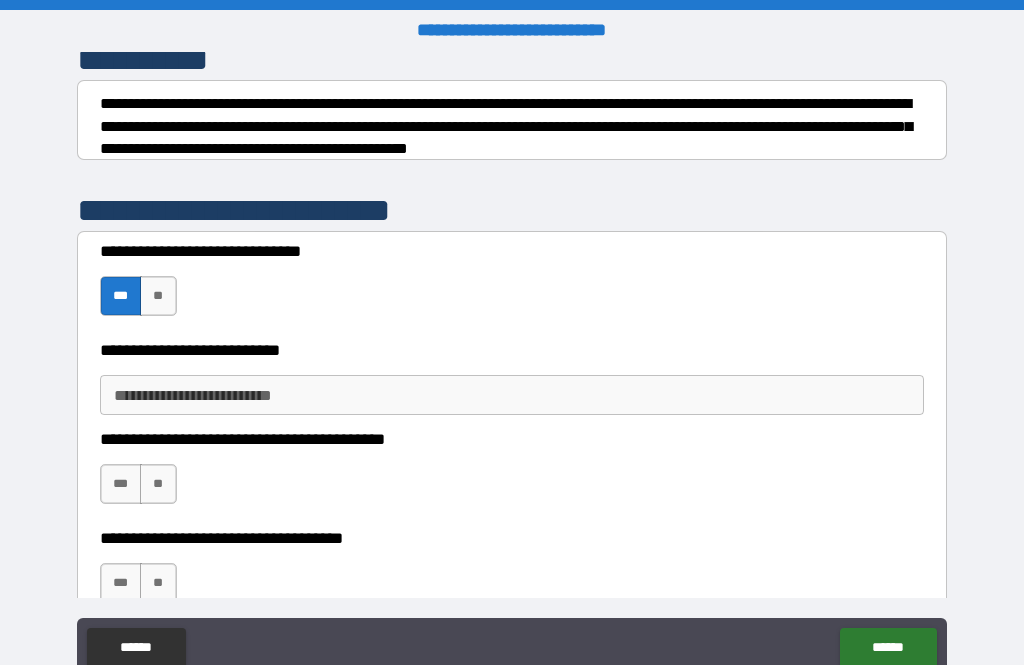 click on "**" at bounding box center (158, 484) 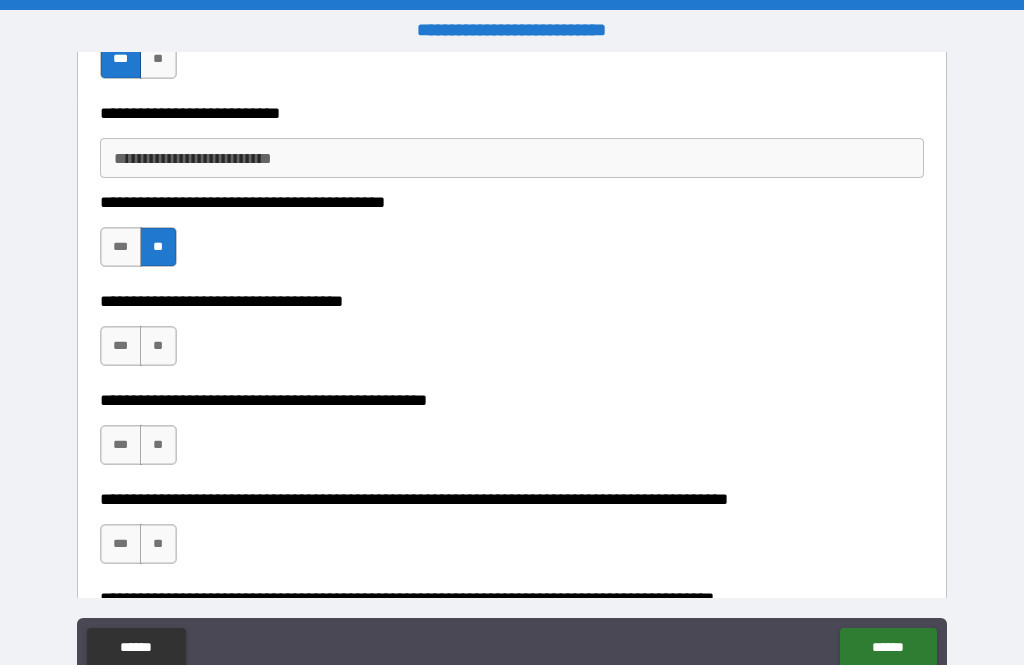 scroll, scrollTop: 524, scrollLeft: 0, axis: vertical 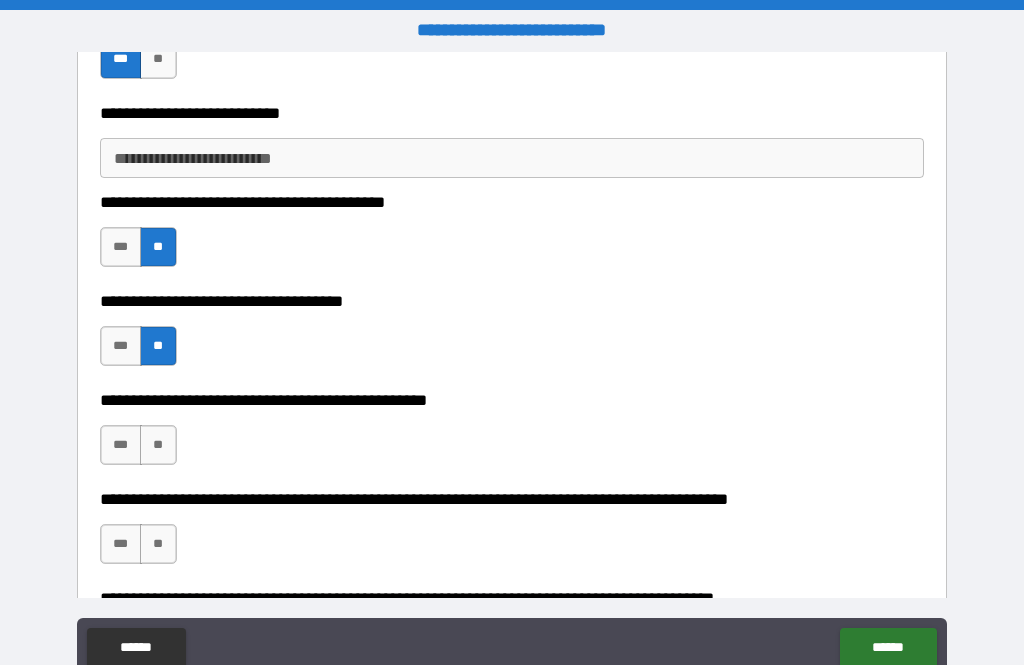 click on "**" at bounding box center (158, 445) 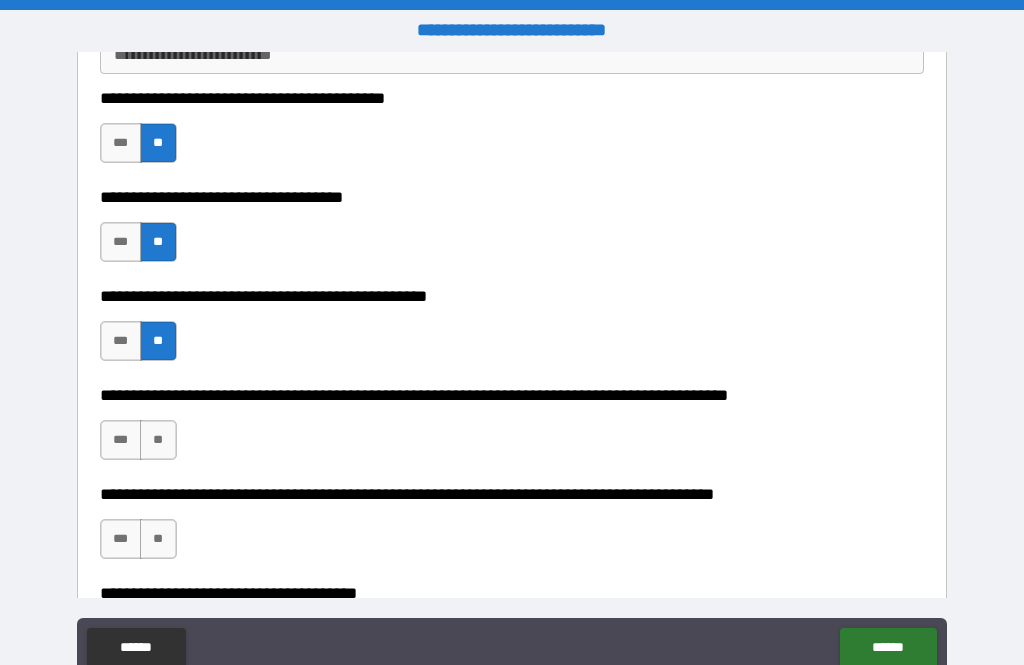 scroll, scrollTop: 641, scrollLeft: 0, axis: vertical 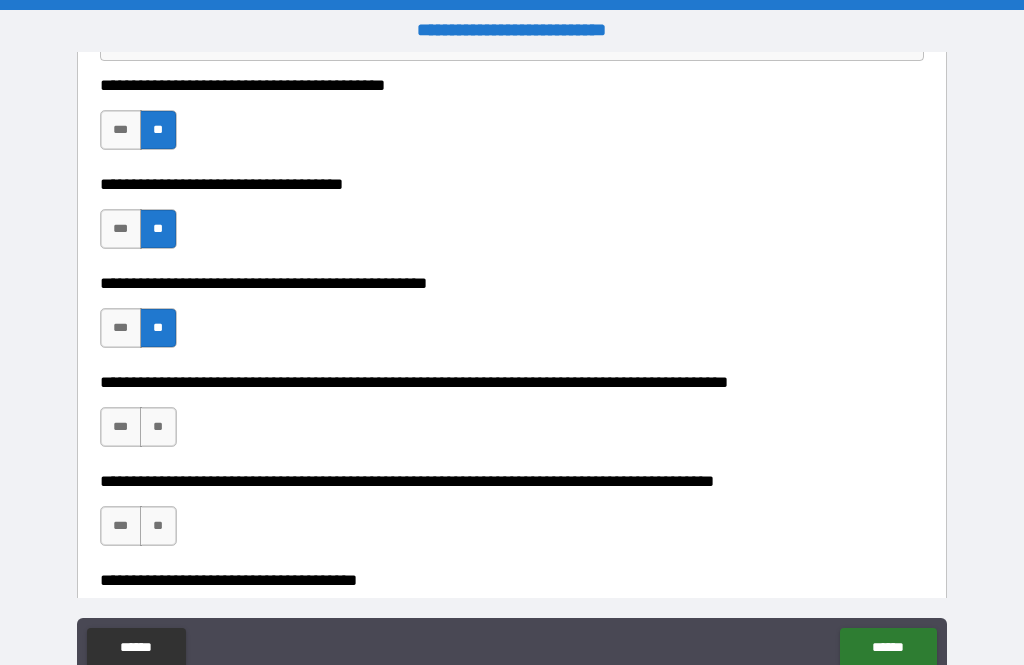 click on "**" at bounding box center [158, 427] 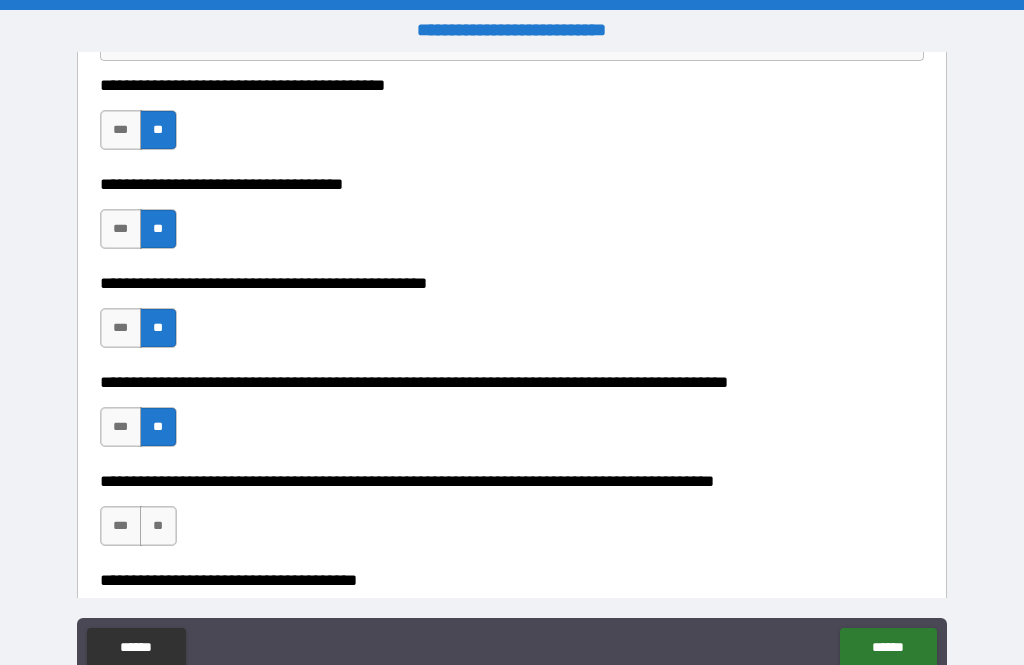 click on "**" at bounding box center (158, 526) 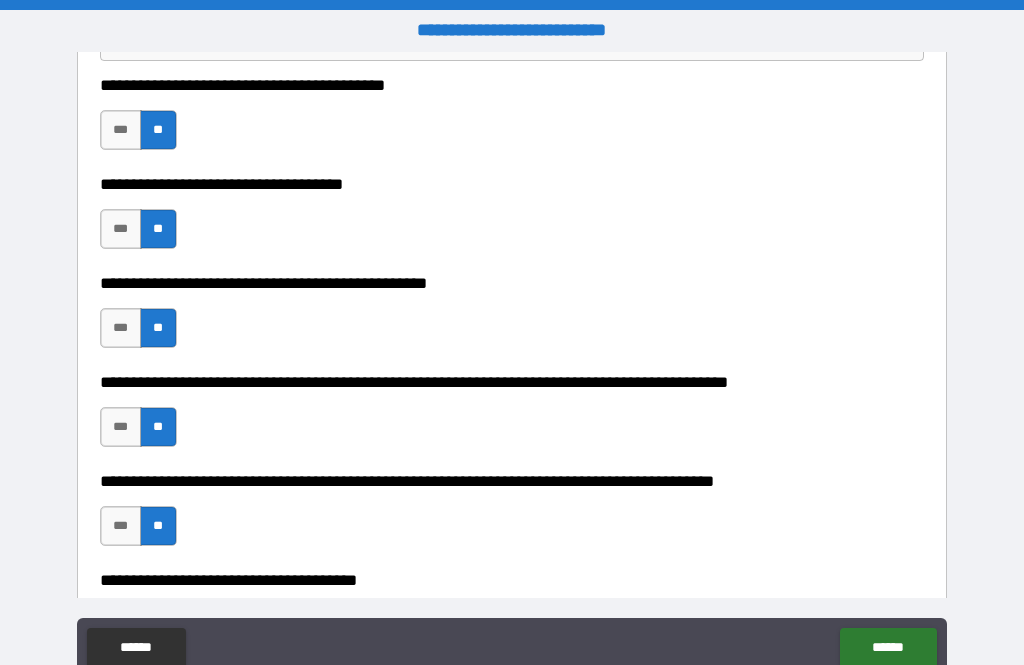 click on "***" at bounding box center (121, 229) 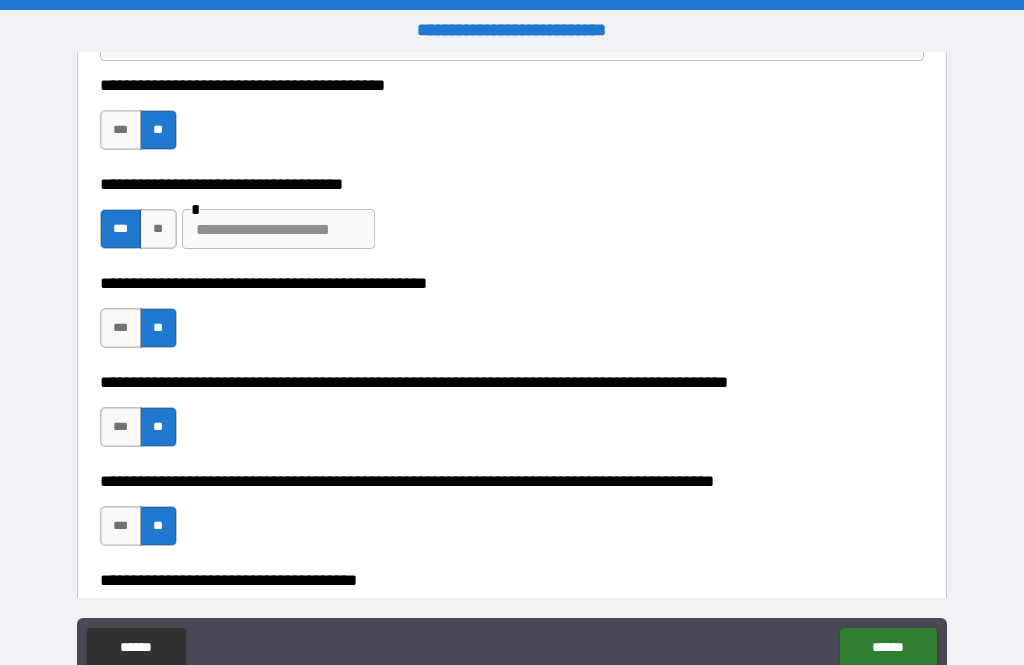 click at bounding box center [278, 229] 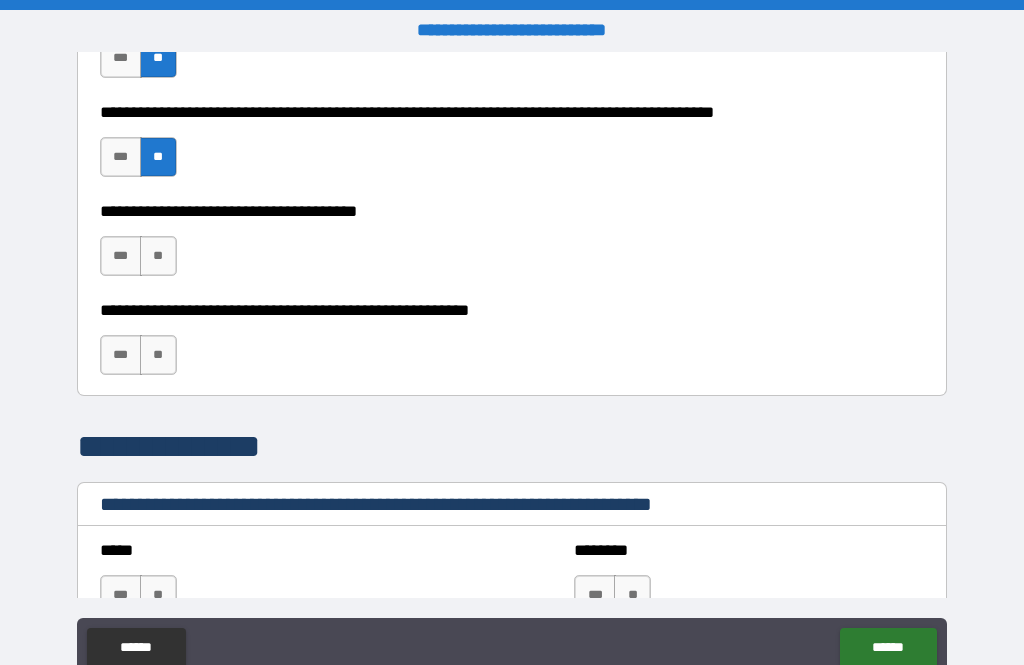 scroll, scrollTop: 1078, scrollLeft: 0, axis: vertical 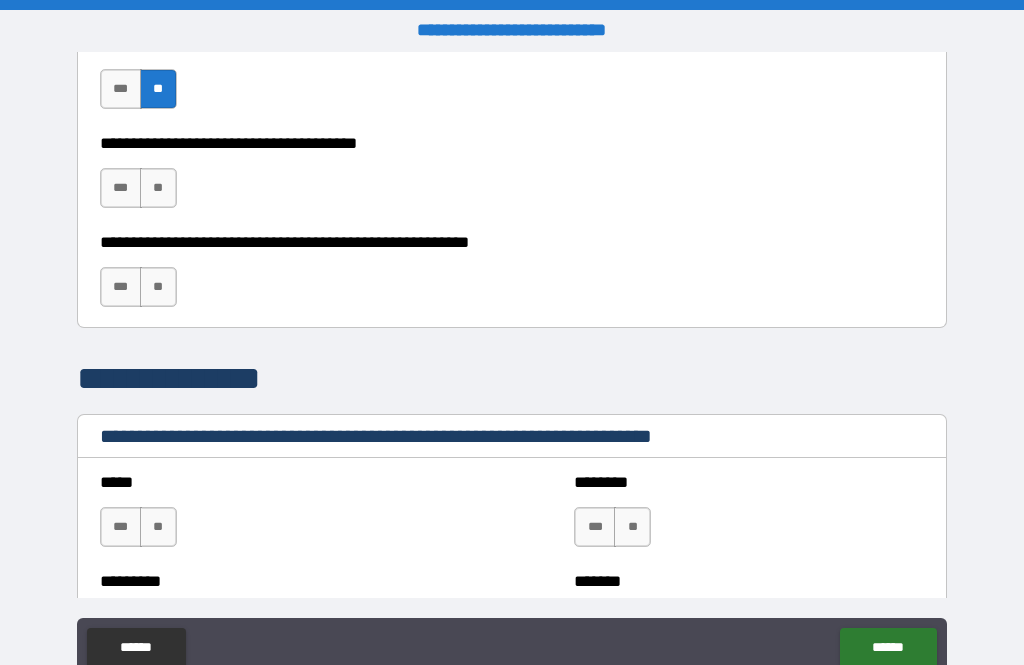 type on "**********" 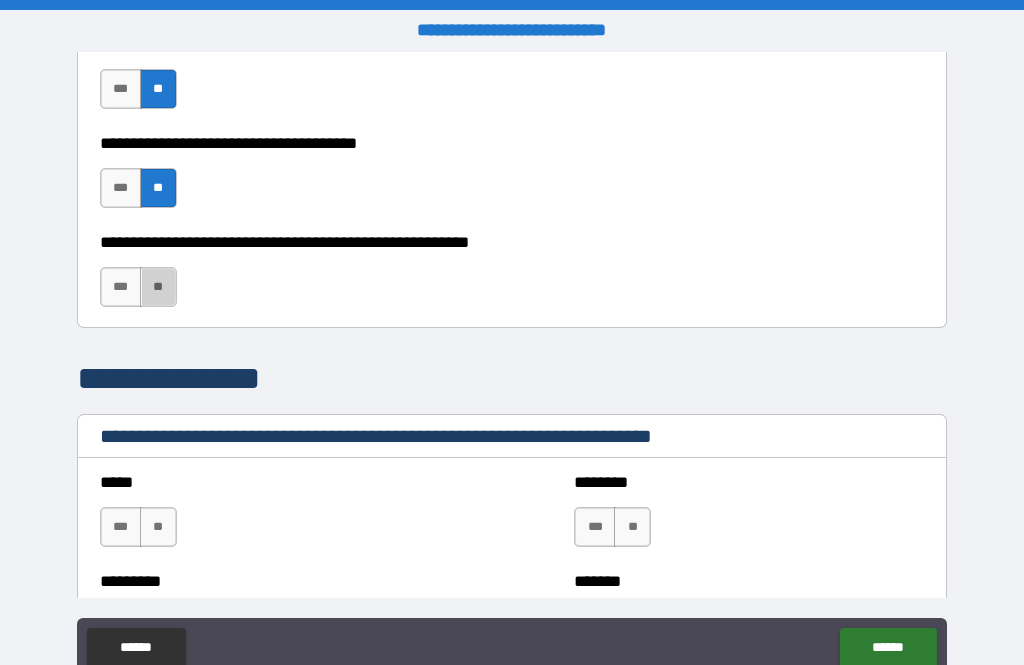 click on "**" at bounding box center [158, 287] 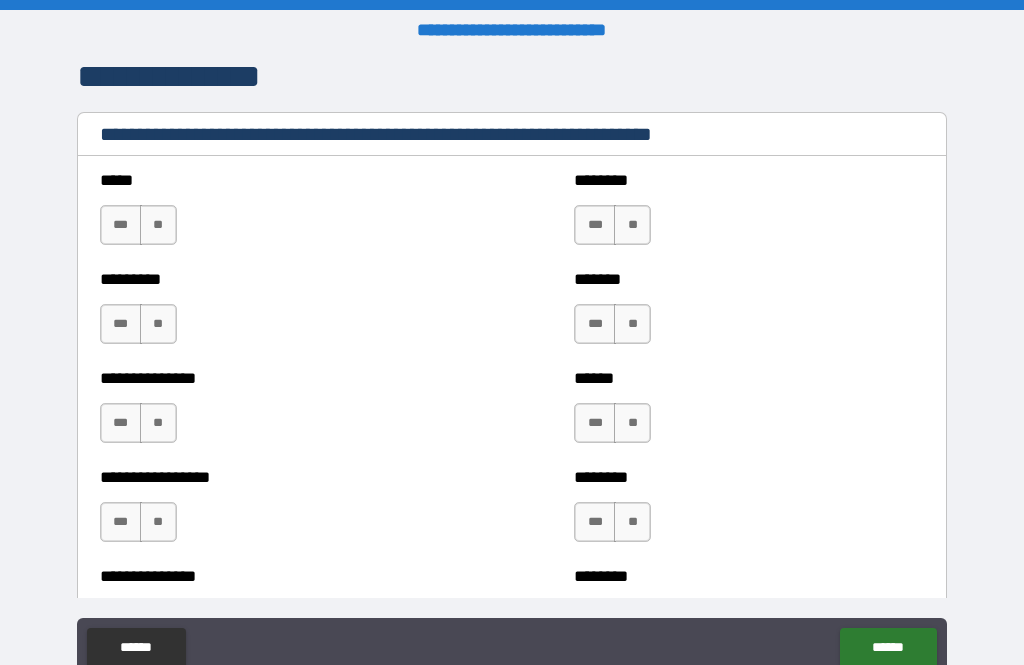 scroll, scrollTop: 1385, scrollLeft: 0, axis: vertical 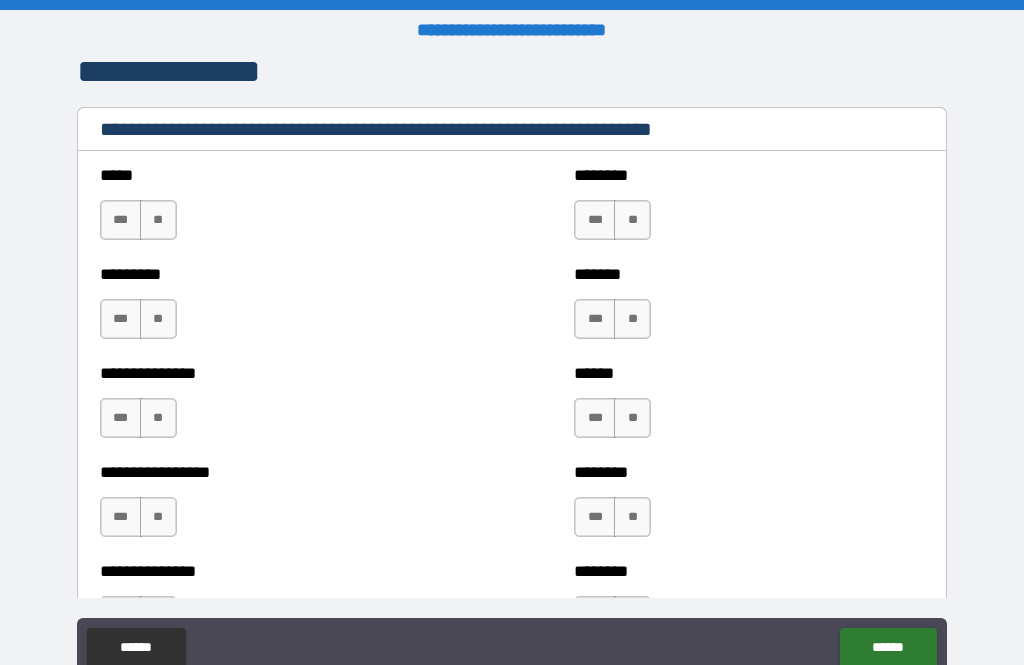 click on "**" at bounding box center (158, 220) 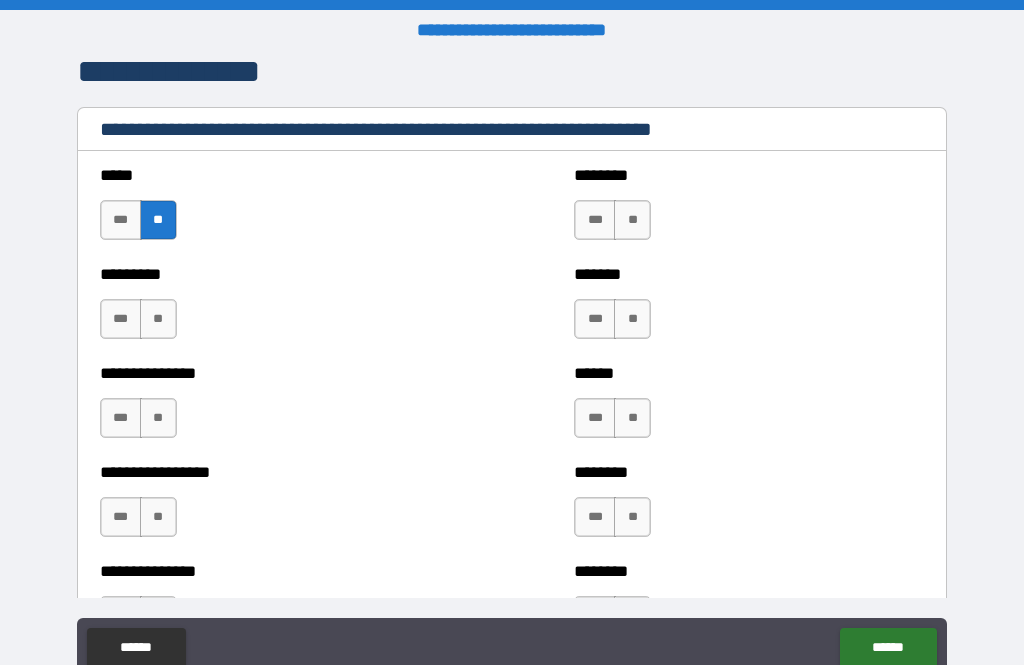 click on "**" at bounding box center (632, 220) 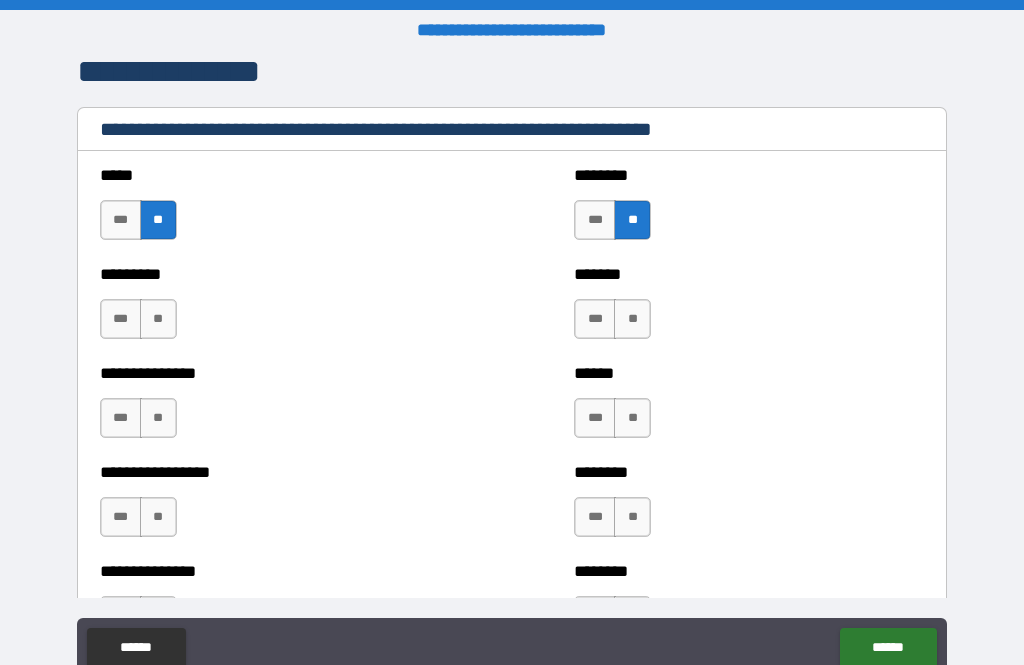 click on "**" at bounding box center [632, 319] 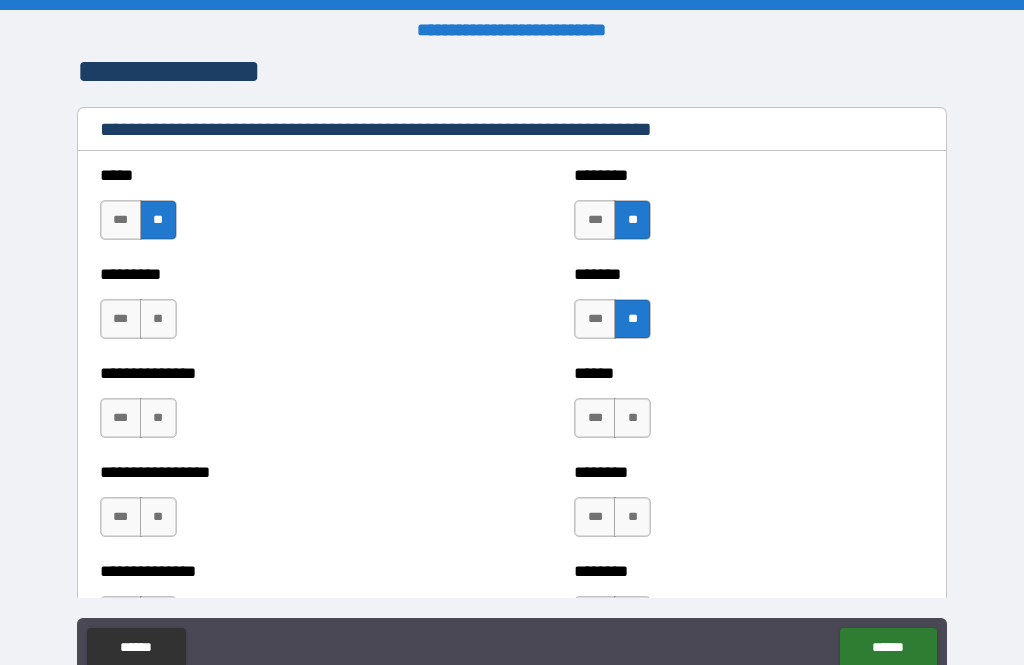 click on "********* *** **" at bounding box center [275, 309] 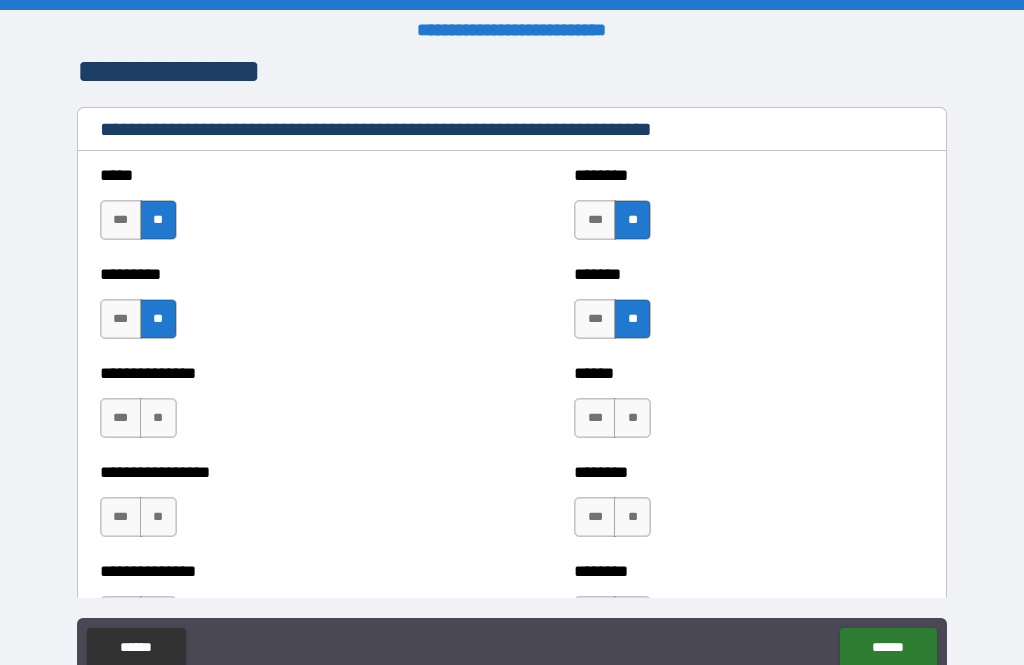 click on "**" at bounding box center (158, 418) 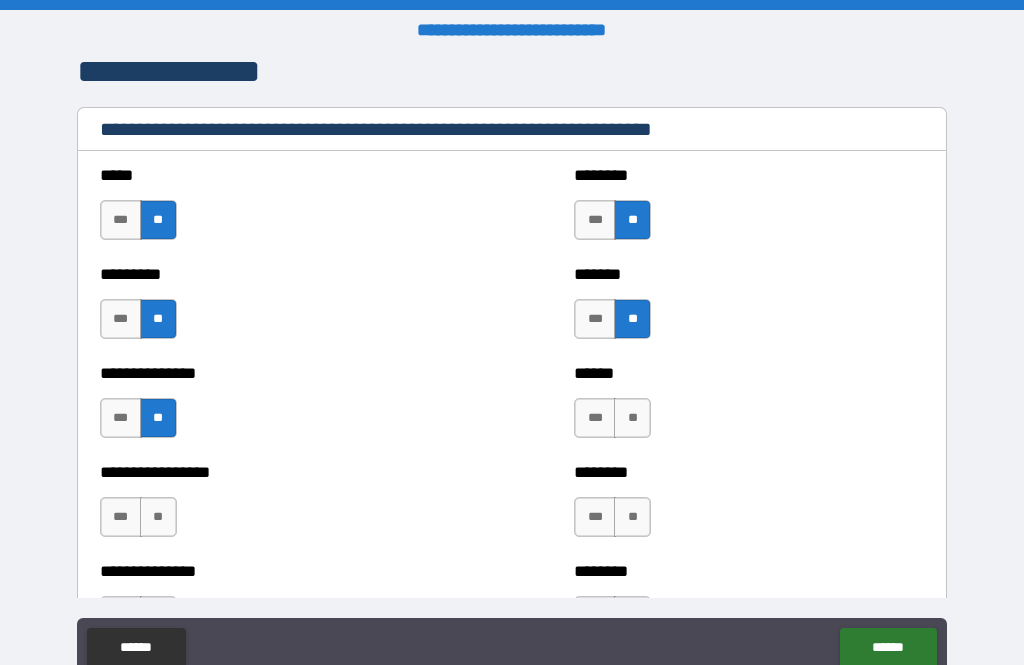 click on "**" at bounding box center [158, 517] 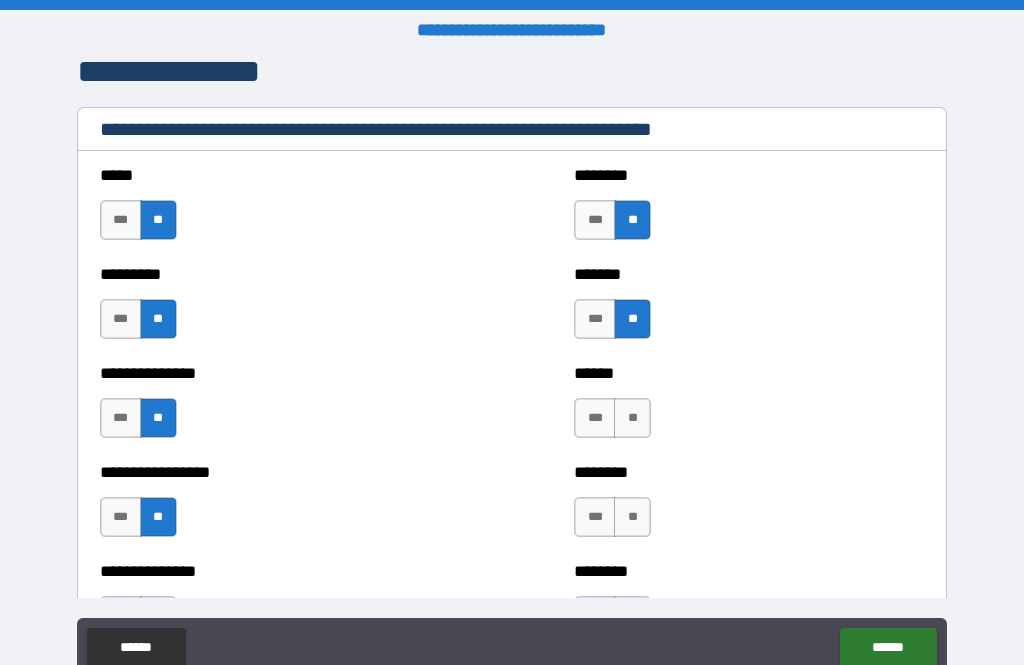 click on "**" at bounding box center (632, 418) 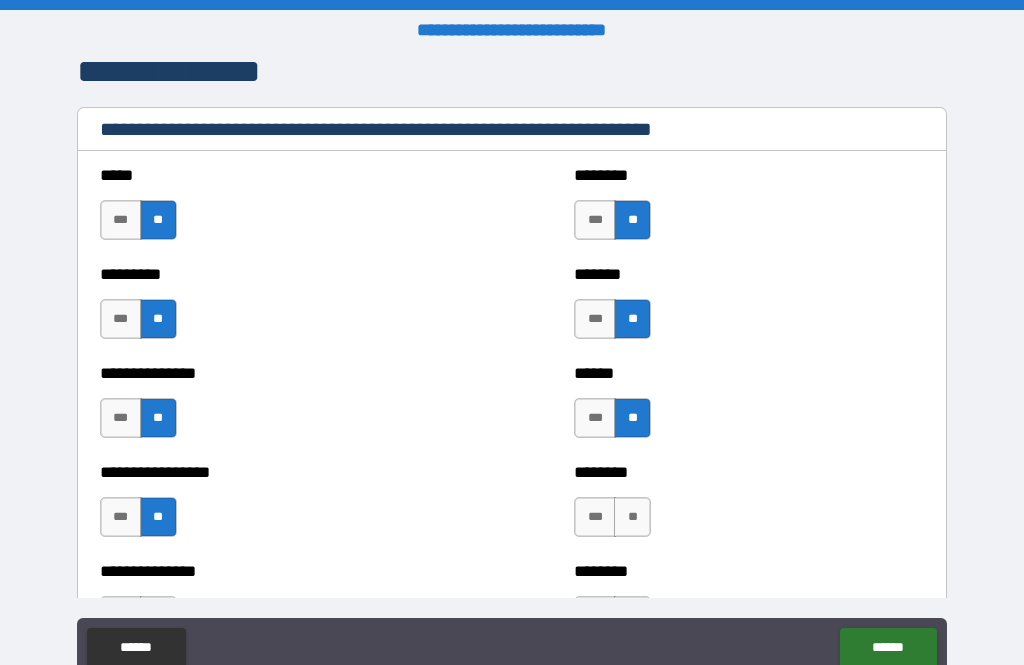 click on "**" at bounding box center (632, 517) 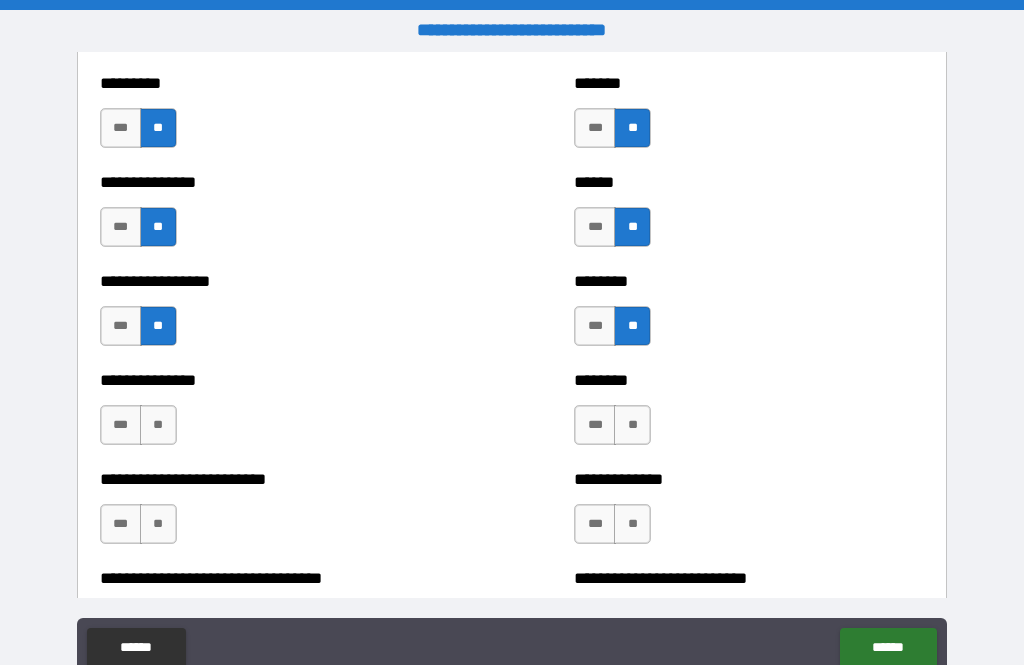 scroll, scrollTop: 1580, scrollLeft: 0, axis: vertical 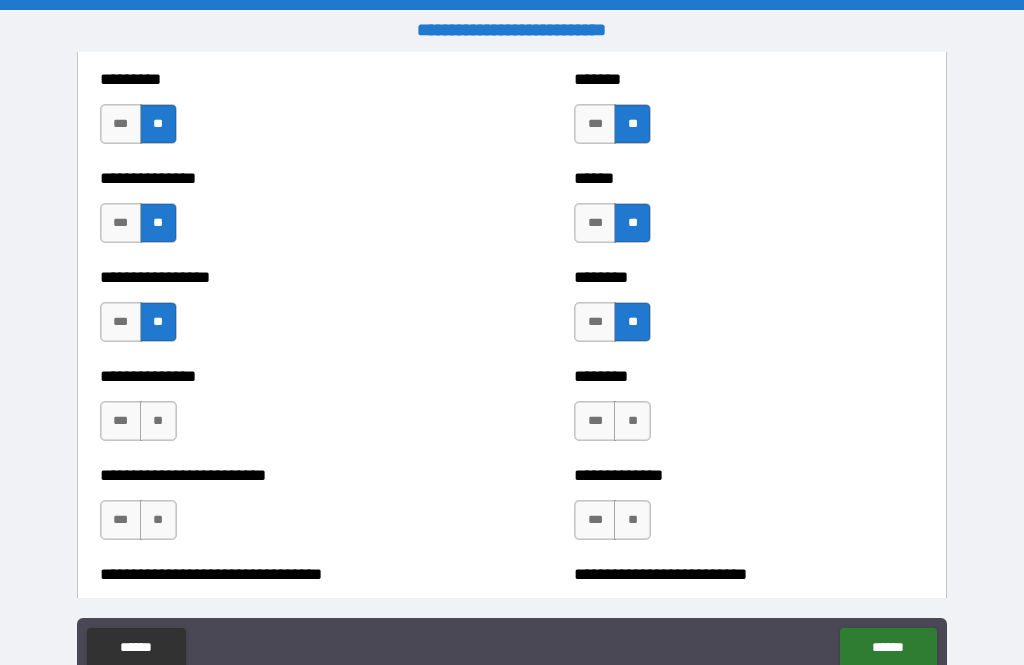 click on "**" at bounding box center (158, 421) 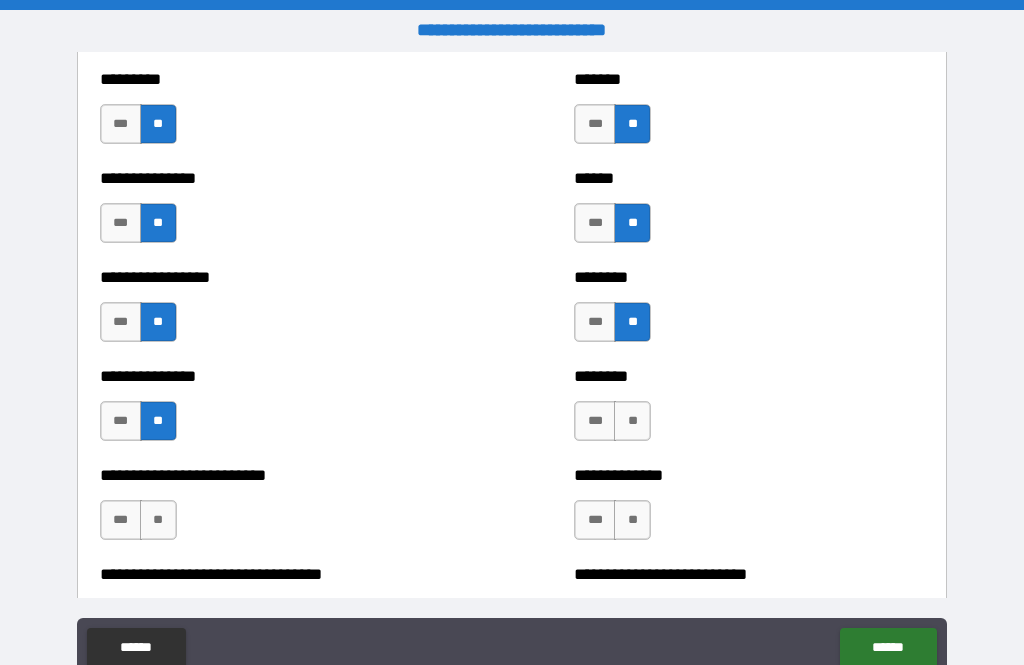 click on "**" at bounding box center (632, 421) 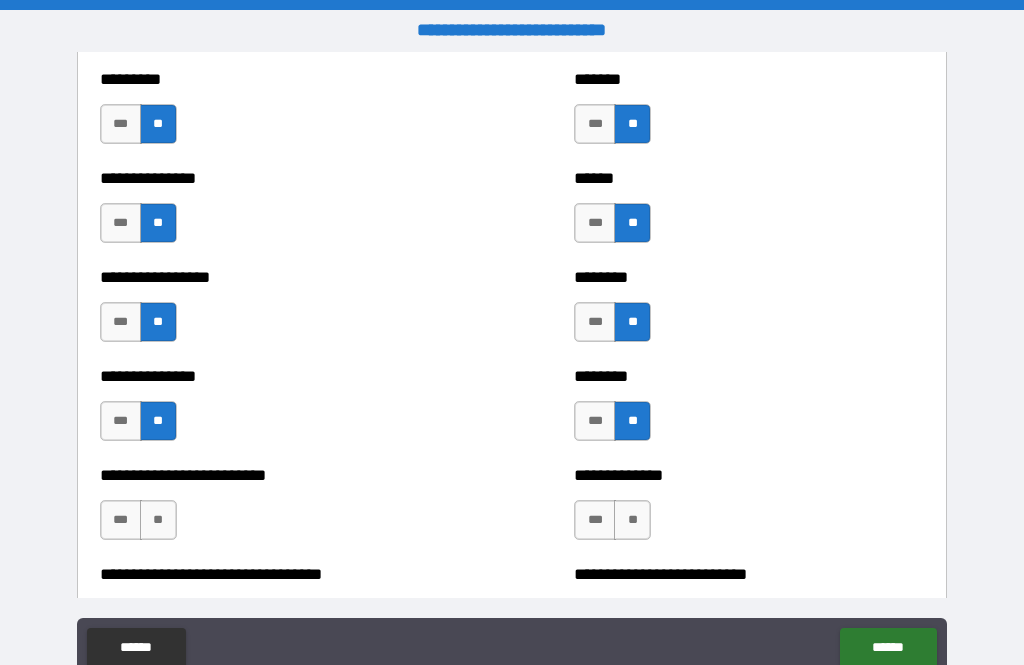 click on "**" at bounding box center [632, 520] 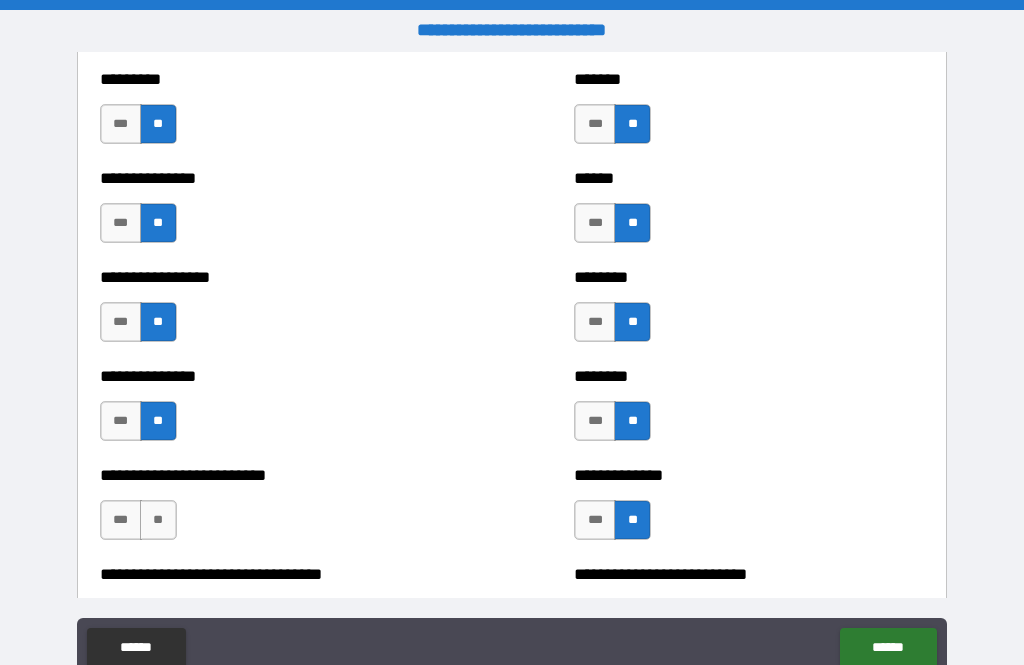 click on "**" at bounding box center [158, 520] 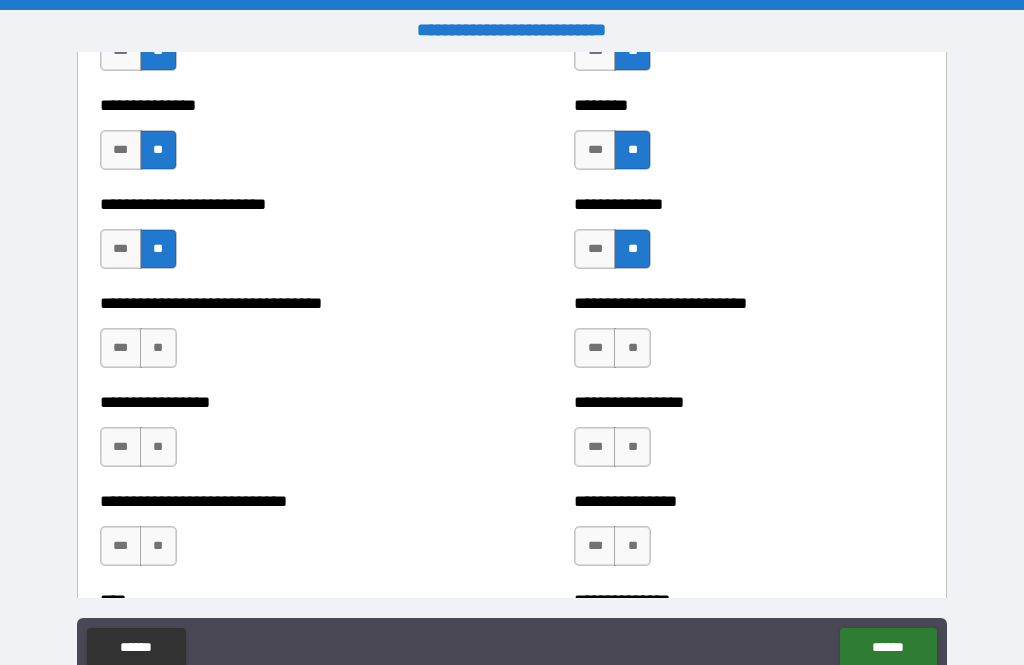 scroll, scrollTop: 1857, scrollLeft: 0, axis: vertical 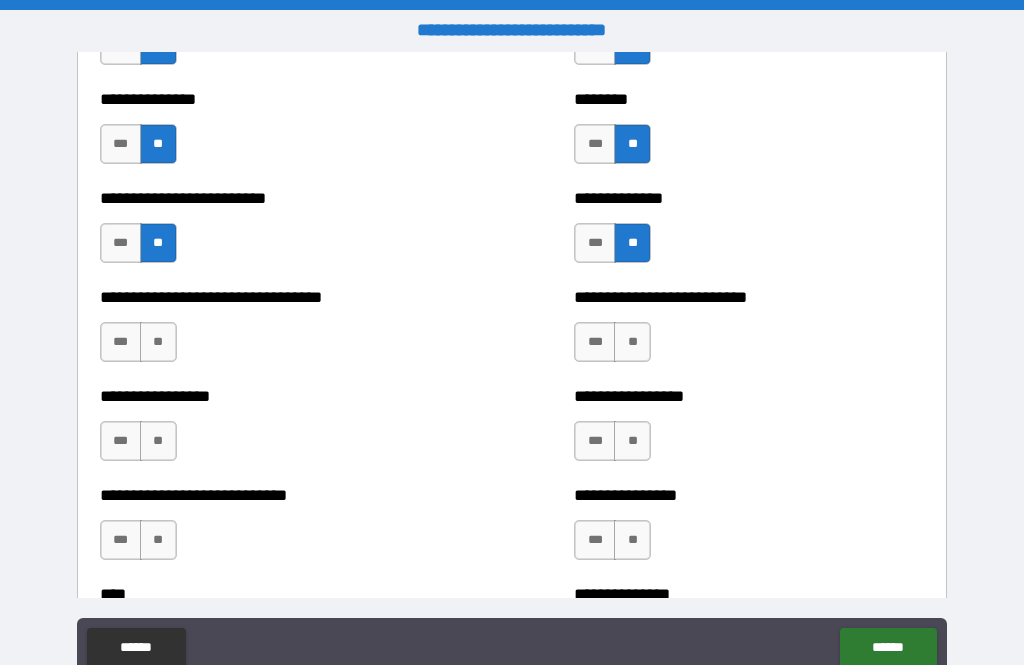 click on "**" at bounding box center (158, 342) 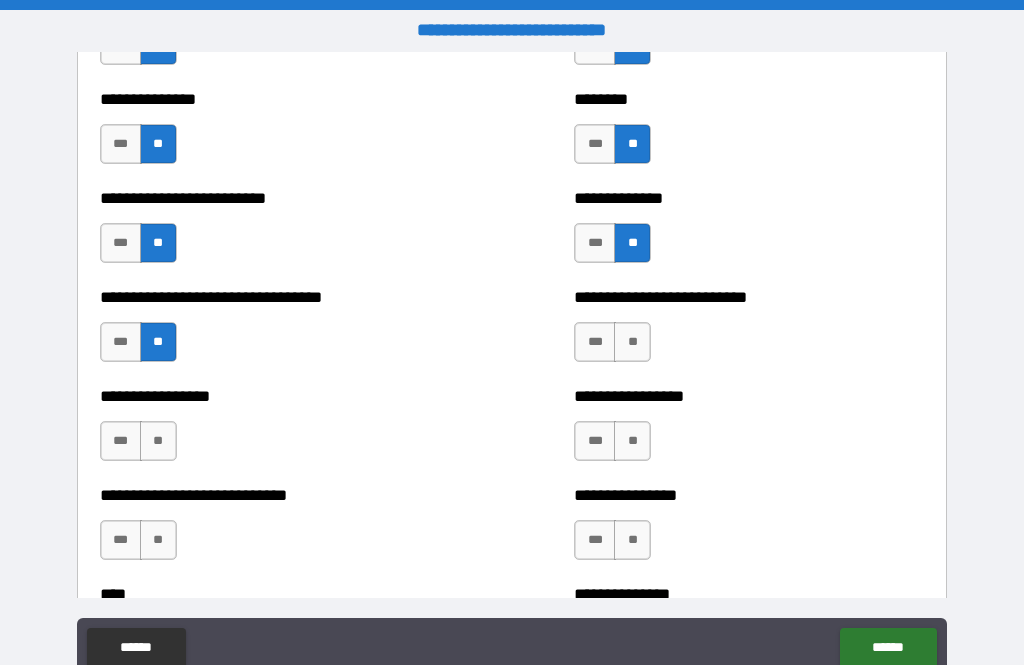 click on "**" at bounding box center [632, 342] 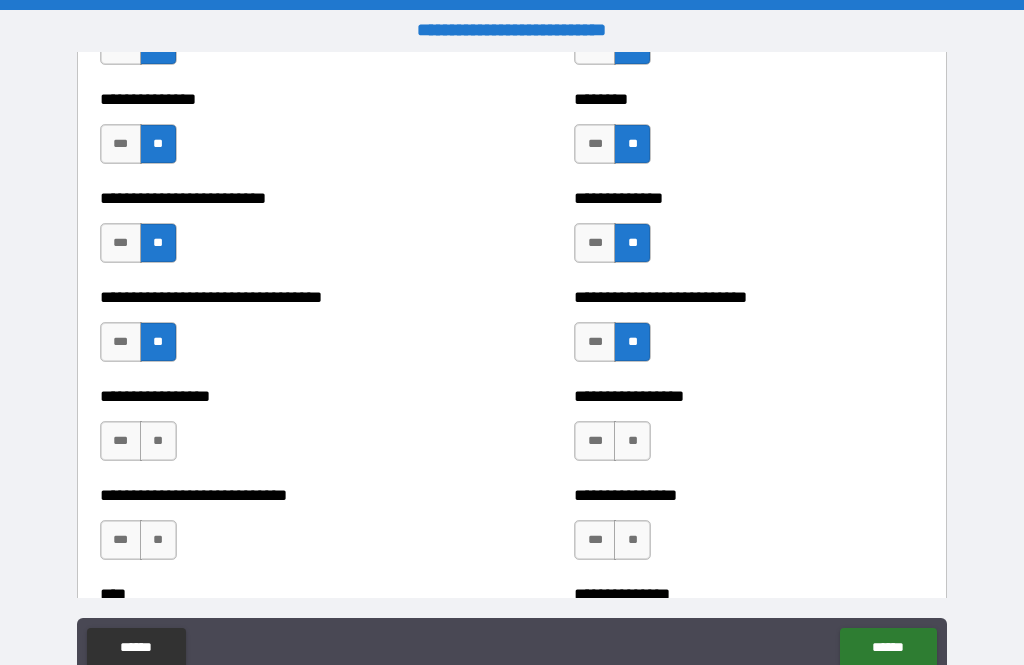 click on "**" at bounding box center [632, 441] 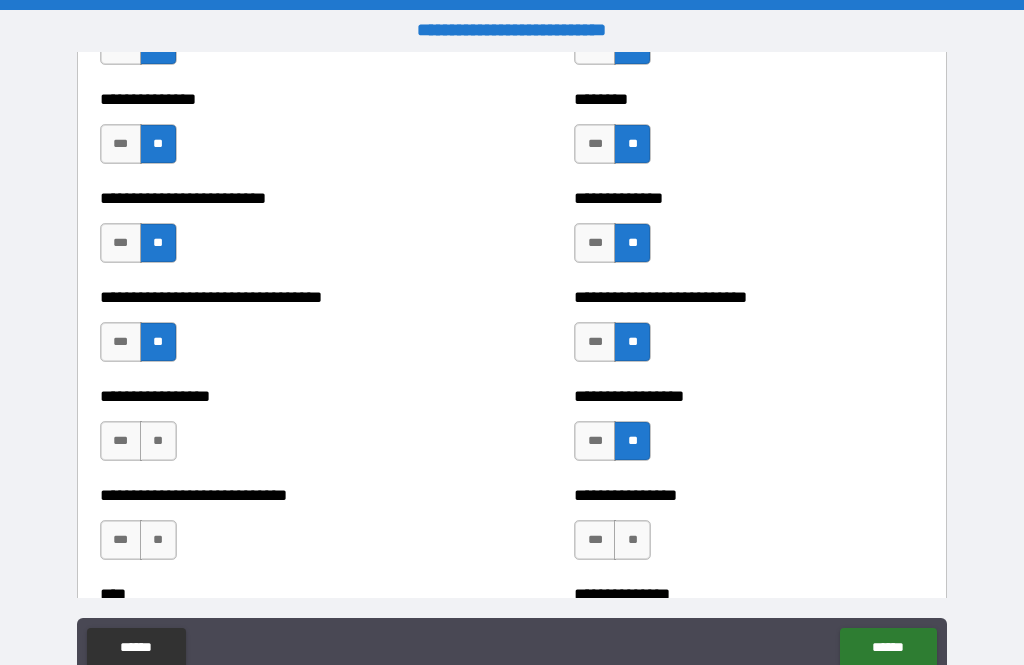 click on "**" at bounding box center [632, 540] 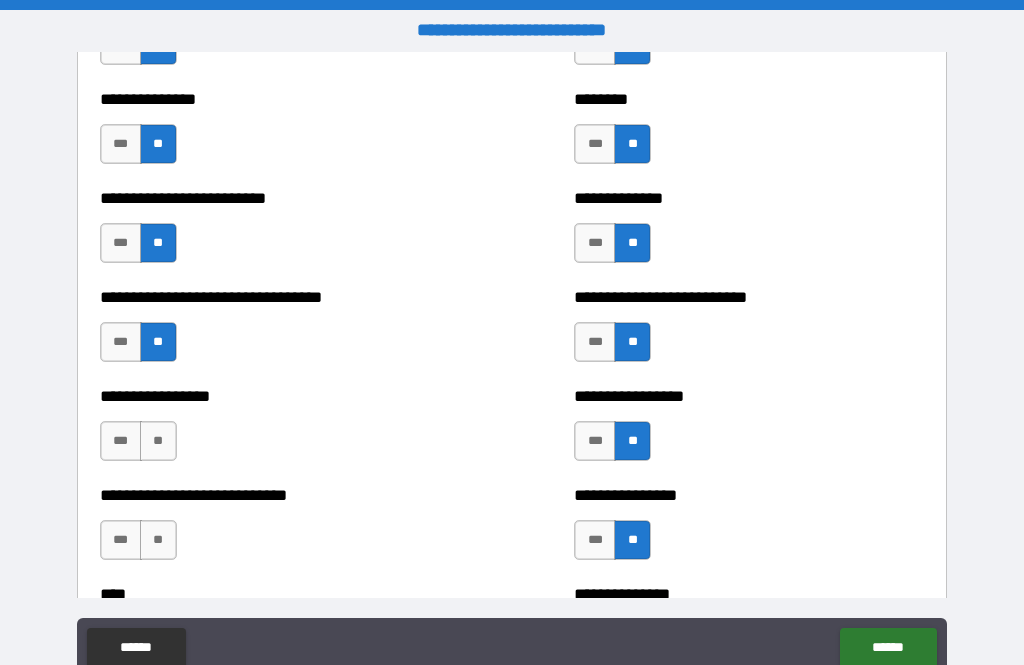click on "**" at bounding box center (158, 441) 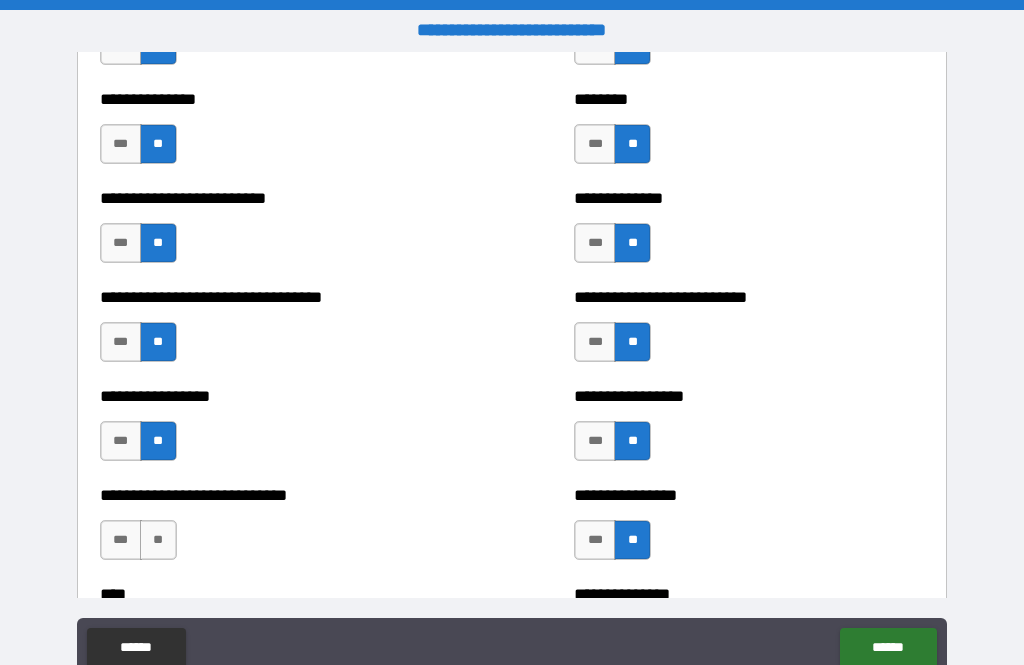 click on "**" at bounding box center (158, 540) 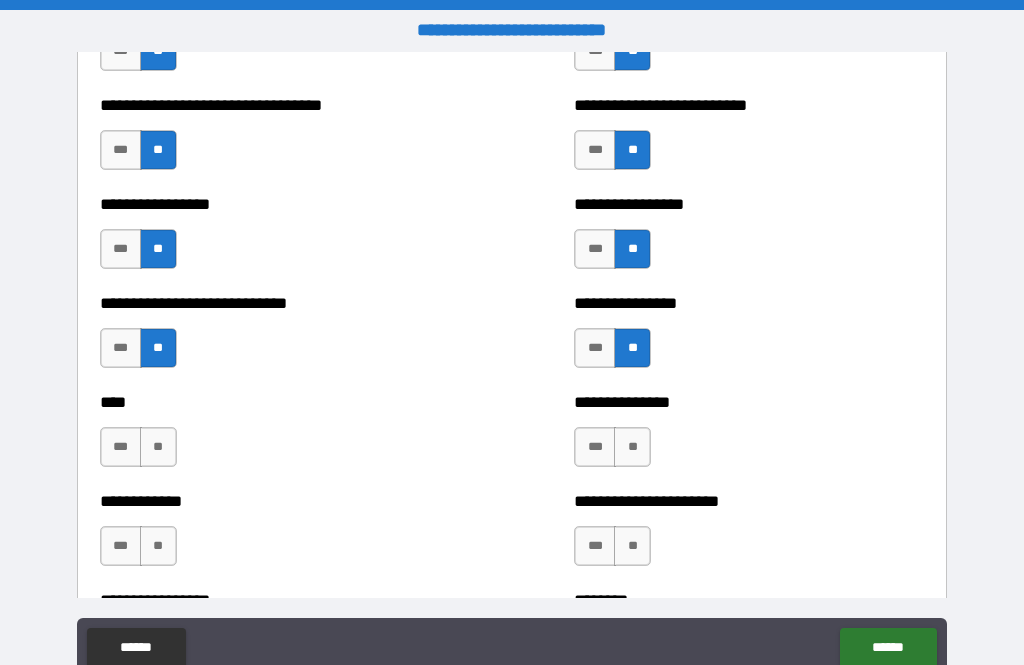 scroll, scrollTop: 2054, scrollLeft: 0, axis: vertical 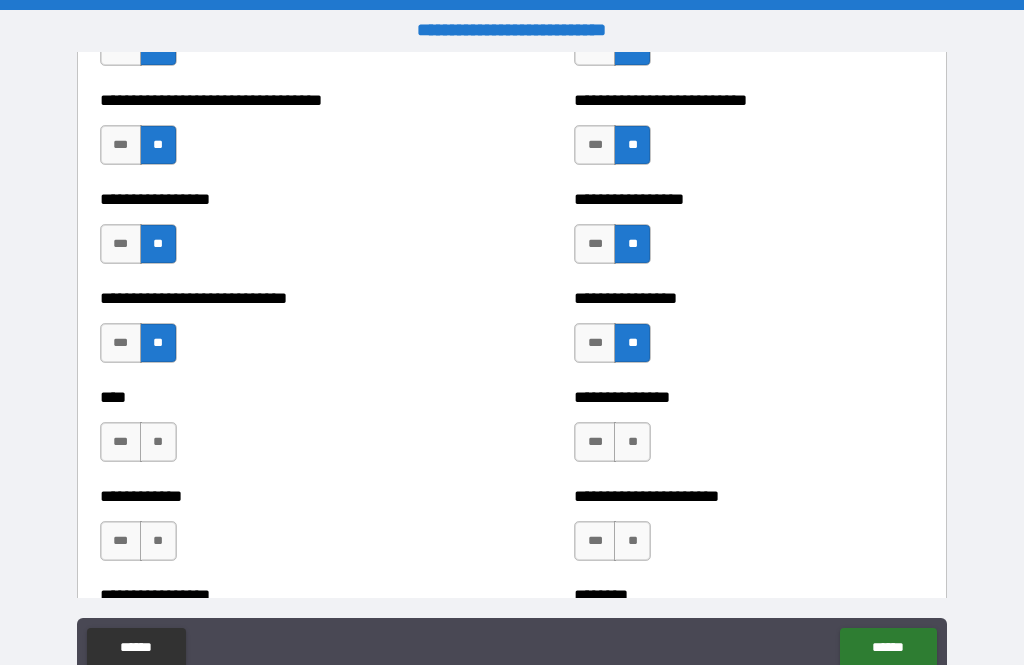 click on "**" at bounding box center [158, 442] 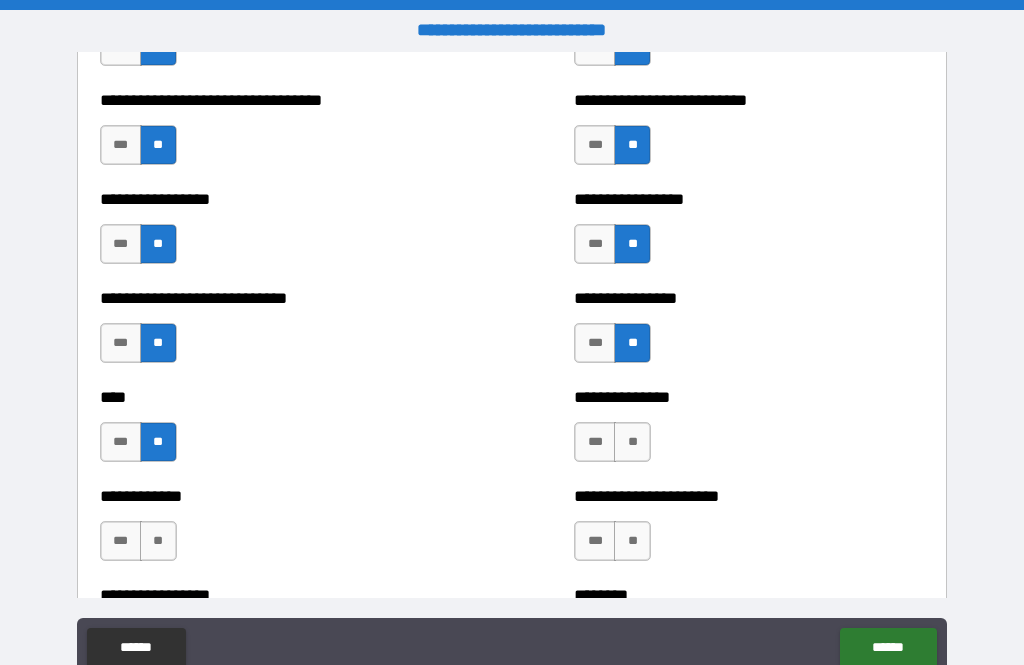 click on "**" at bounding box center (632, 442) 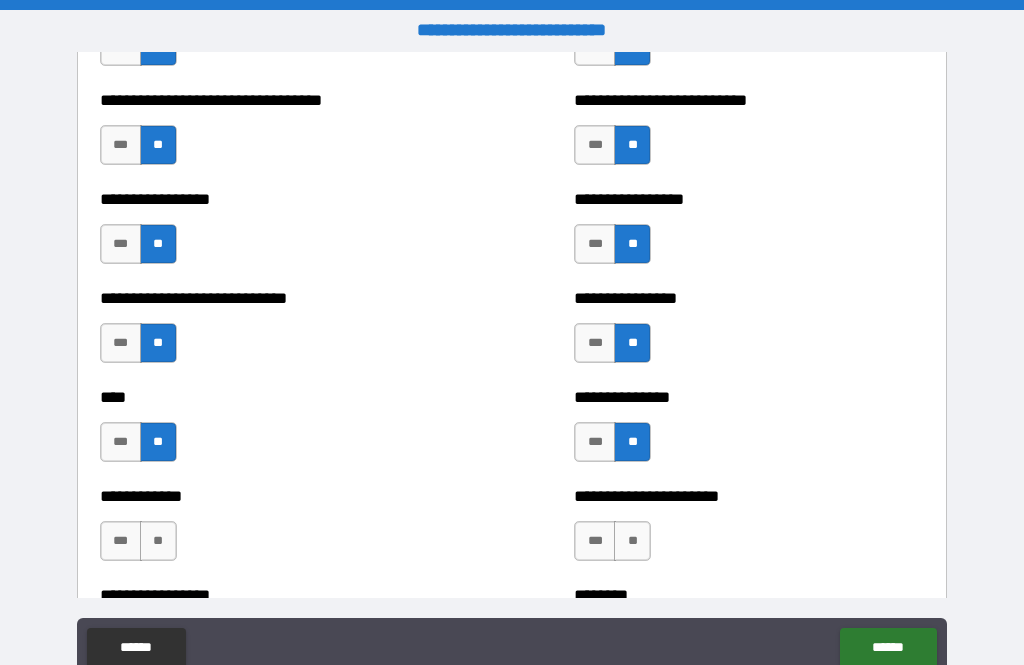 click on "**" at bounding box center [632, 541] 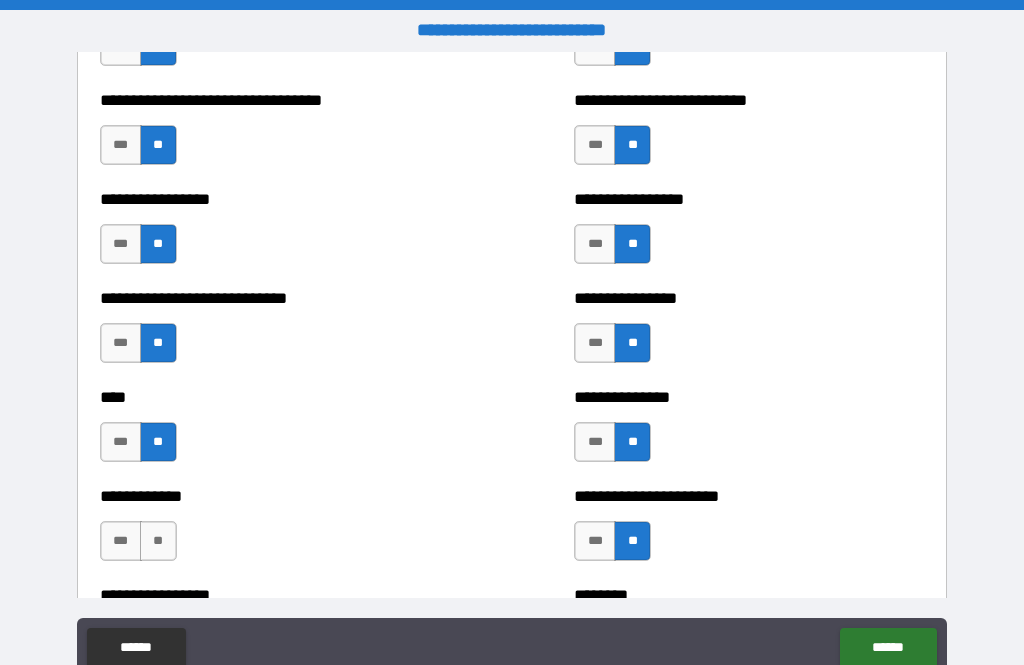click on "**" at bounding box center (158, 541) 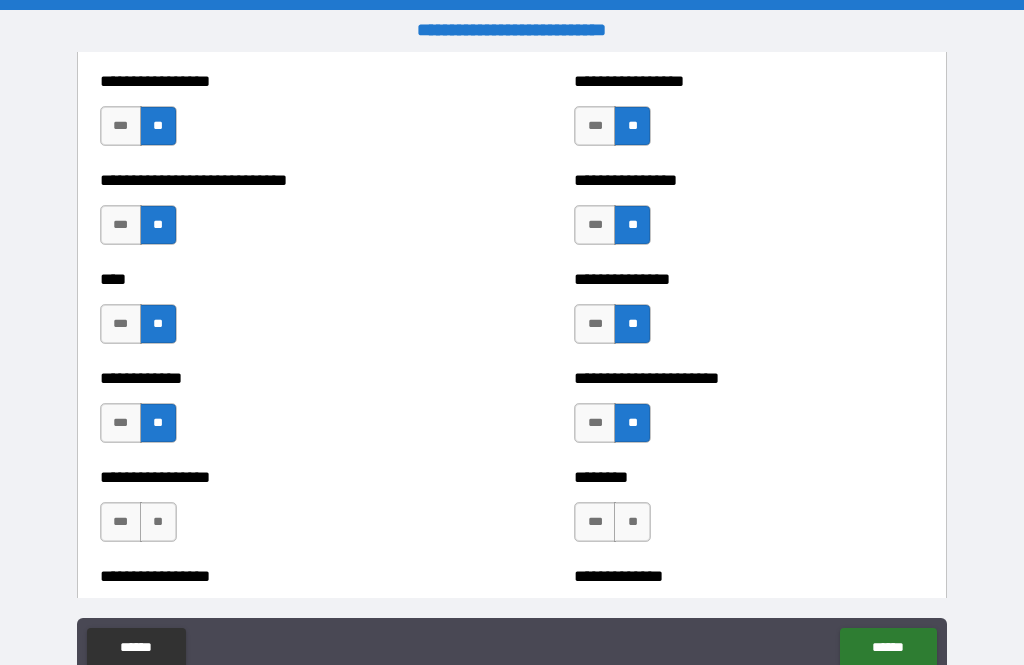 scroll, scrollTop: 2294, scrollLeft: 0, axis: vertical 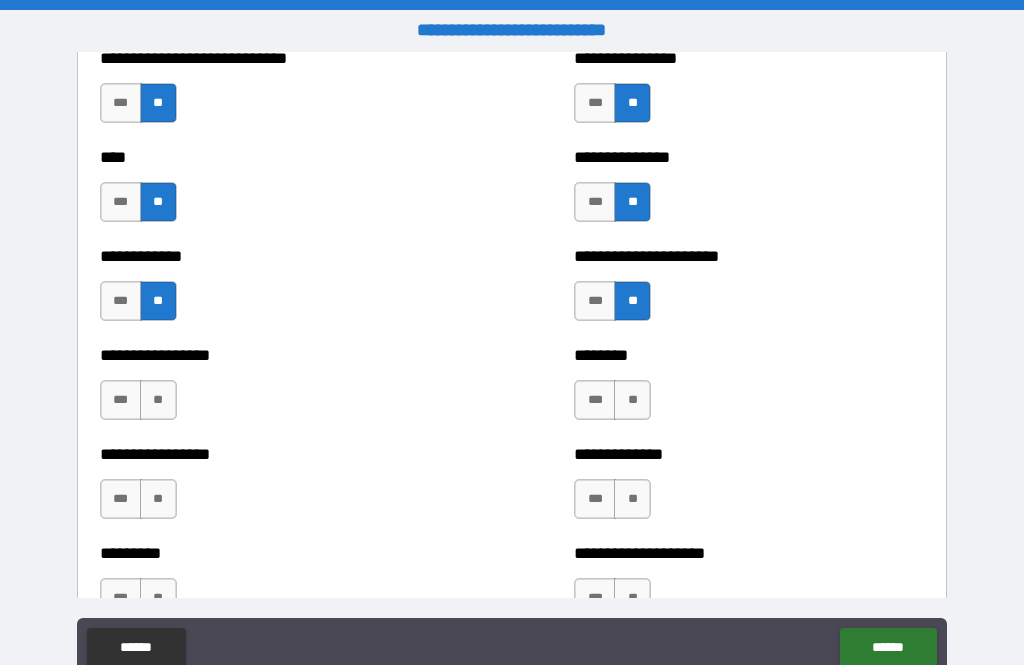 click on "**" at bounding box center (158, 400) 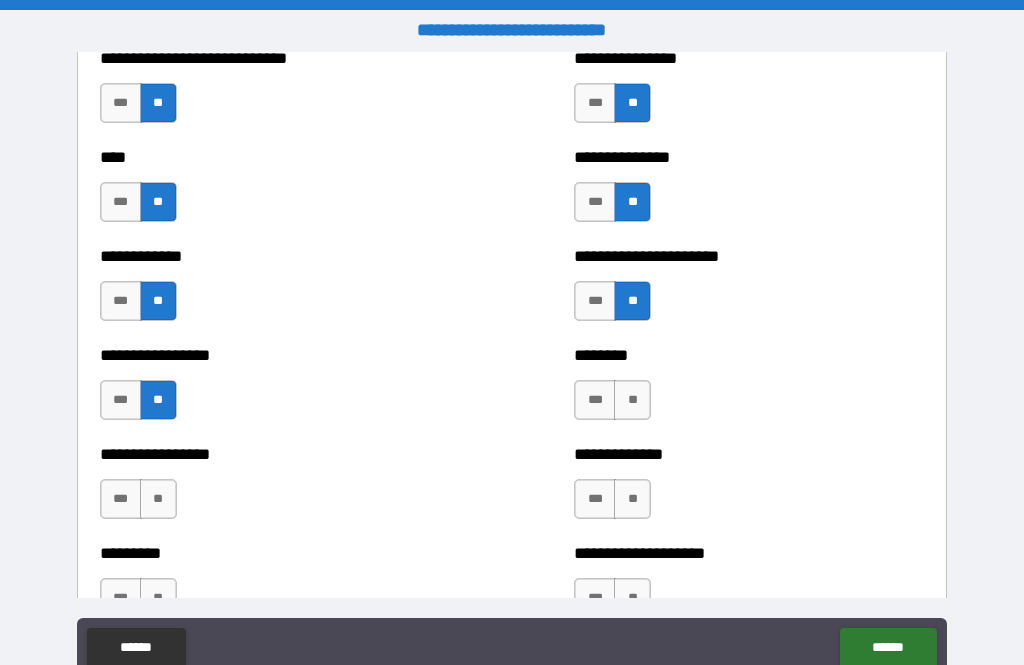 click on "**" at bounding box center (632, 400) 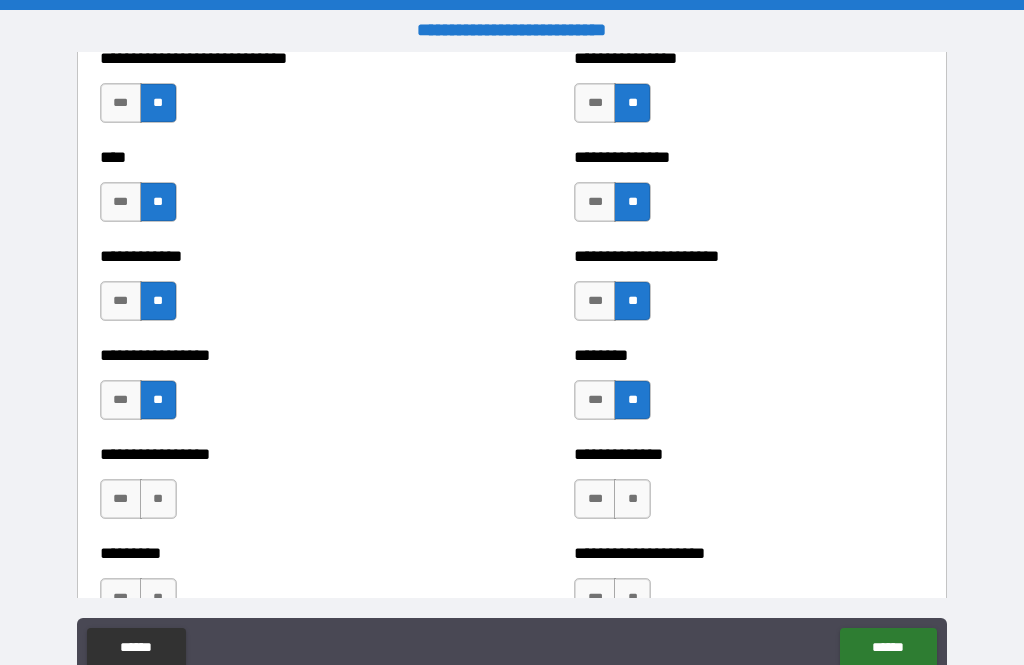 click on "**" at bounding box center [632, 499] 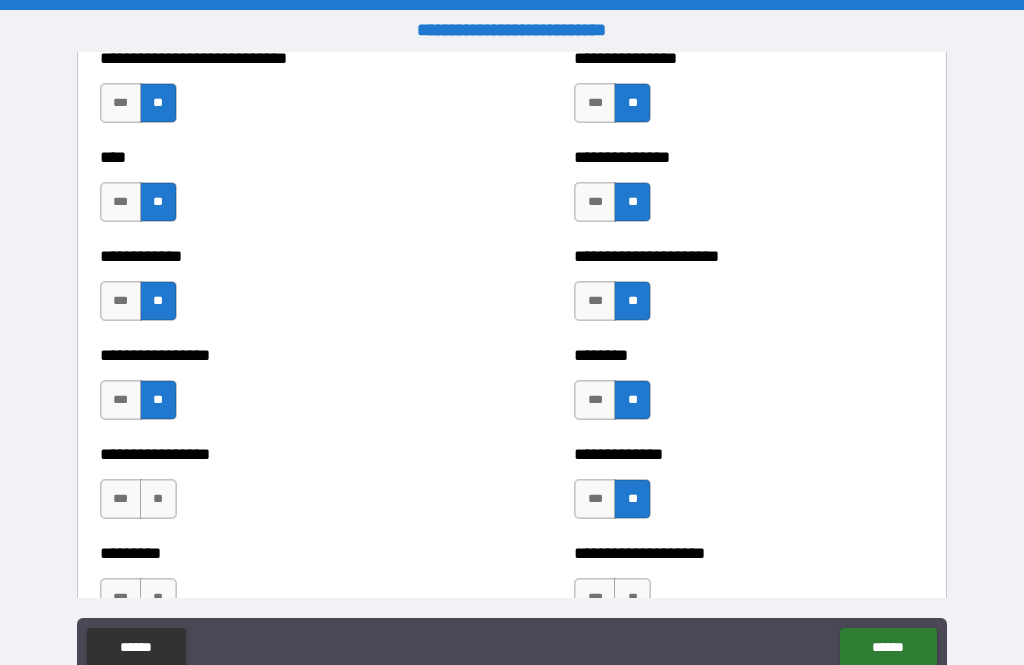 click on "**" at bounding box center [158, 499] 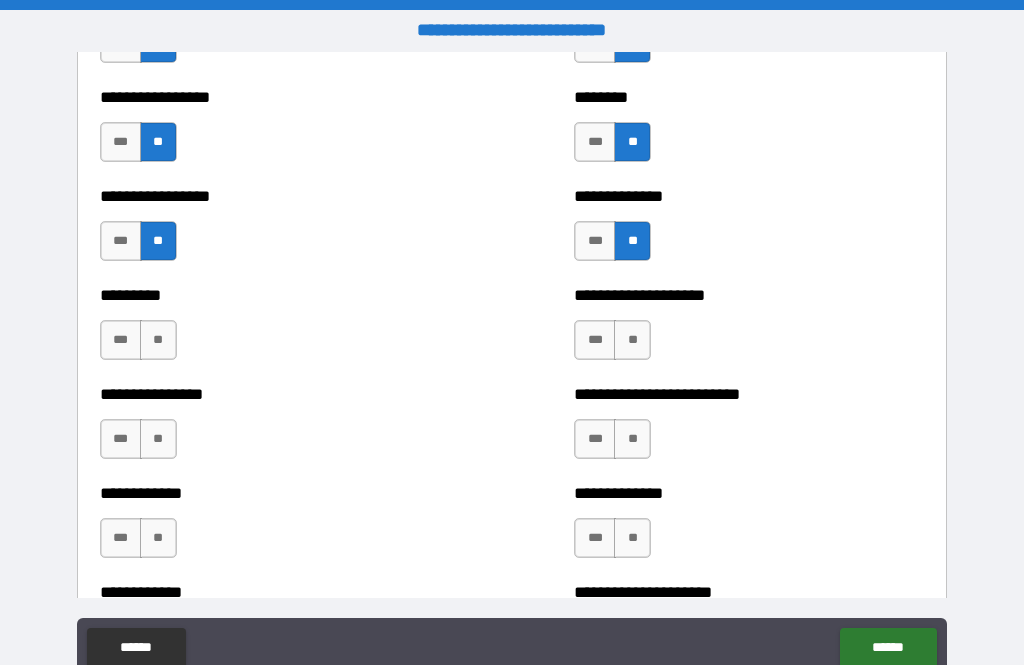 scroll, scrollTop: 2563, scrollLeft: 0, axis: vertical 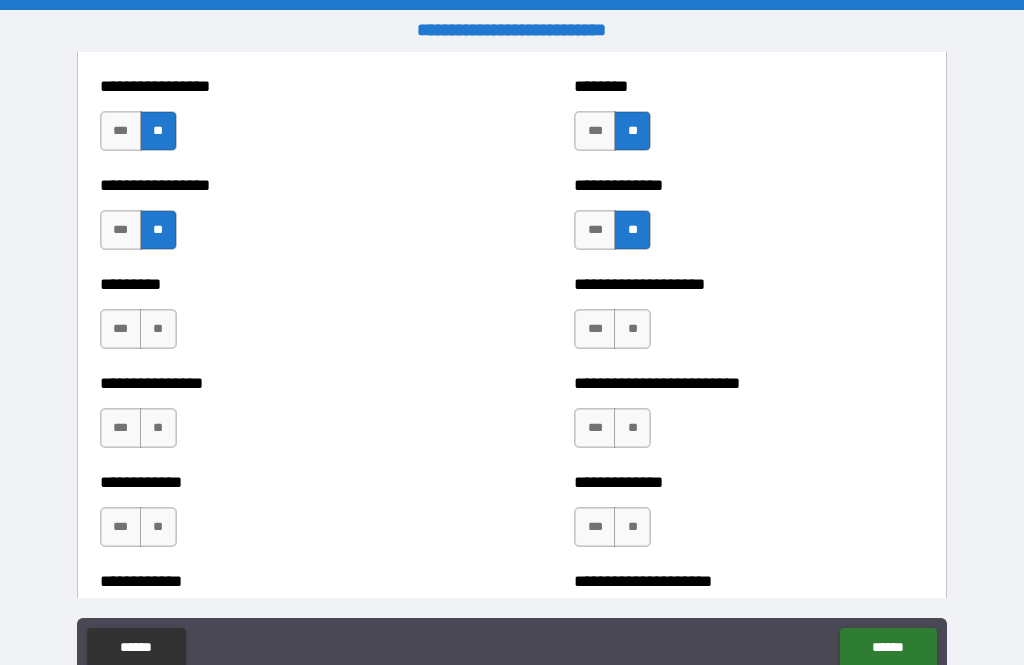 click on "**" at bounding box center [158, 329] 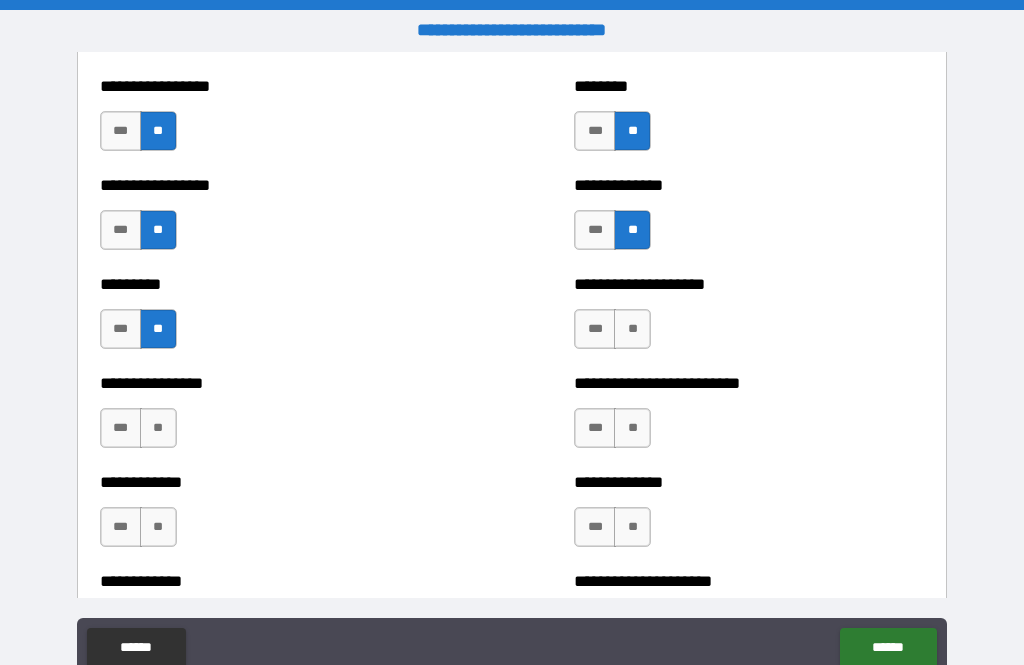 click on "**" at bounding box center (632, 329) 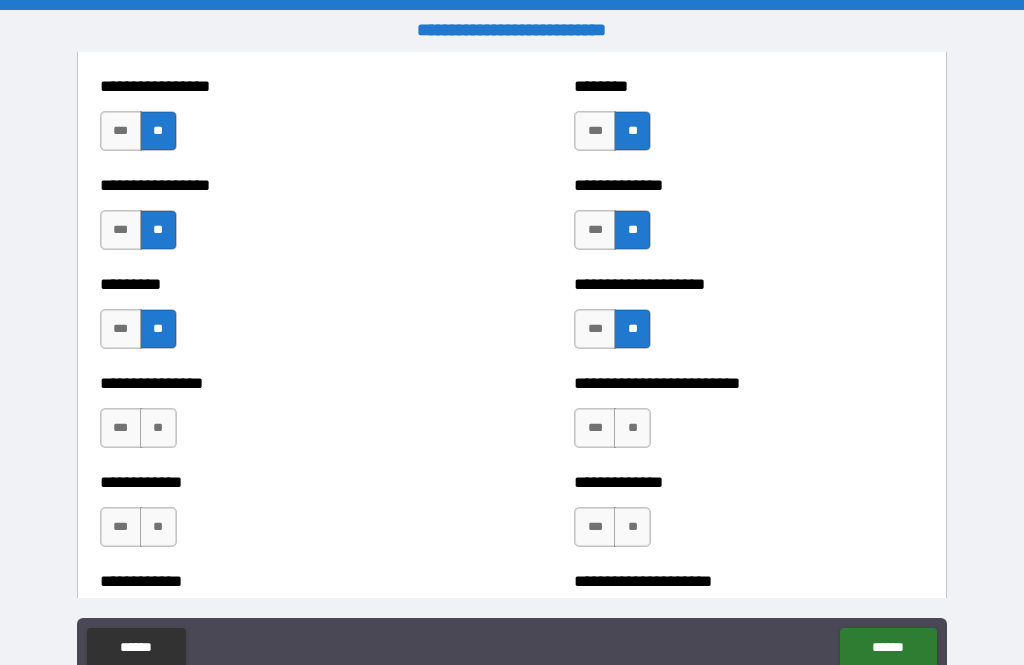 click on "**" at bounding box center (632, 428) 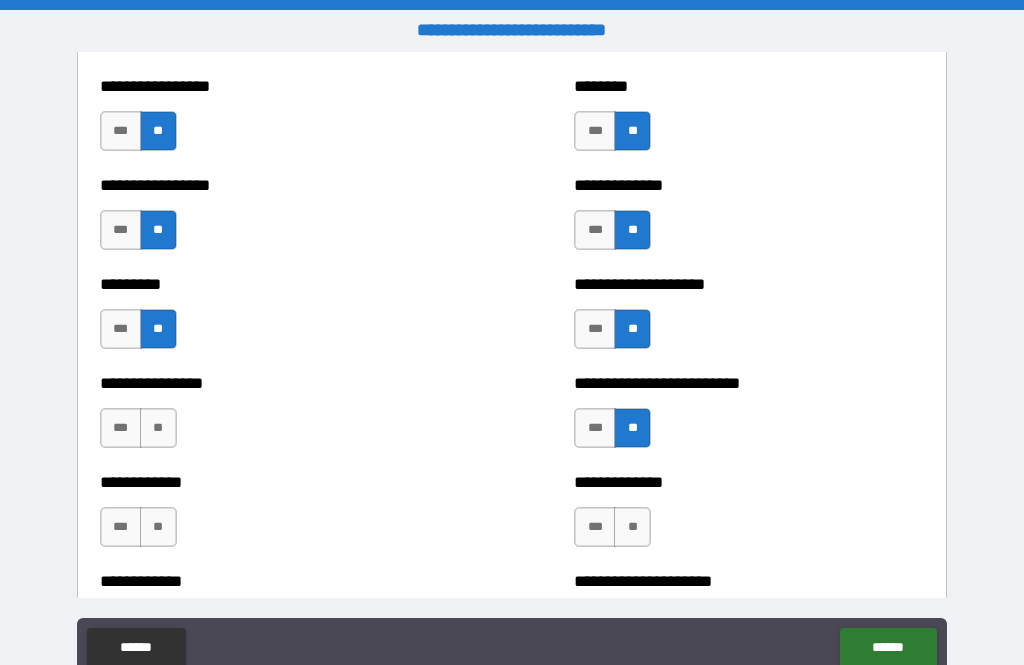 click on "**" at bounding box center (158, 428) 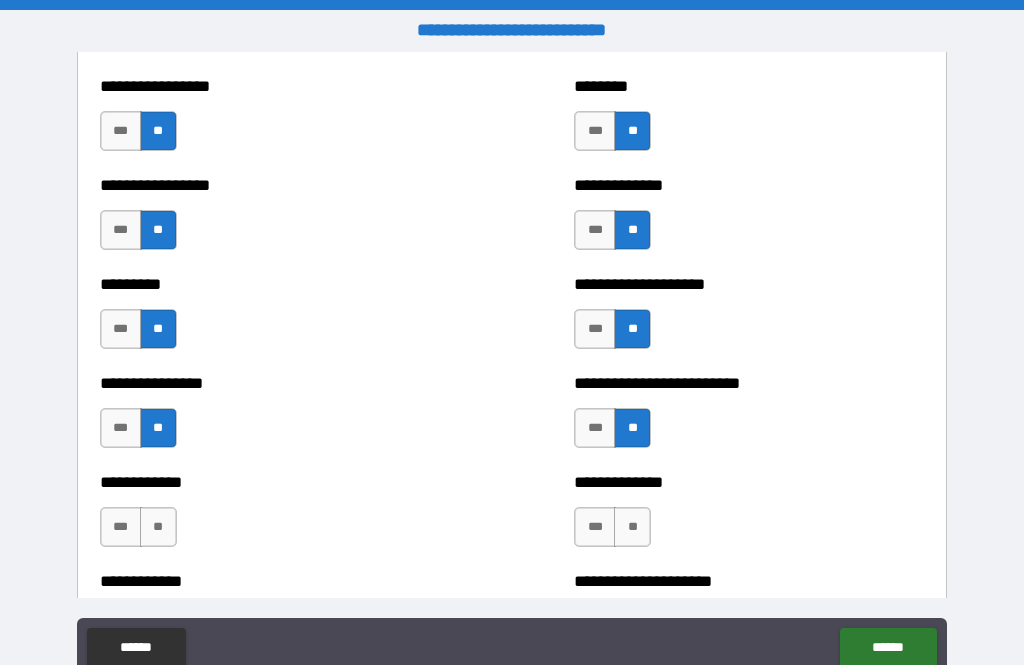 click on "**" at bounding box center (158, 527) 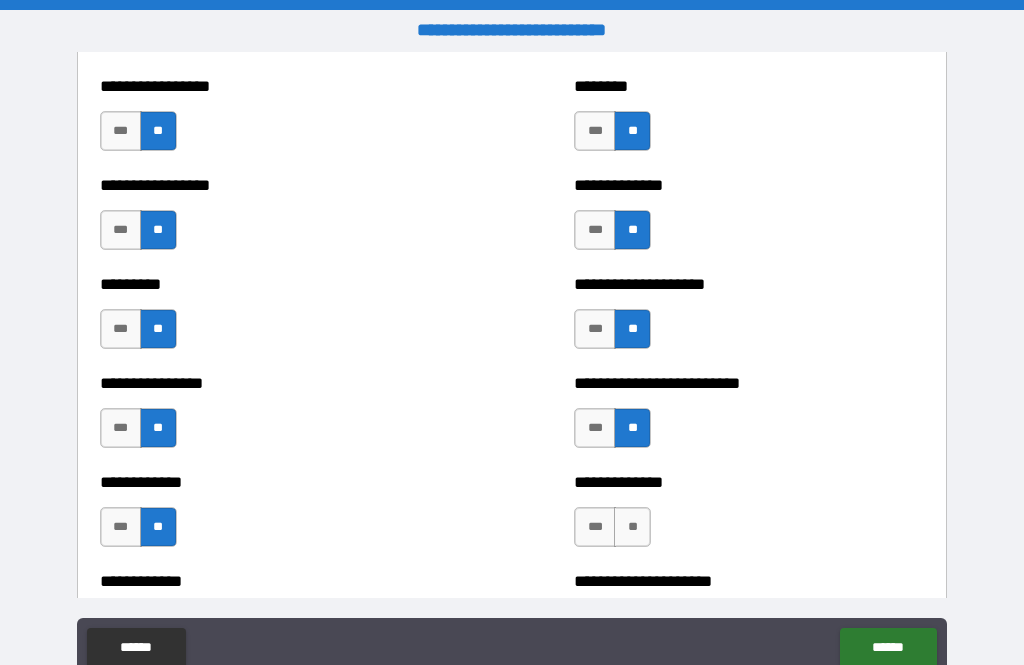 click on "**" at bounding box center [632, 527] 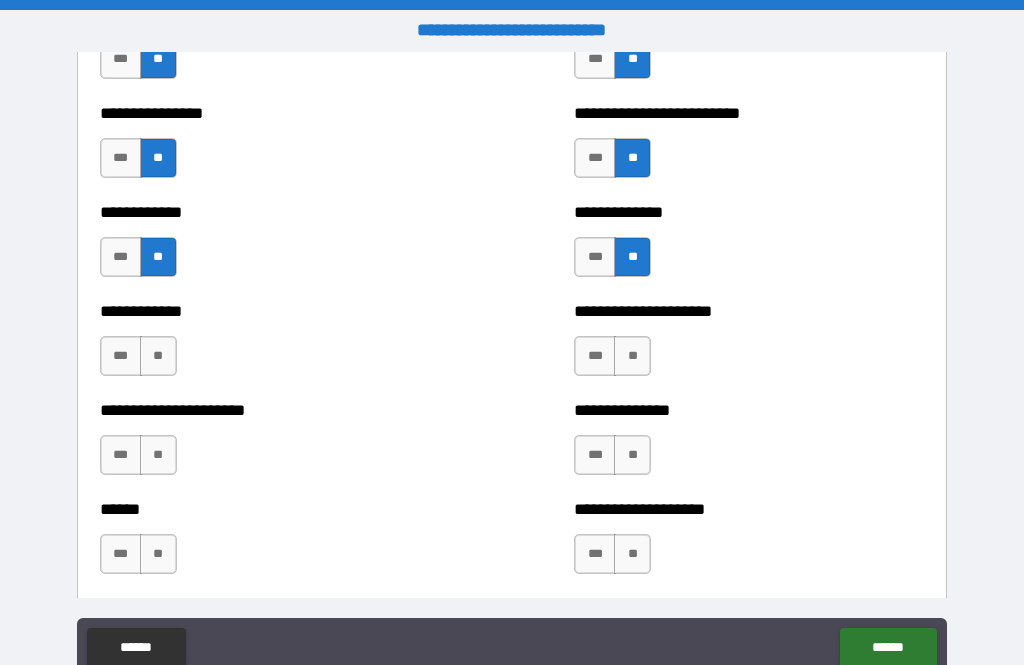 scroll, scrollTop: 2833, scrollLeft: 0, axis: vertical 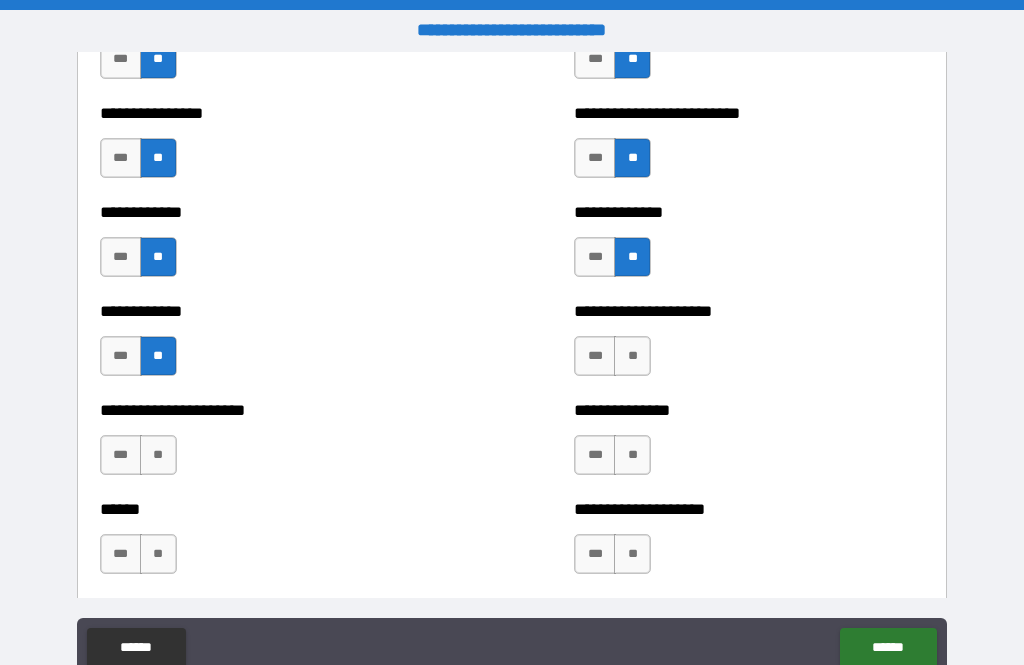 click on "**" at bounding box center (632, 356) 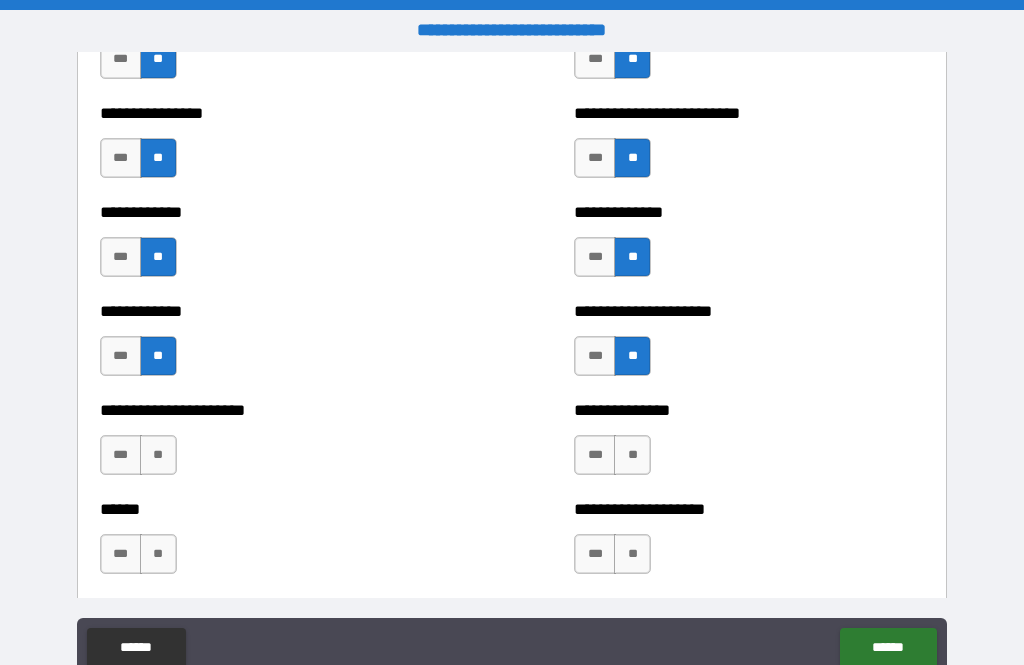 click on "**" at bounding box center (632, 455) 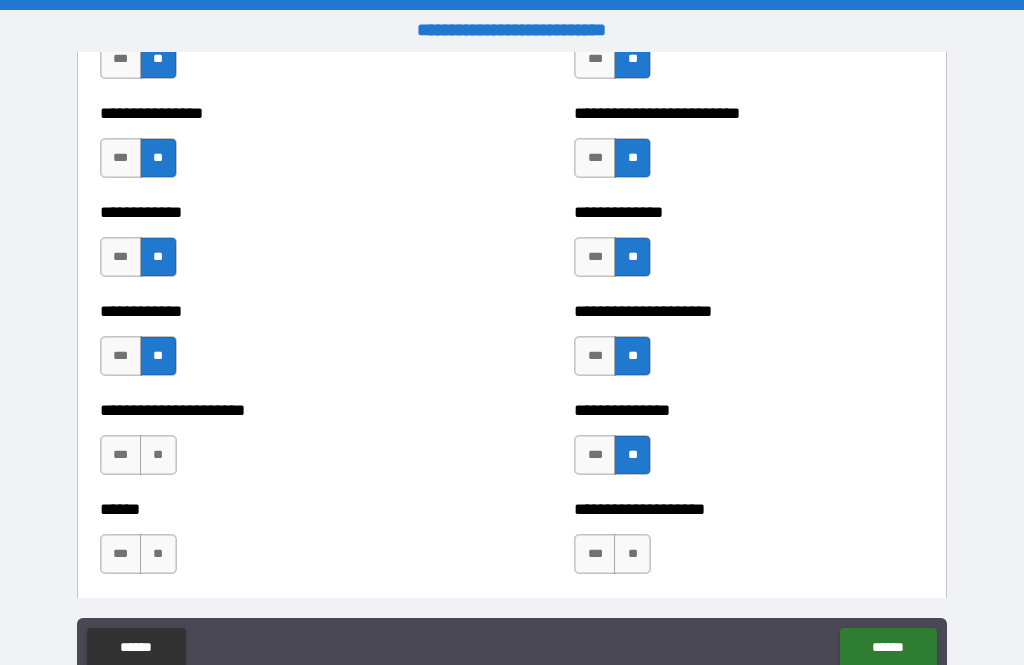 click on "**" at bounding box center [158, 455] 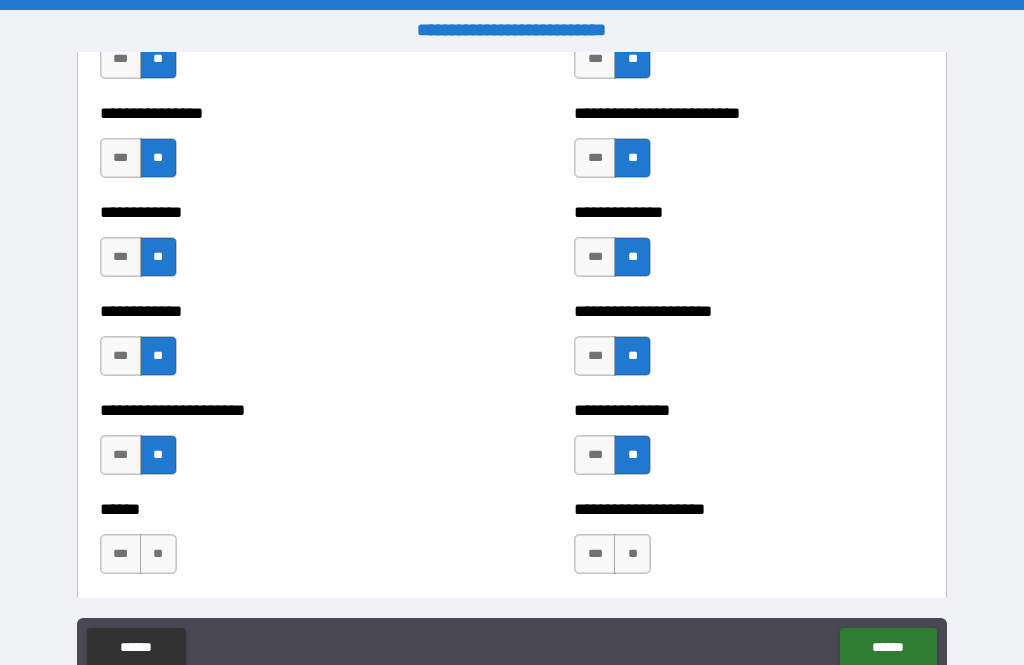 click on "**" at bounding box center (158, 554) 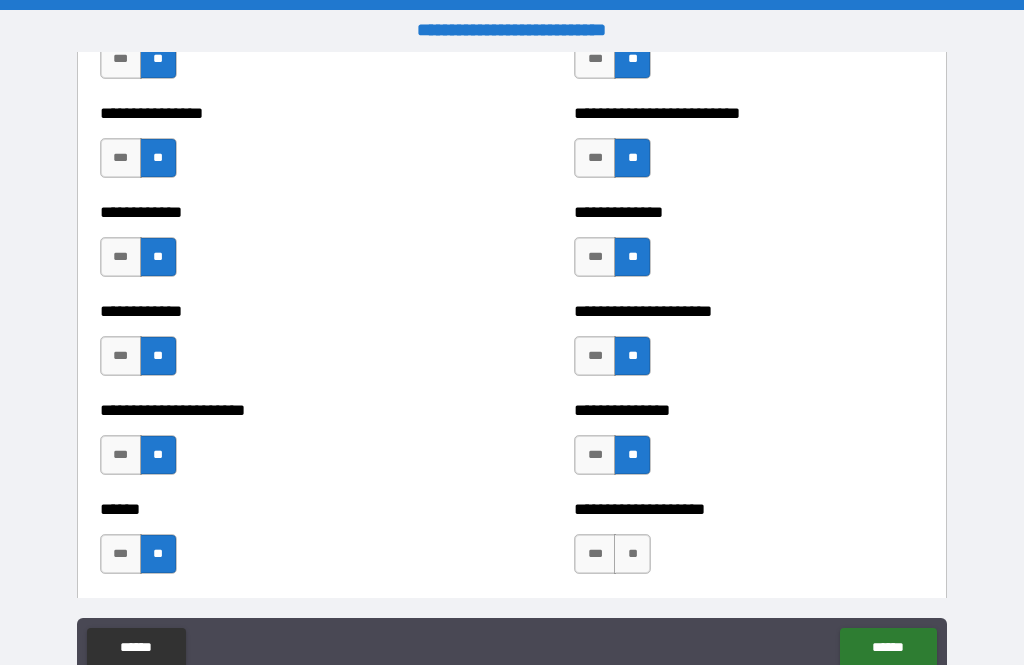 click on "**" at bounding box center [632, 554] 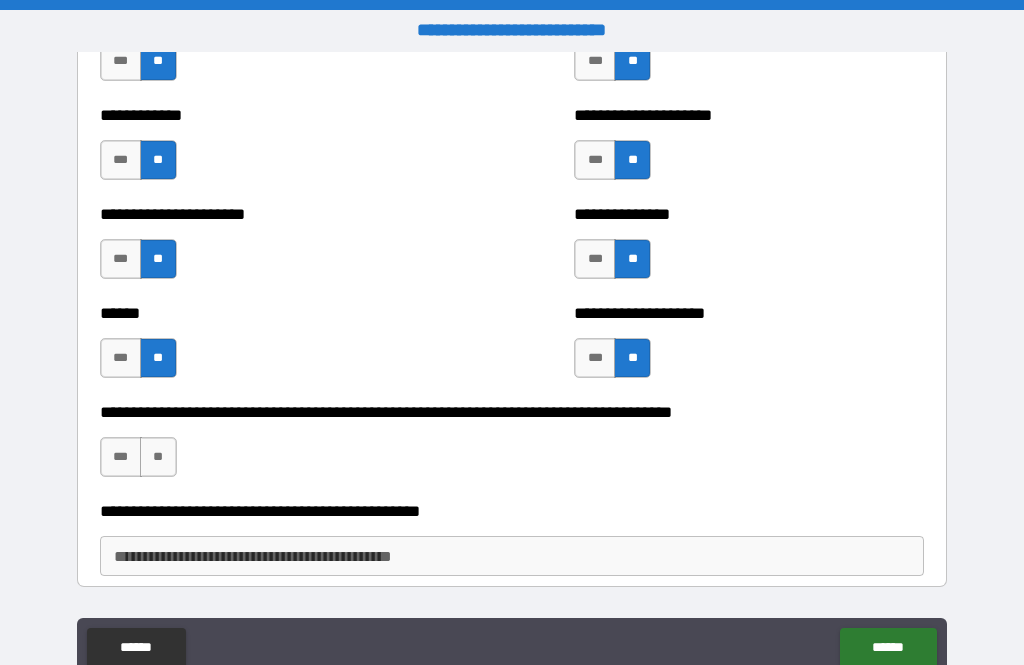 scroll, scrollTop: 3031, scrollLeft: 0, axis: vertical 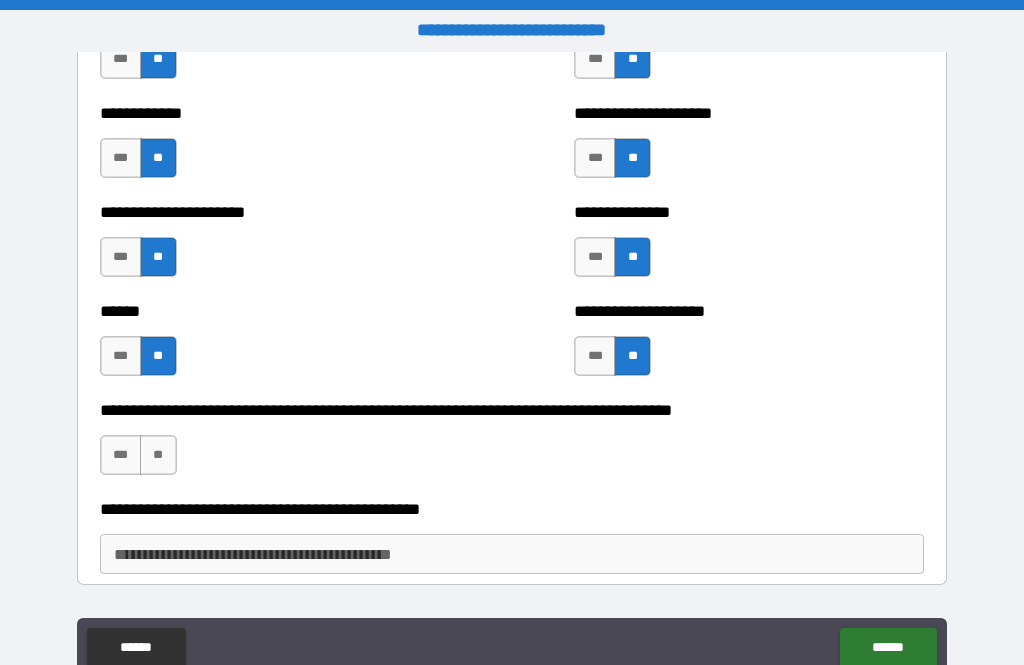click on "**" at bounding box center (158, 455) 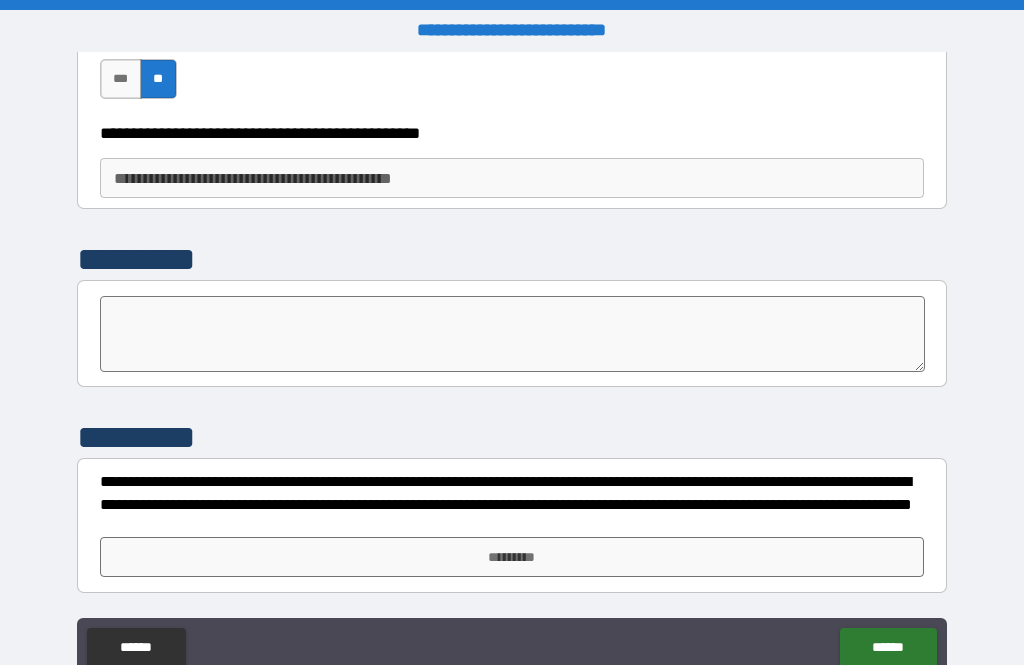 scroll, scrollTop: 3407, scrollLeft: 0, axis: vertical 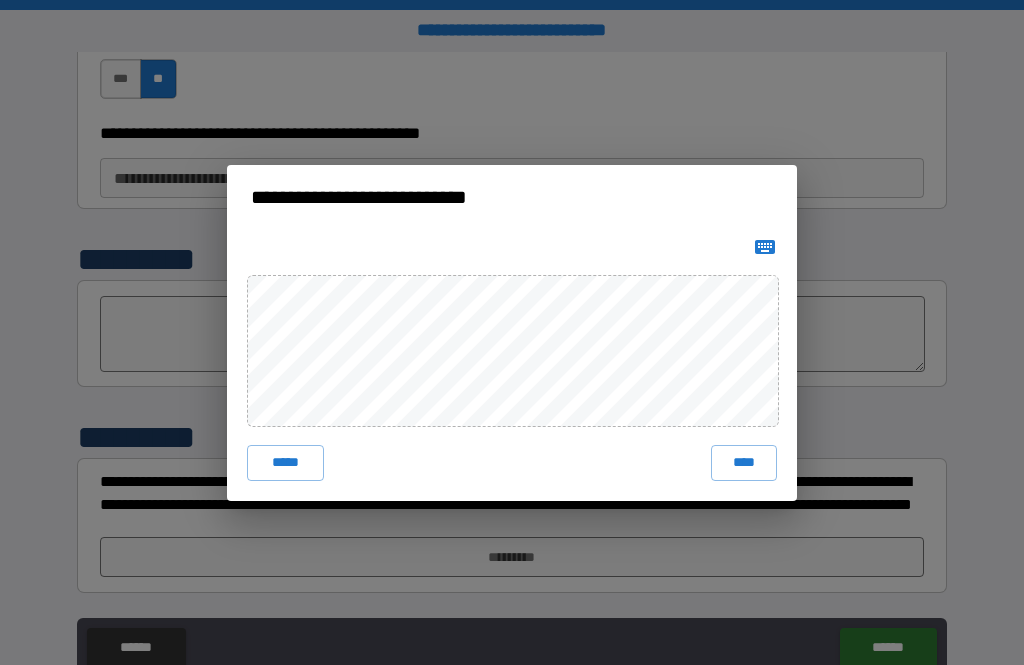 click on "****" at bounding box center [744, 463] 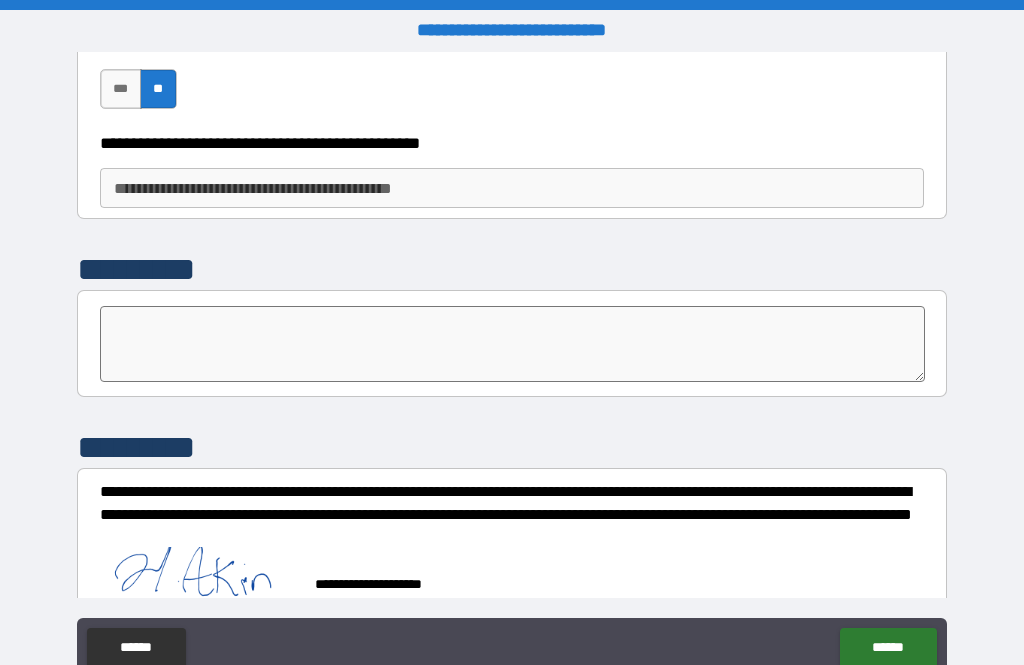 click on "******" at bounding box center [888, 648] 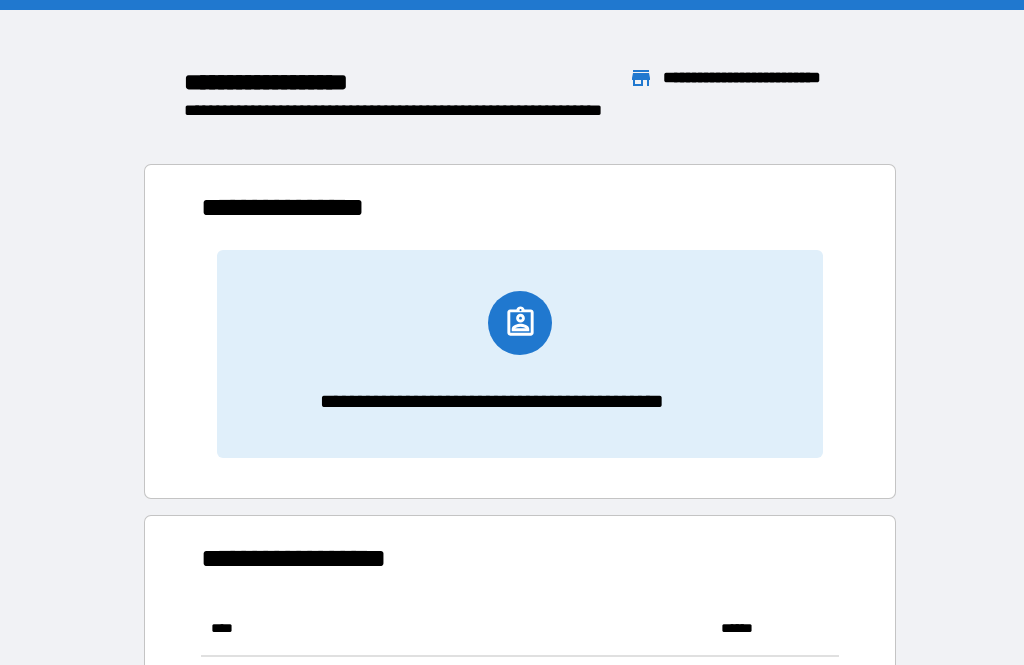 scroll, scrollTop: 1, scrollLeft: 1, axis: both 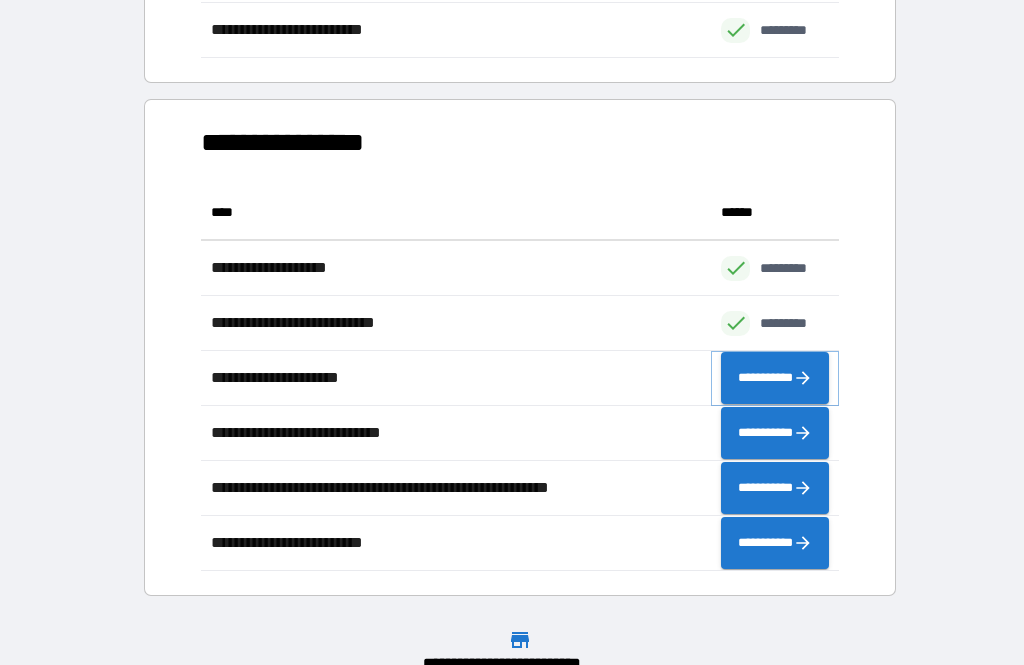 click on "**********" at bounding box center (775, 378) 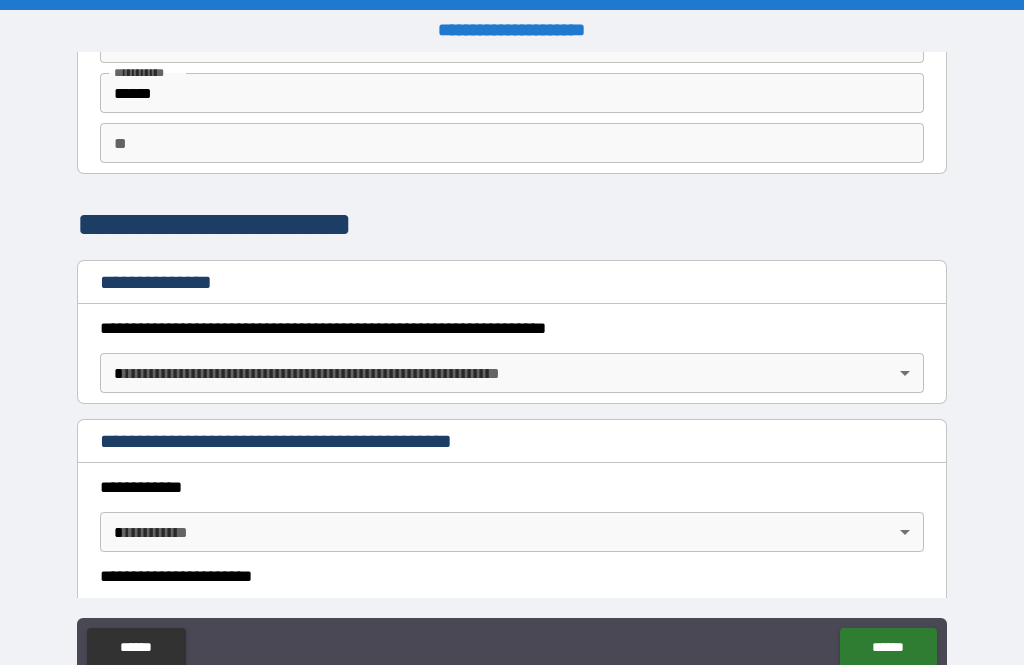 scroll, scrollTop: 124, scrollLeft: 0, axis: vertical 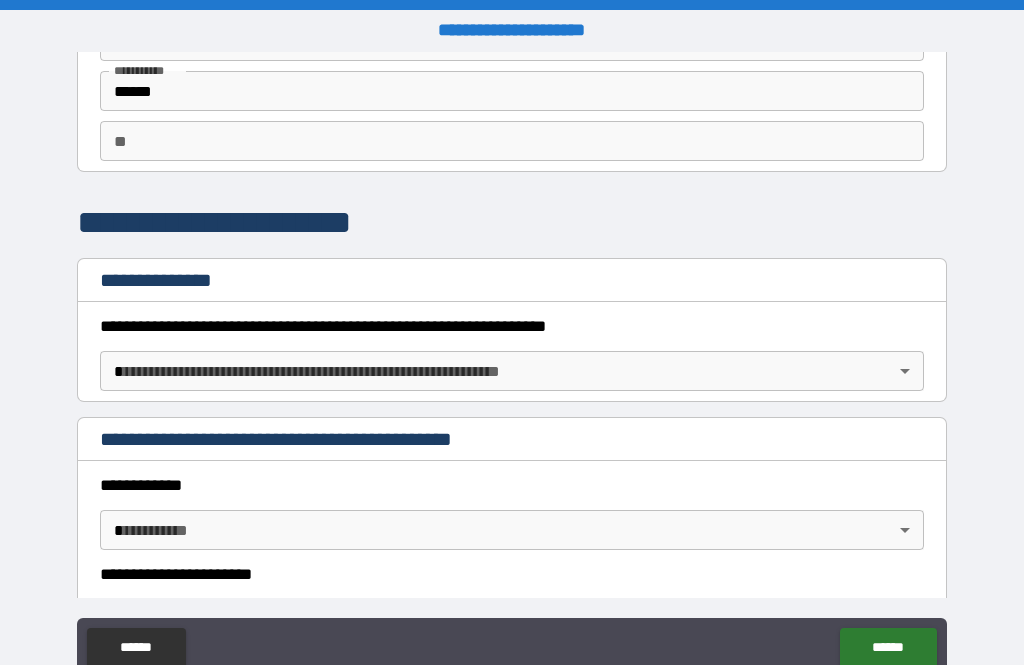click on "**********" at bounding box center [512, 364] 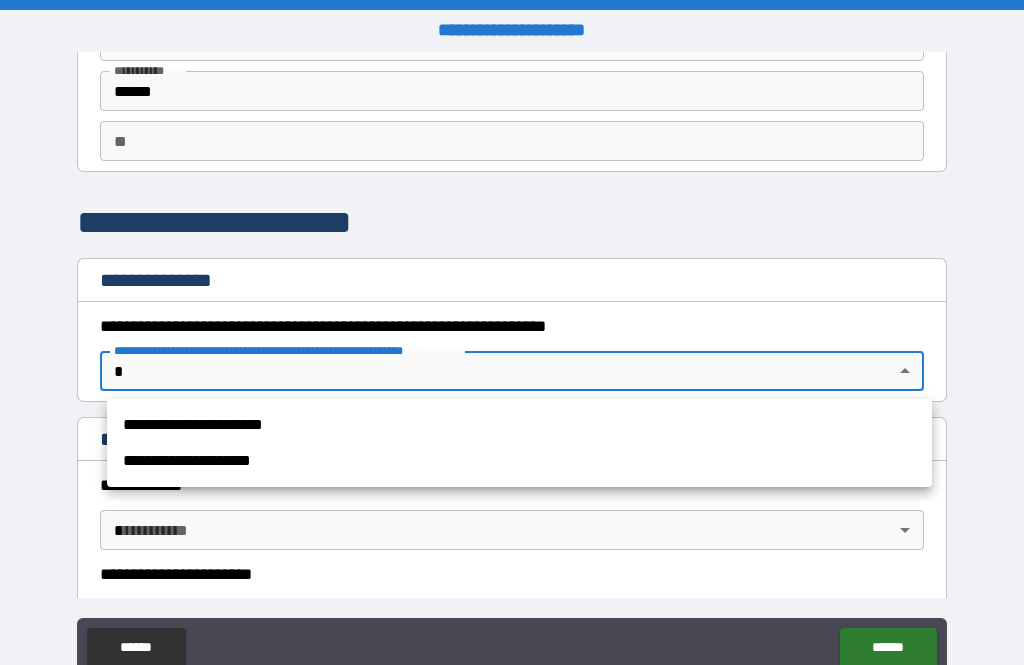 click on "**********" at bounding box center [519, 425] 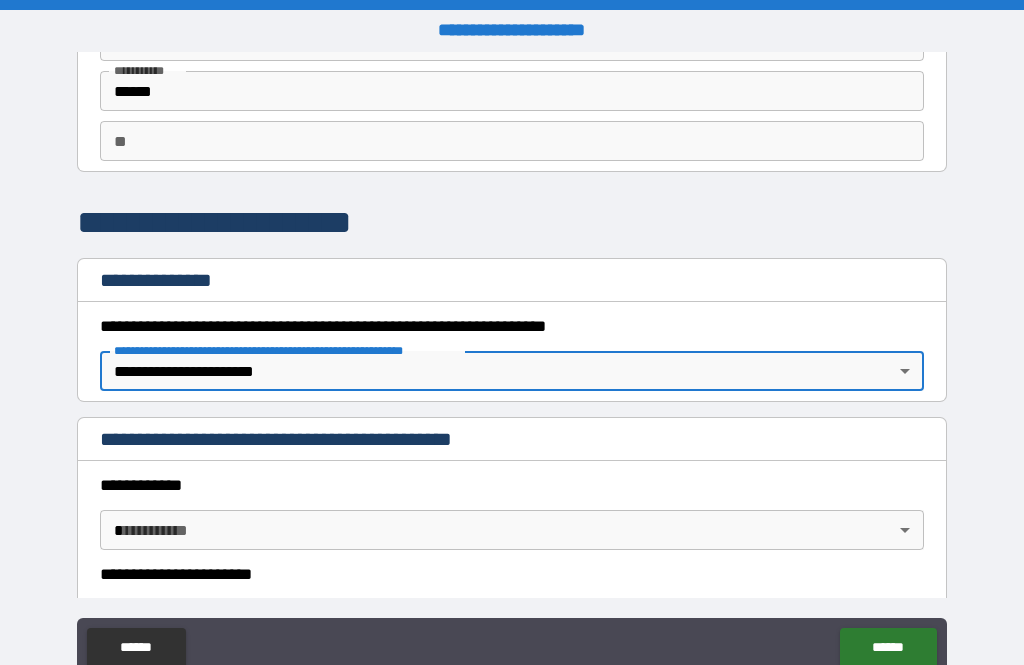 click on "**********" at bounding box center [512, 364] 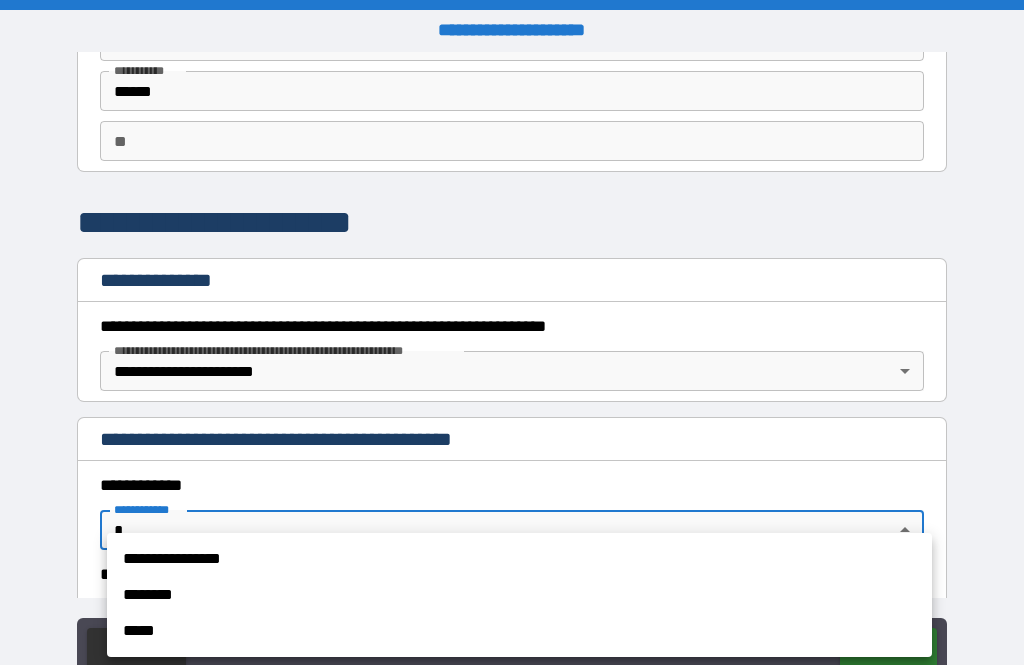 click on "********" at bounding box center [519, 595] 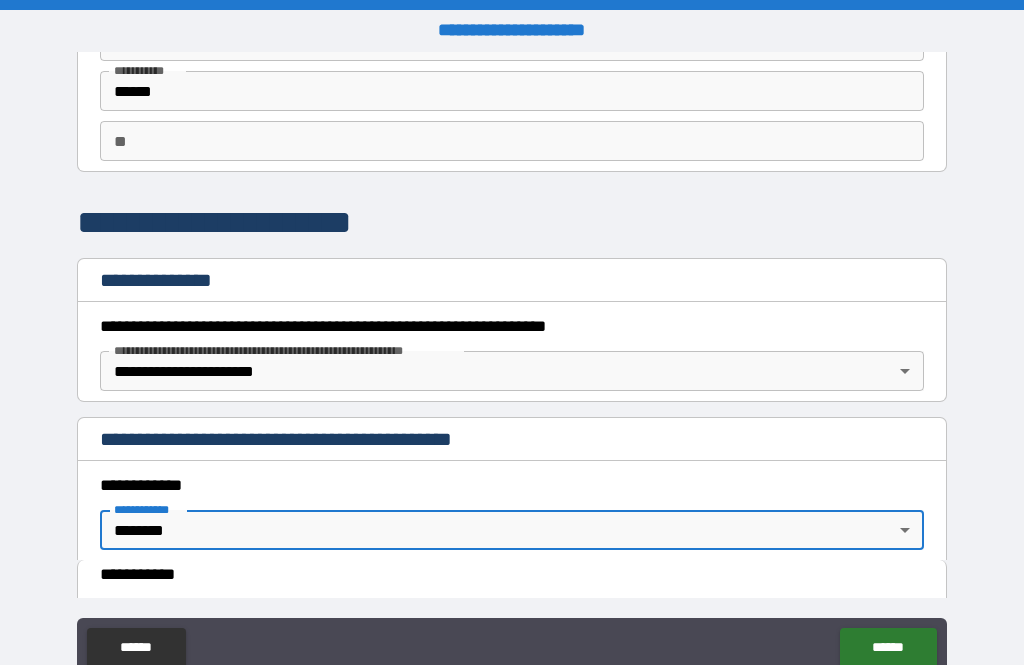 type on "*" 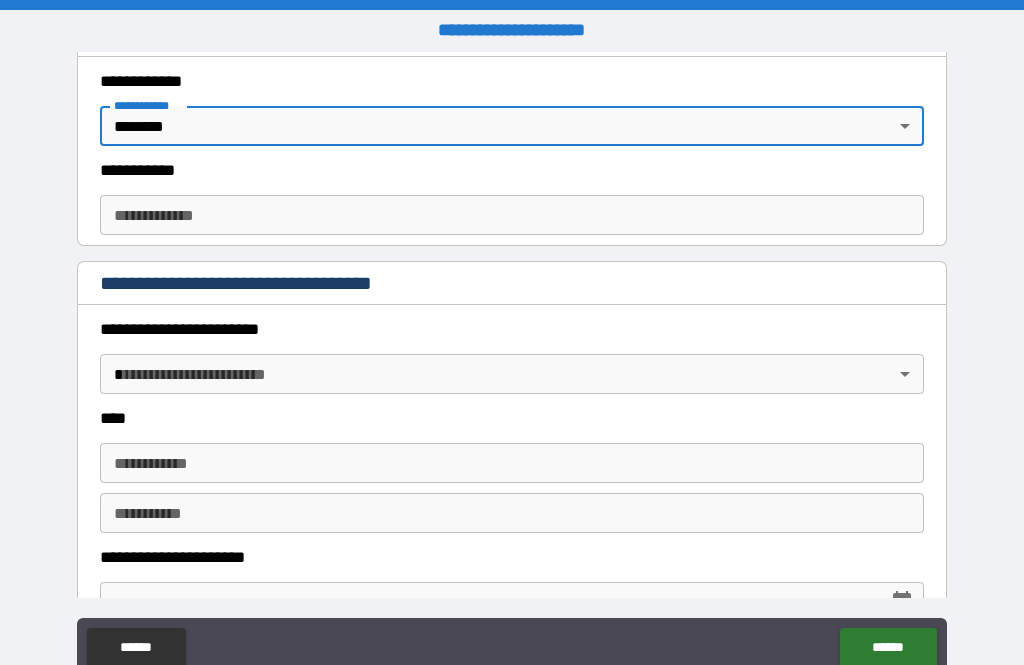 scroll, scrollTop: 530, scrollLeft: 0, axis: vertical 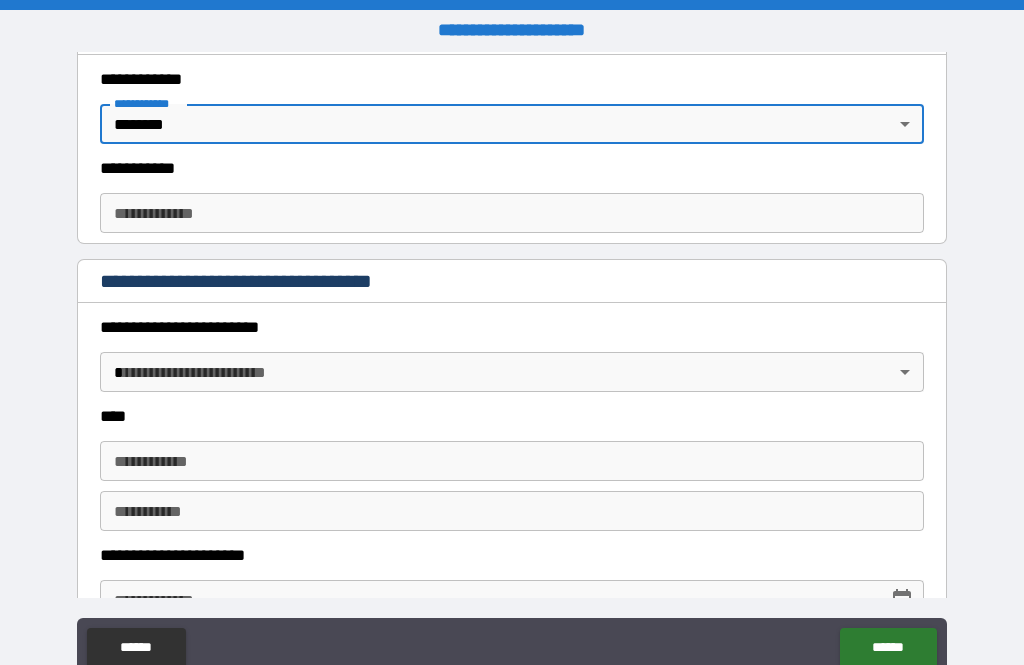 click on "**********" at bounding box center (512, 213) 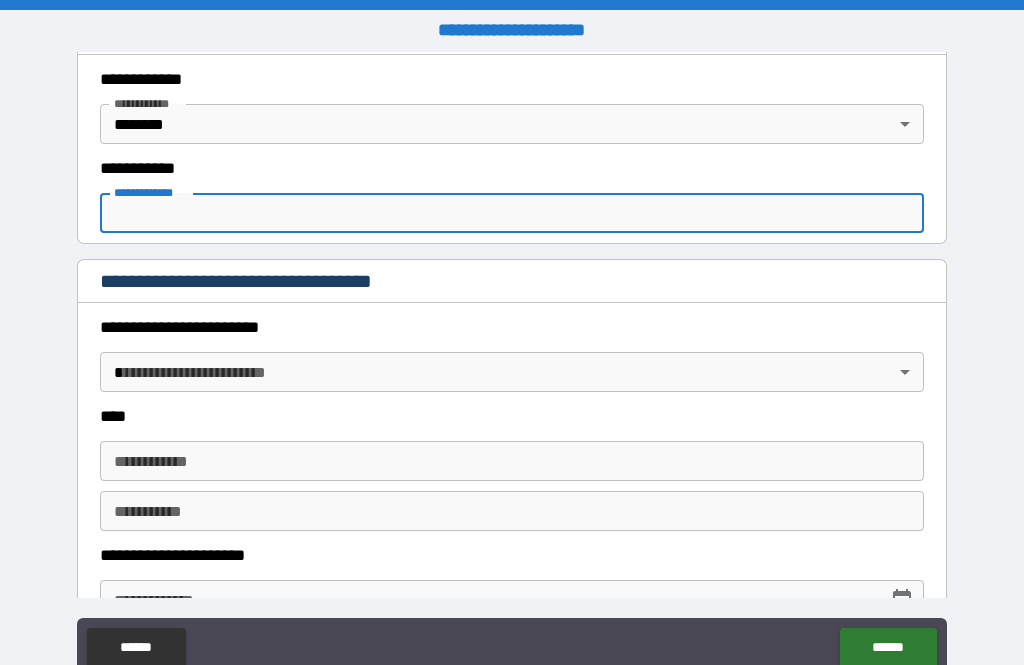 click on "**********" at bounding box center (512, 213) 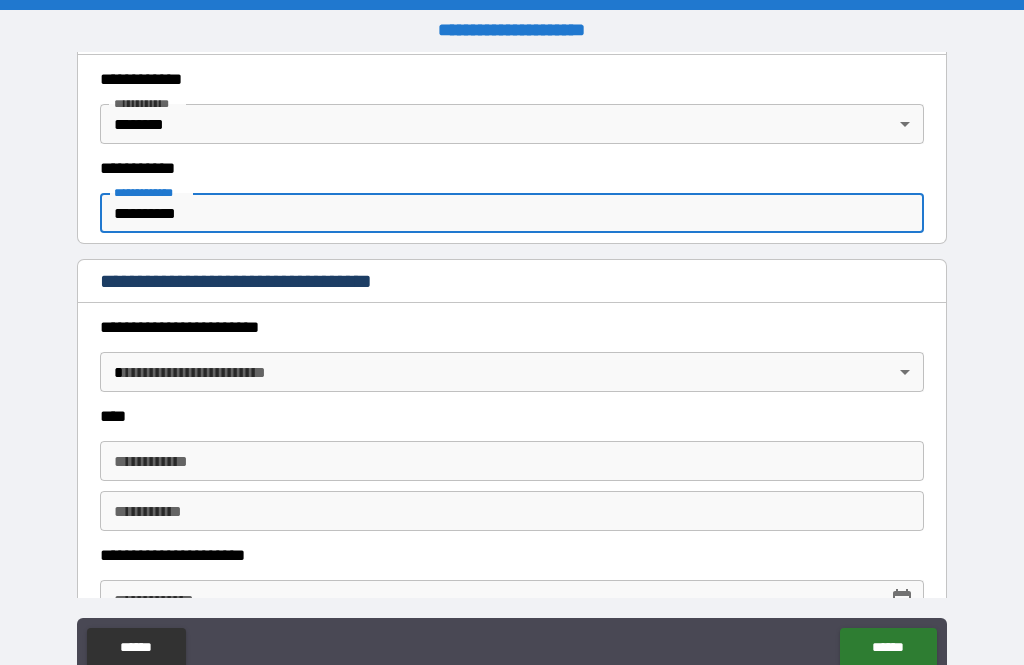 type on "**********" 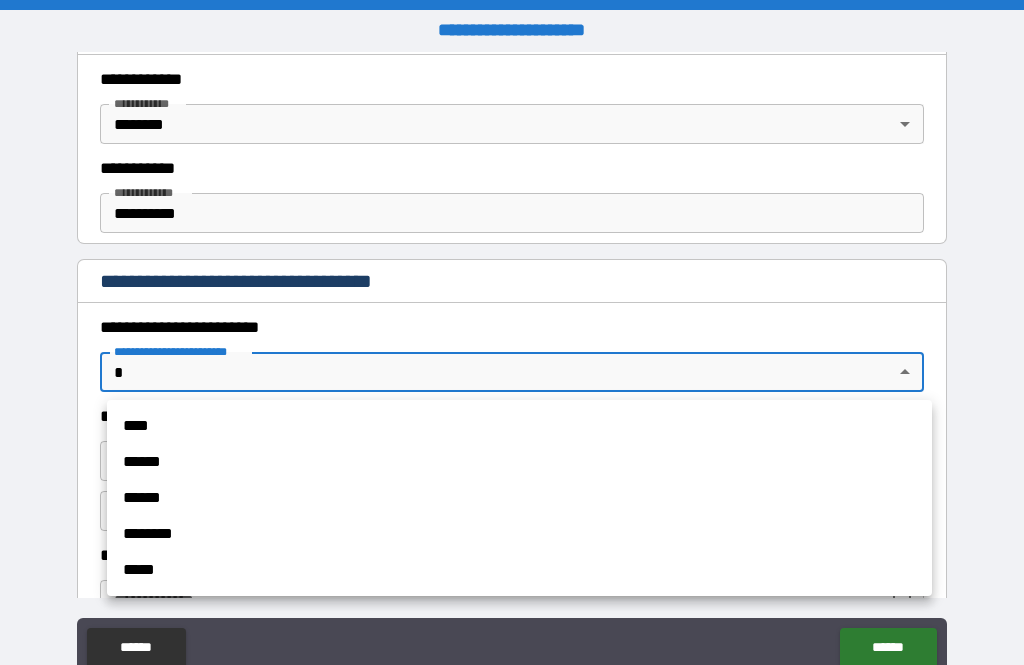 click at bounding box center [512, 332] 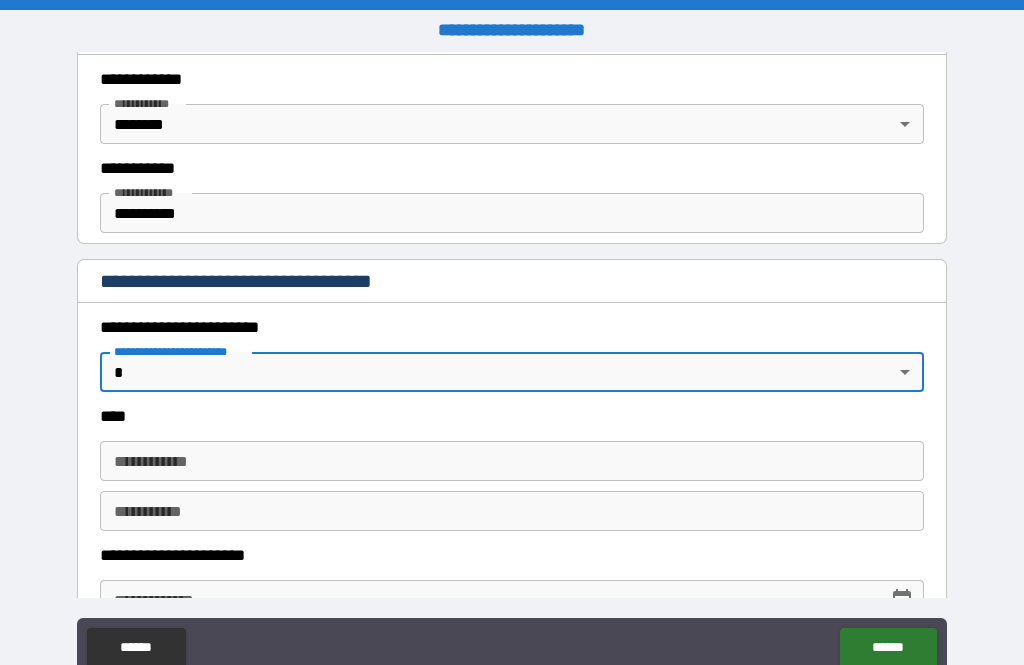 click on "**********" at bounding box center [512, 364] 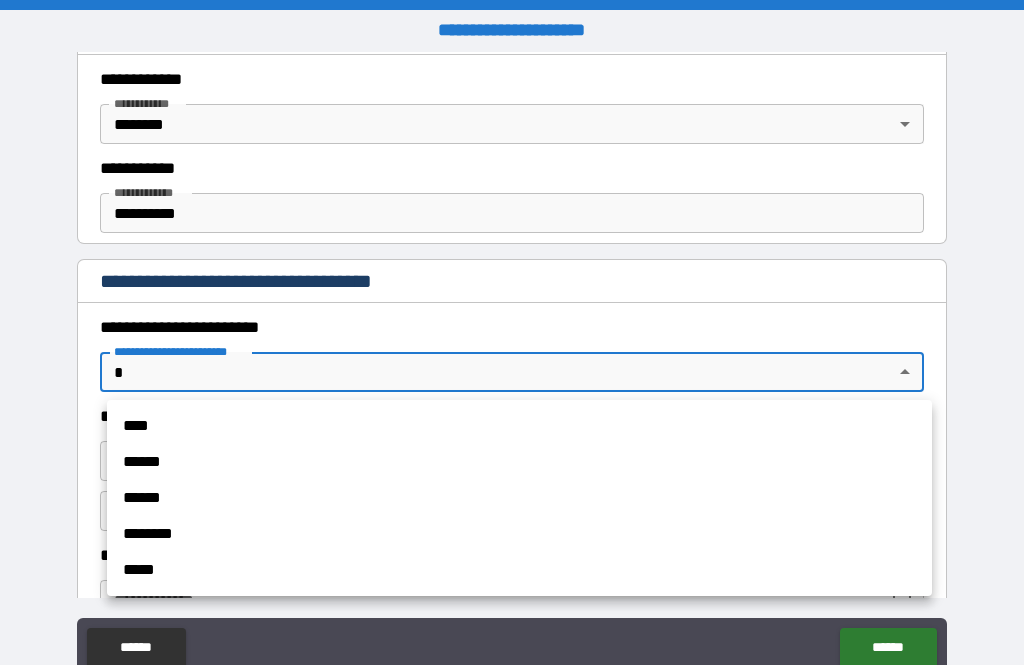 click on "****" at bounding box center (519, 426) 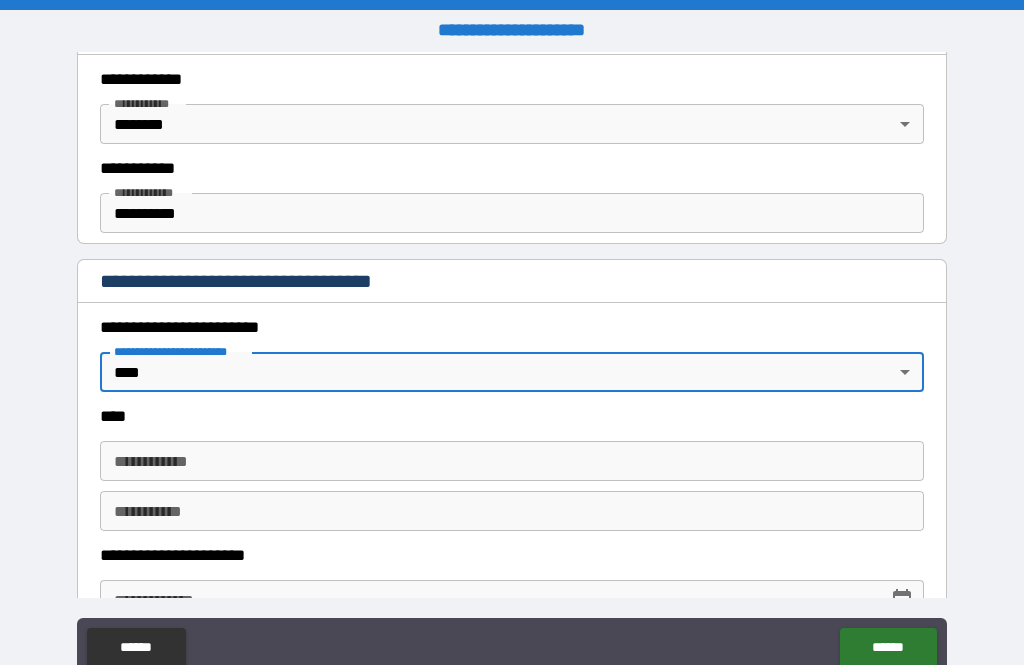type on "*" 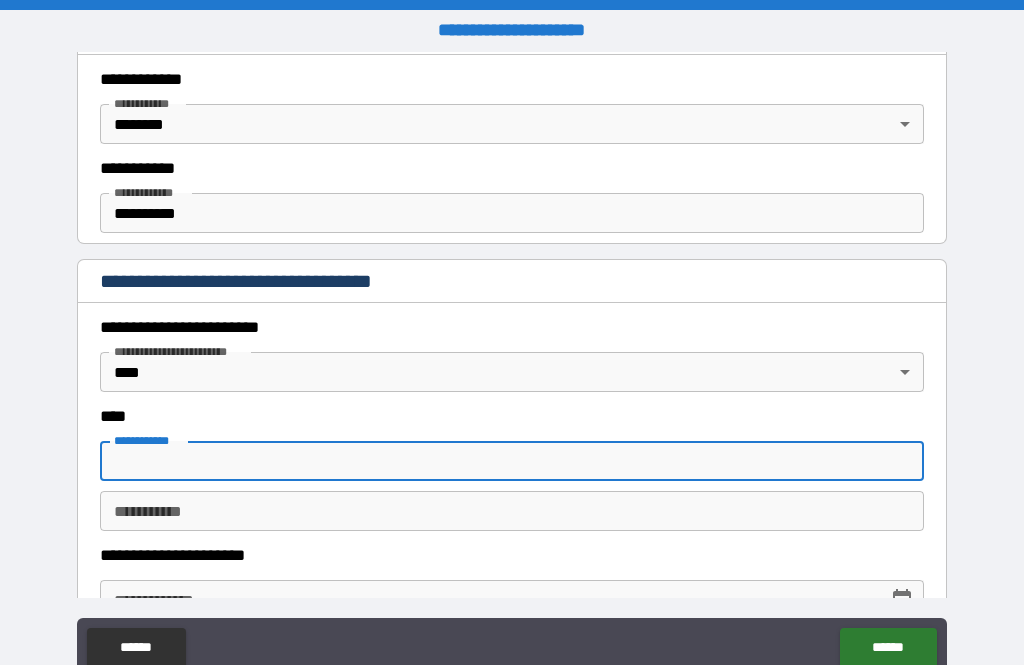 type on "*" 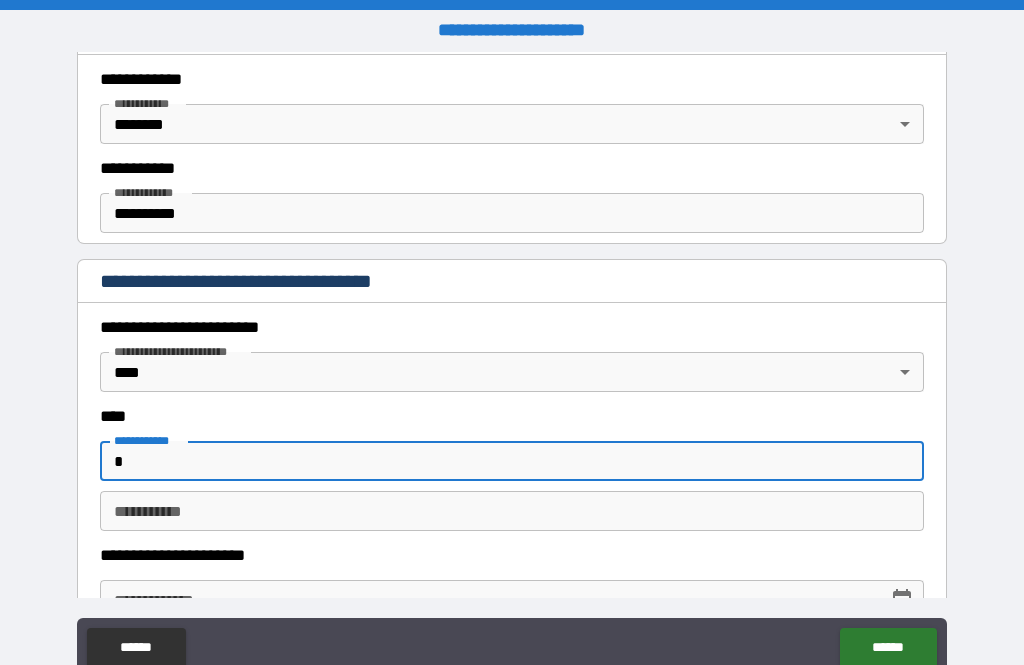 type 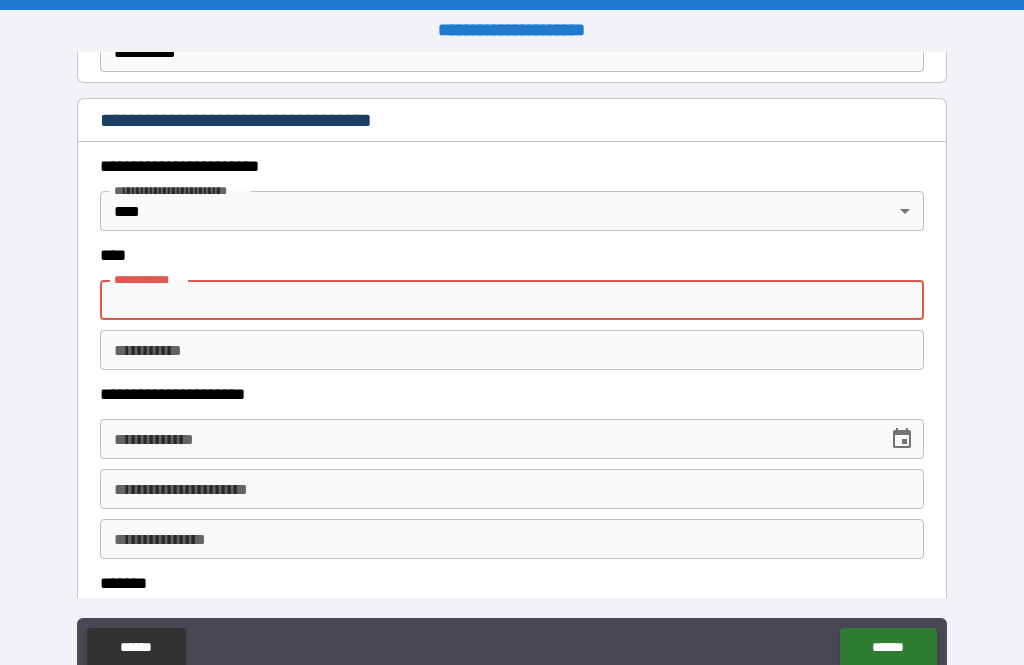 scroll, scrollTop: 689, scrollLeft: 0, axis: vertical 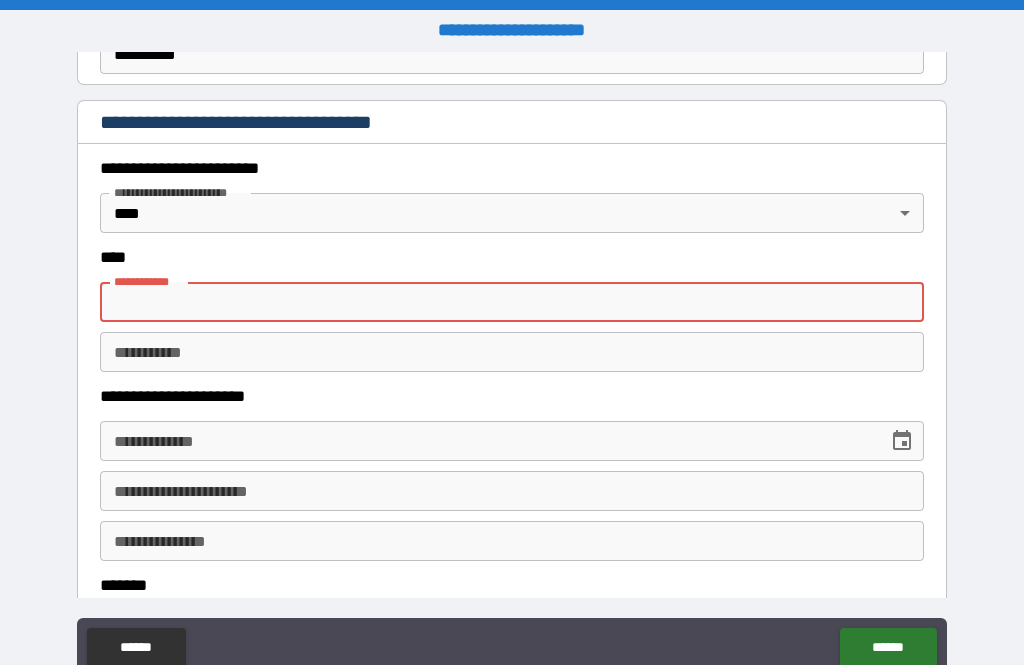 click on "**********" at bounding box center [512, 364] 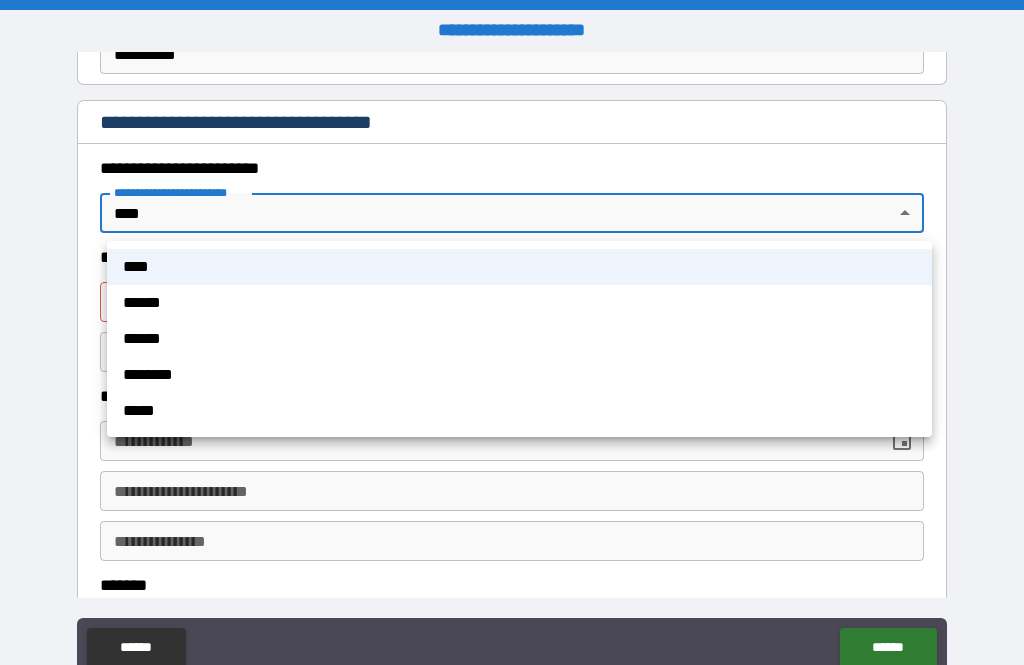 click on "******" at bounding box center [519, 303] 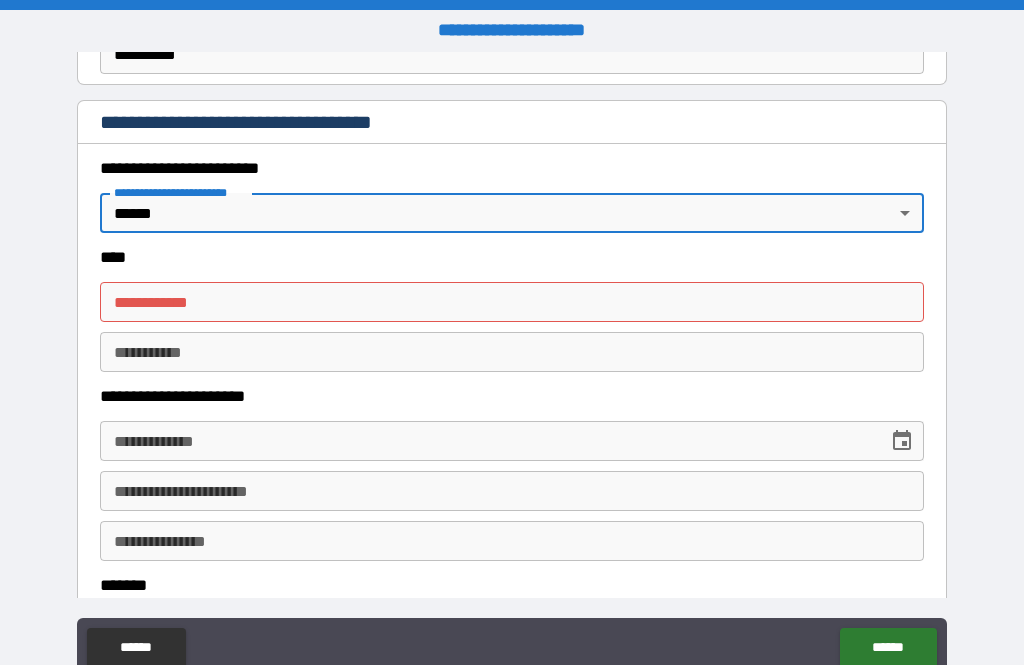 click on "**********" at bounding box center [512, 302] 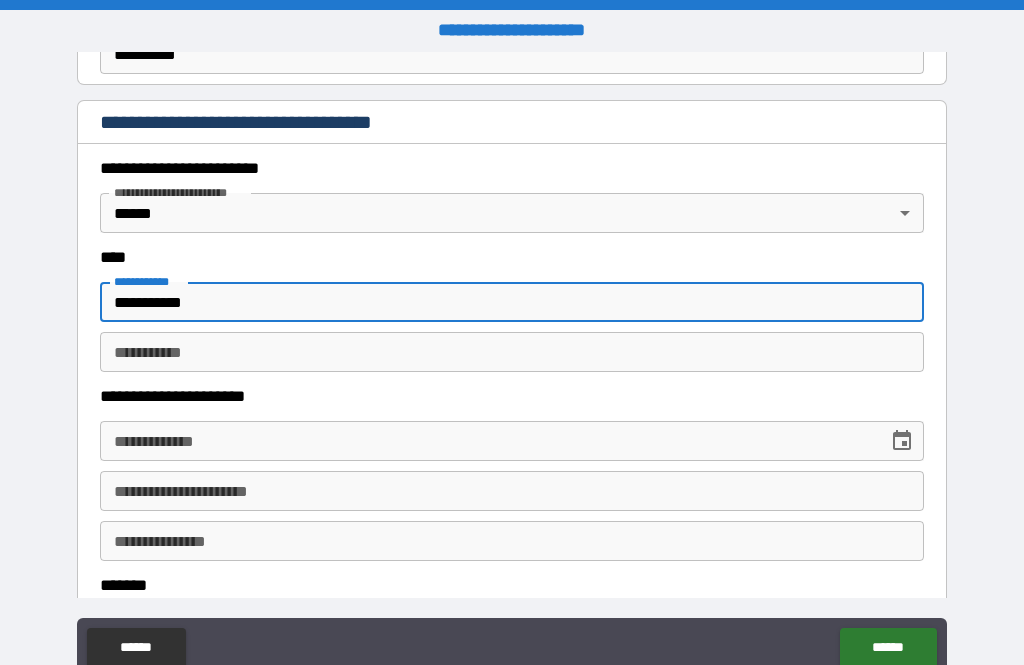click on "*********   *" at bounding box center (512, 352) 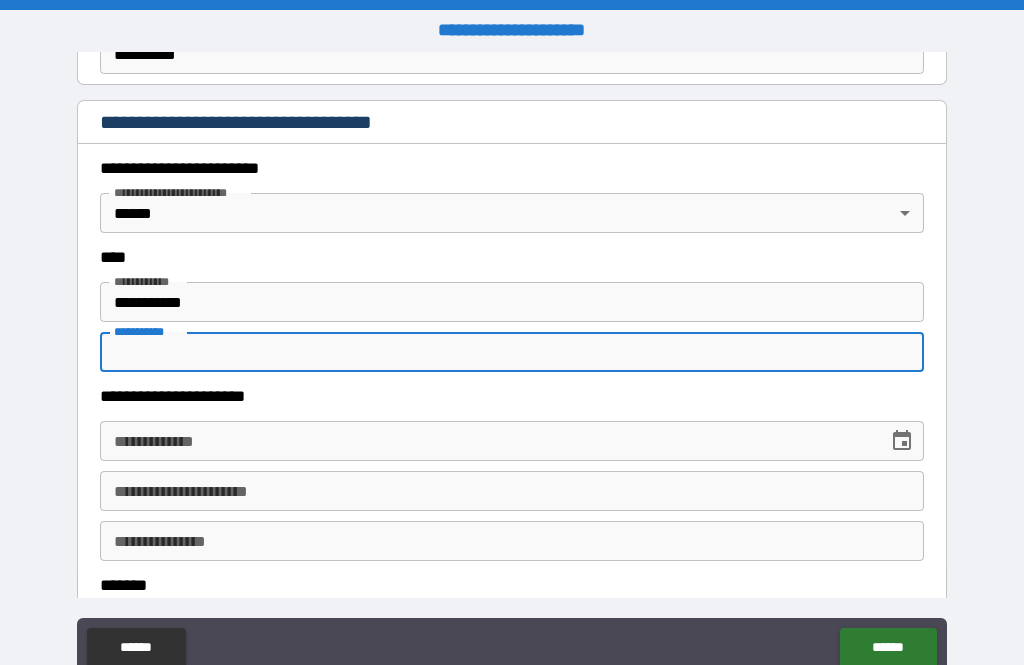 click on "**********" at bounding box center (512, 302) 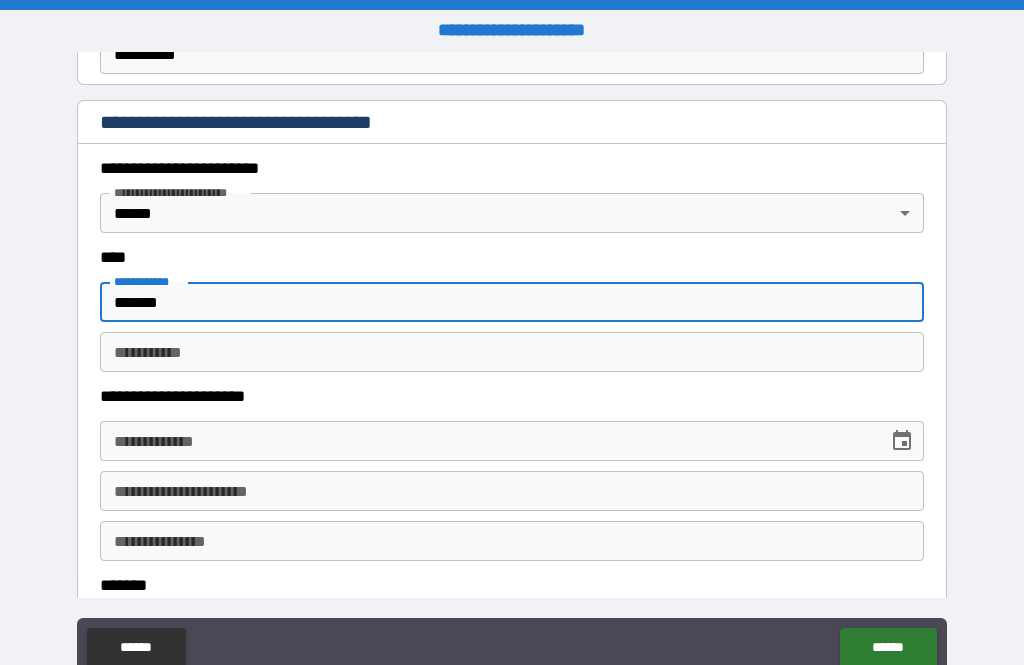 type on "******" 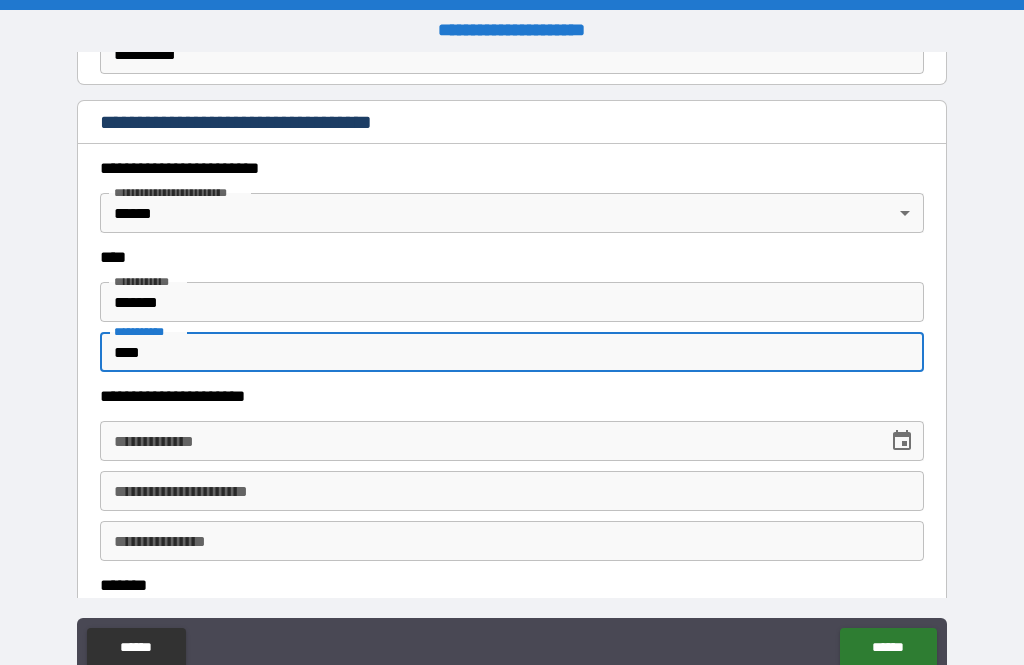 type on "****" 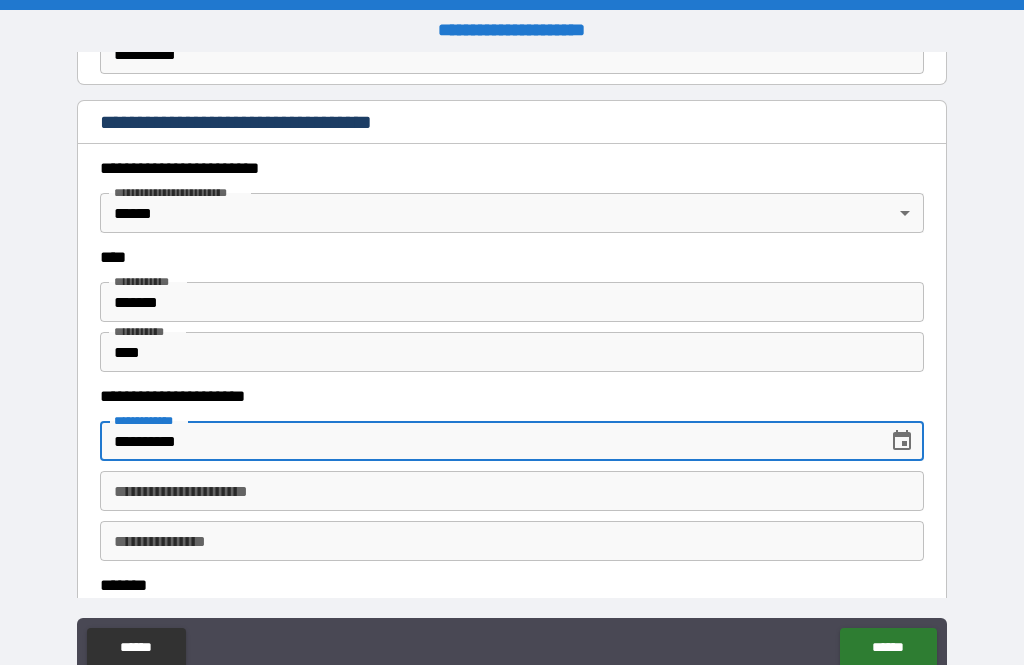 type on "**********" 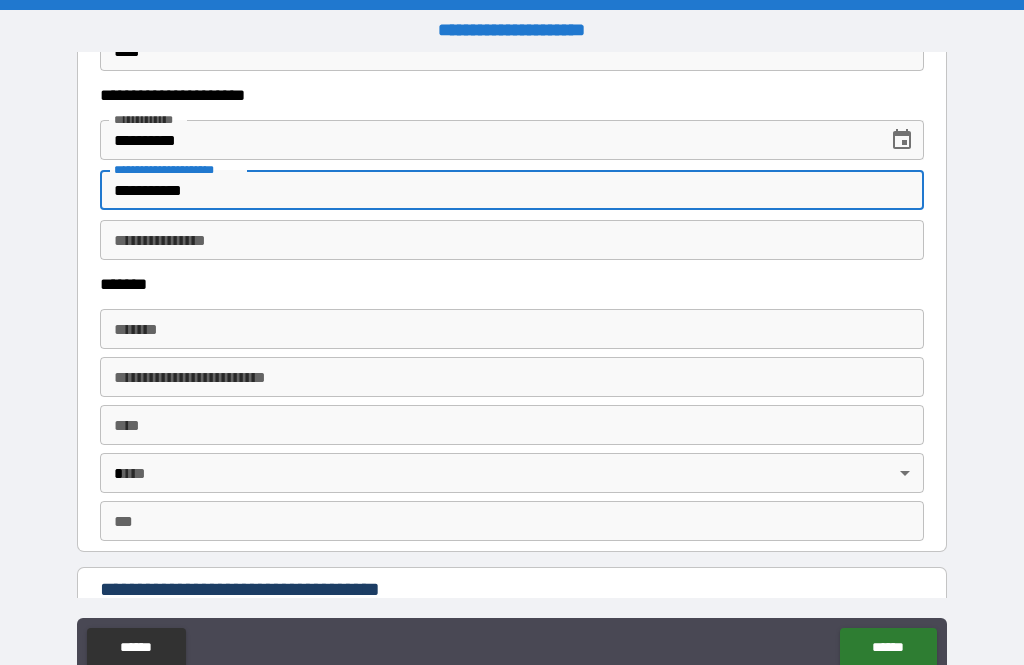 scroll, scrollTop: 993, scrollLeft: 0, axis: vertical 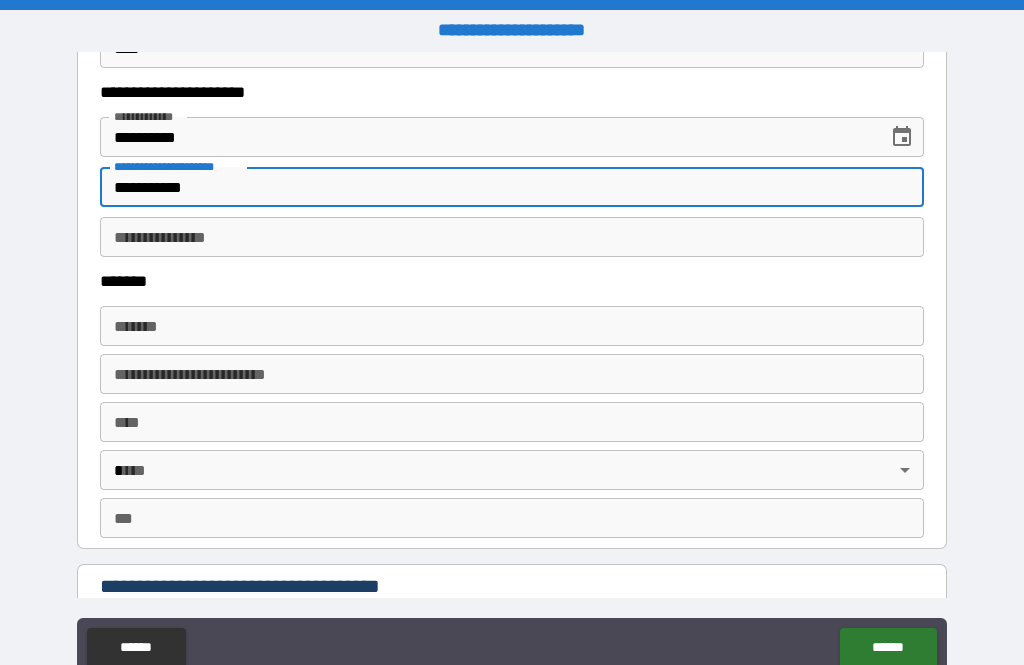 type on "**********" 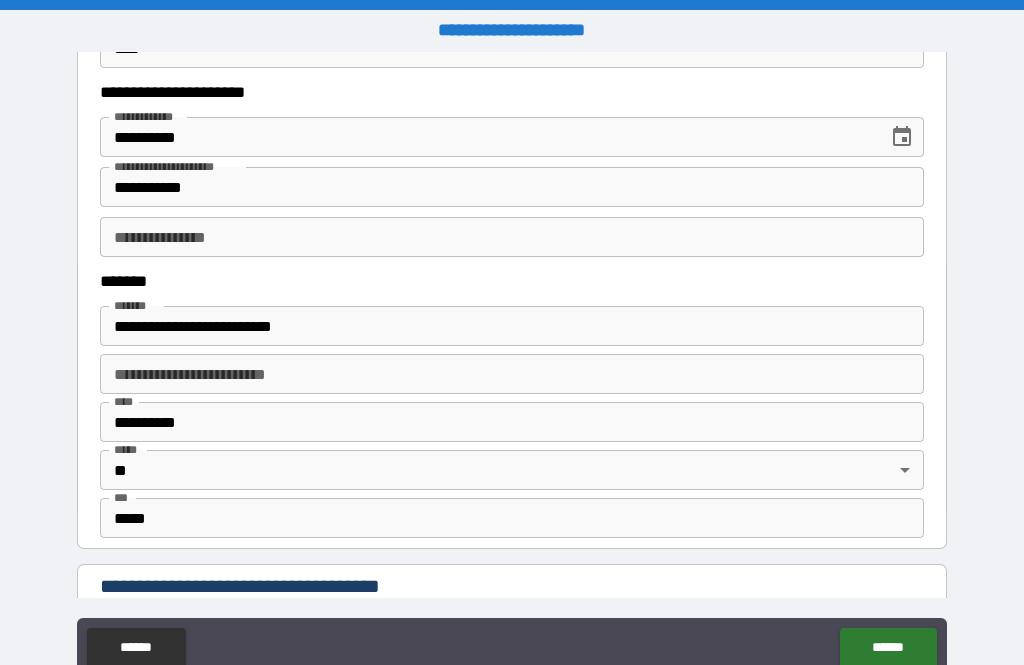 type on "**********" 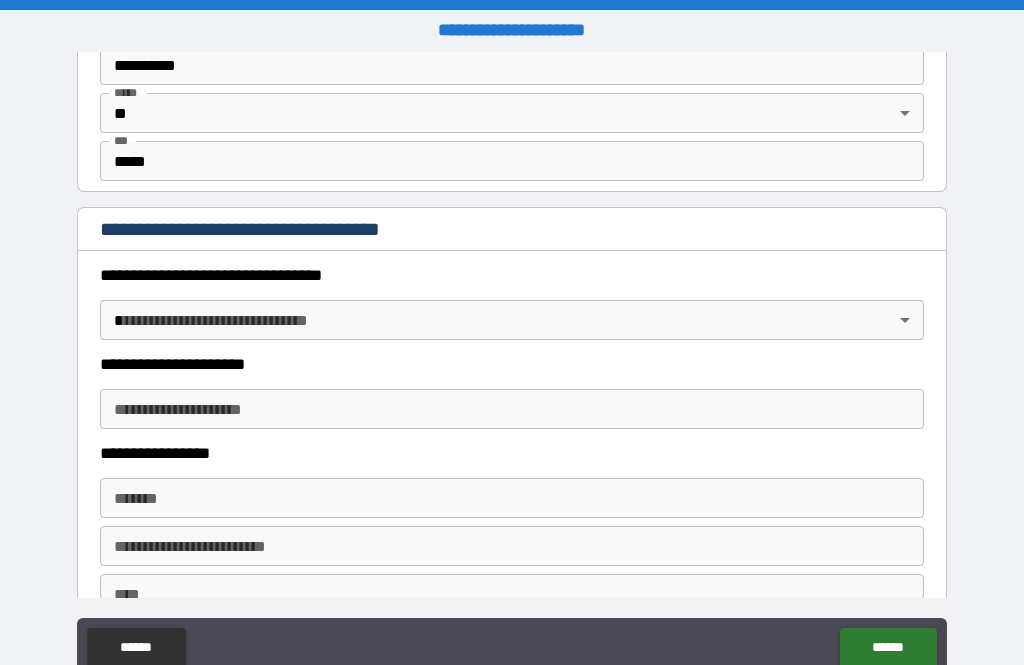 scroll, scrollTop: 1350, scrollLeft: 0, axis: vertical 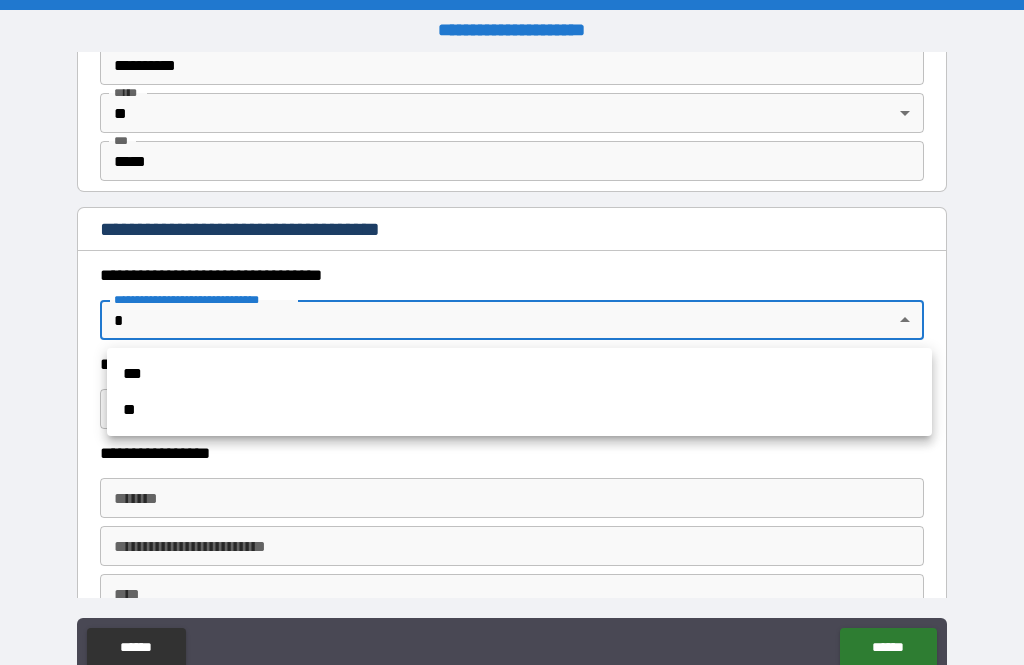click on "**" at bounding box center (519, 410) 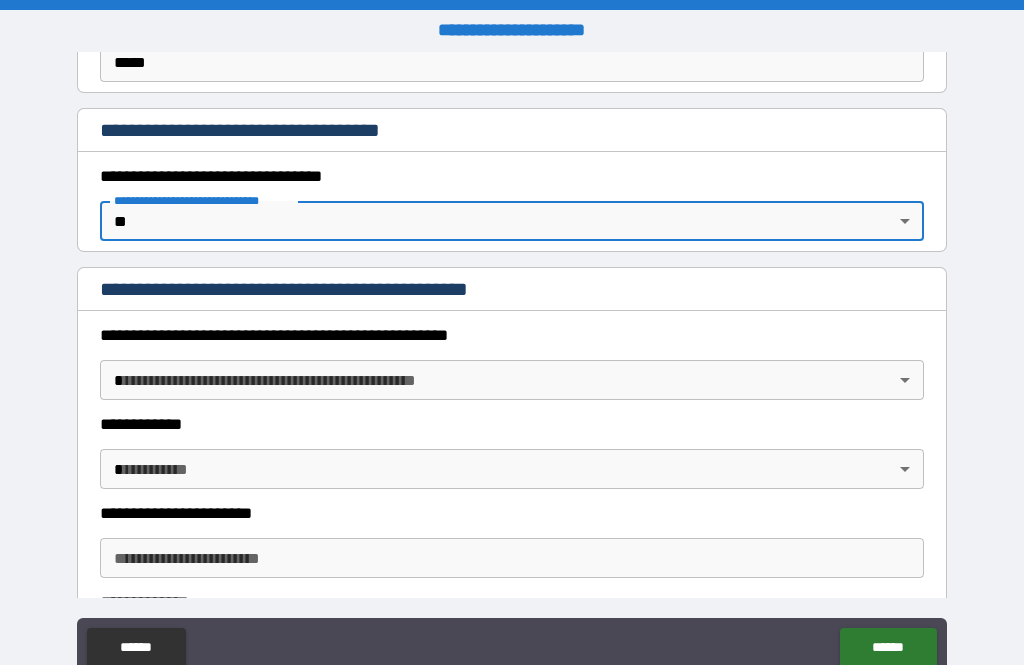 scroll, scrollTop: 1450, scrollLeft: 0, axis: vertical 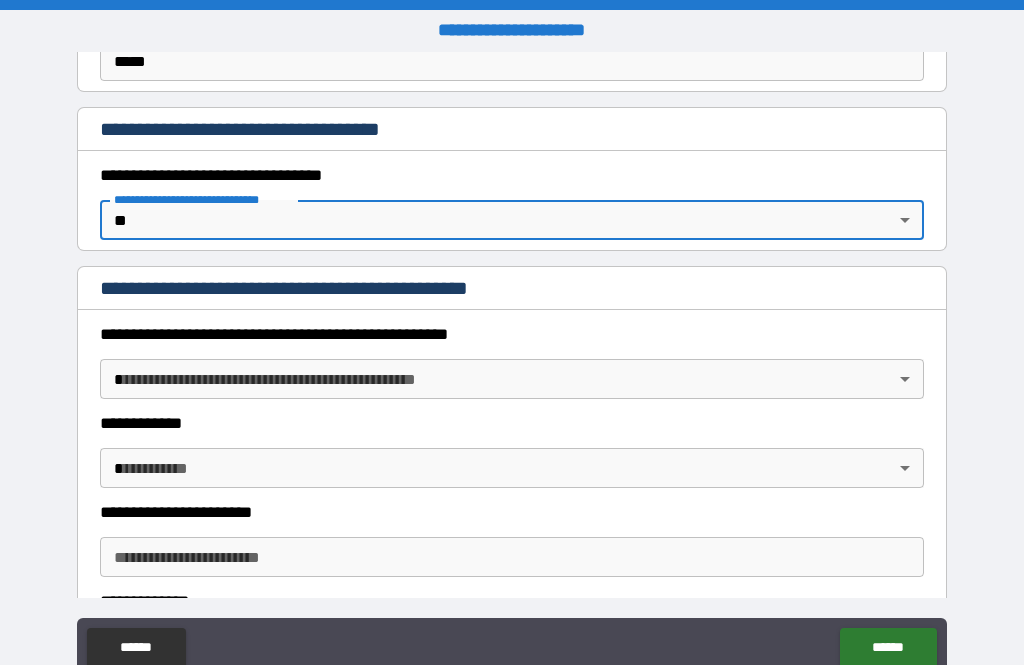 click on "**********" at bounding box center [512, 364] 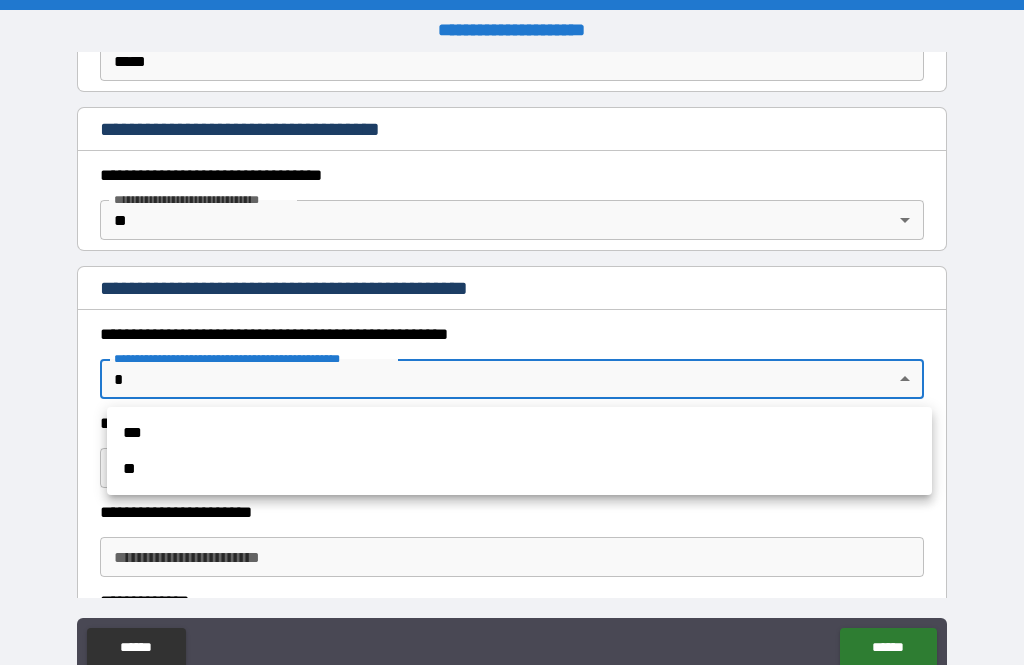 click on "**" at bounding box center (519, 469) 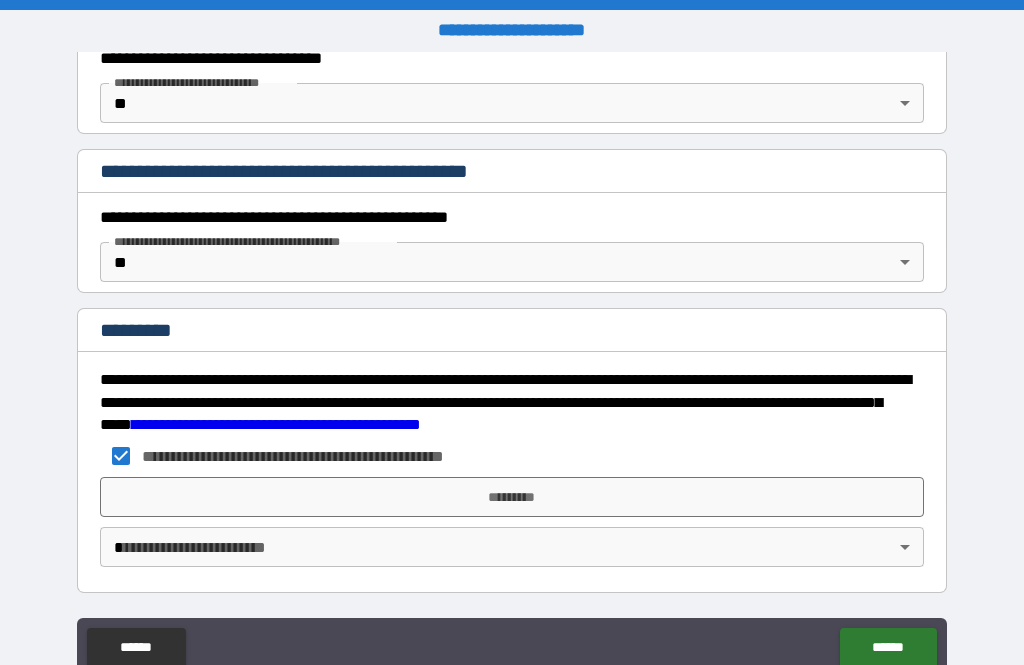scroll, scrollTop: 1567, scrollLeft: 0, axis: vertical 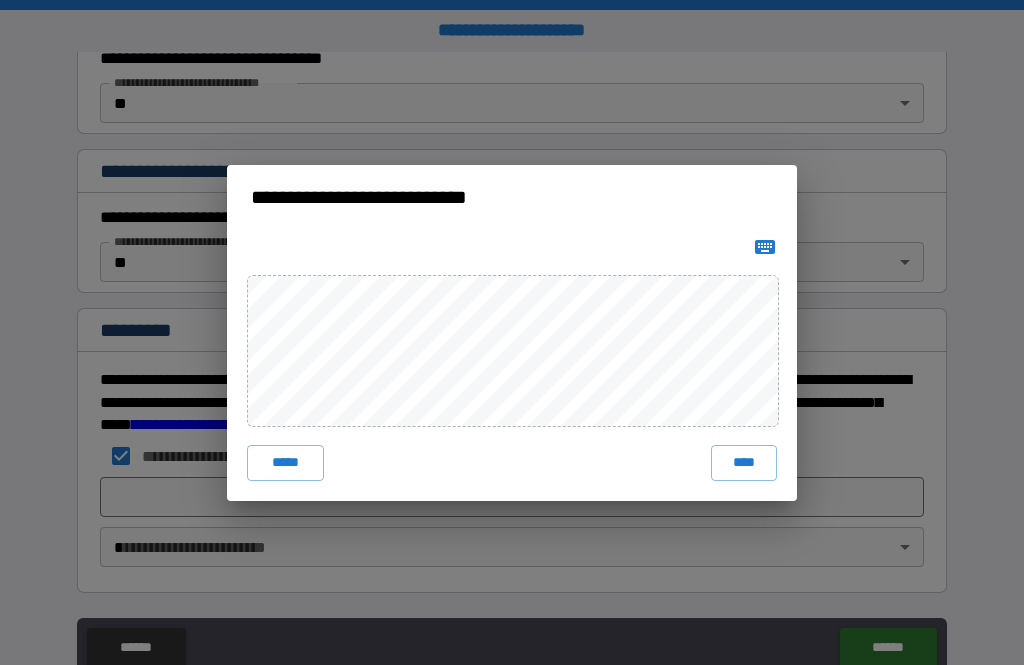 click on "****" at bounding box center (744, 463) 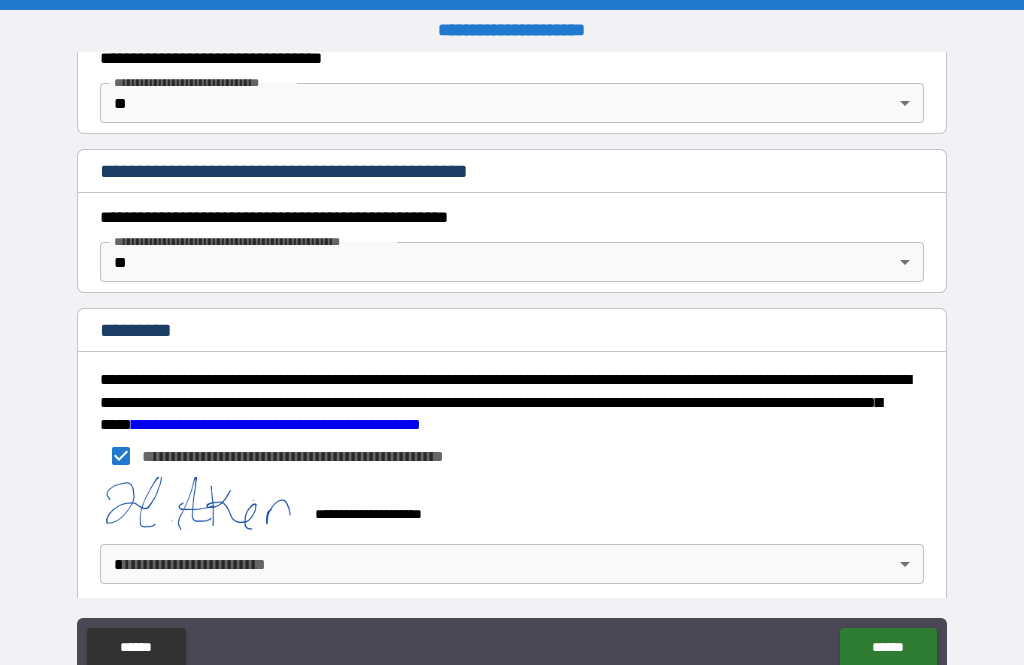 click on "******" at bounding box center (888, 648) 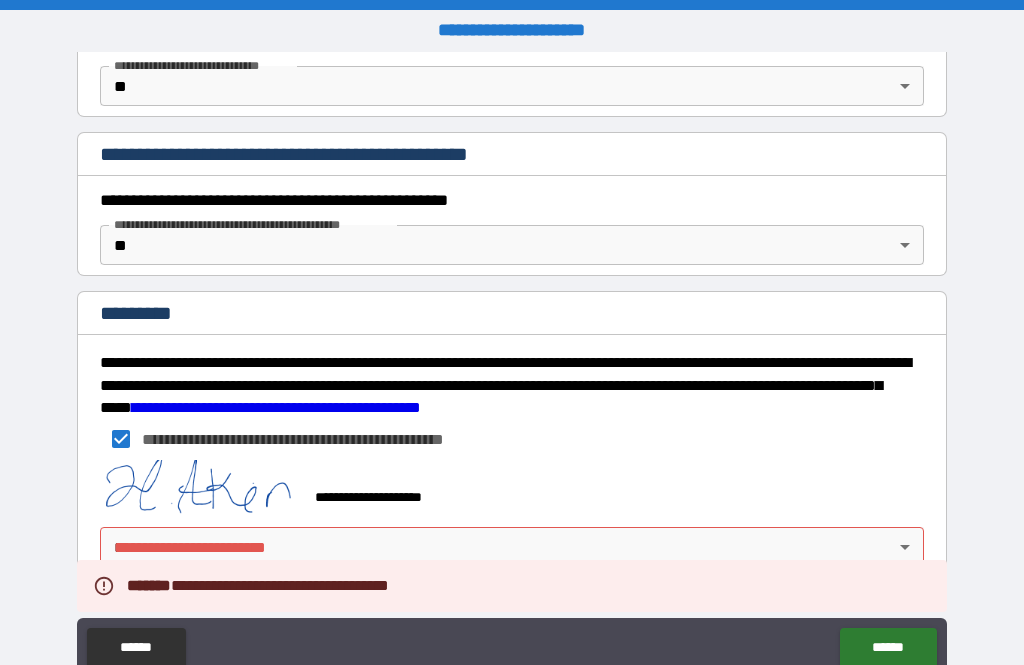 scroll, scrollTop: 1584, scrollLeft: 0, axis: vertical 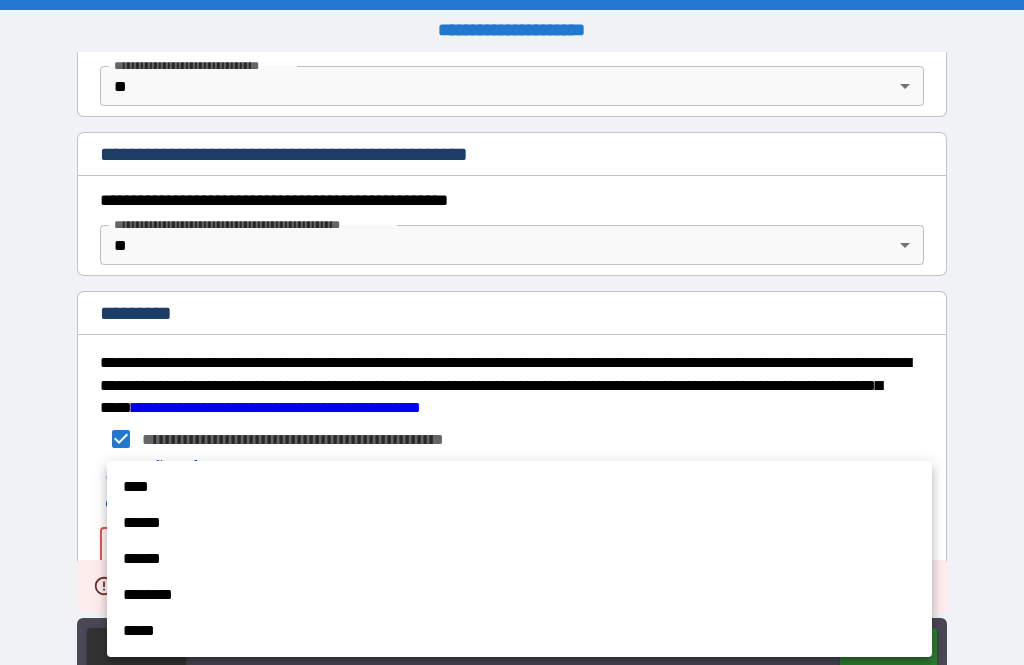 click on "******" at bounding box center [519, 523] 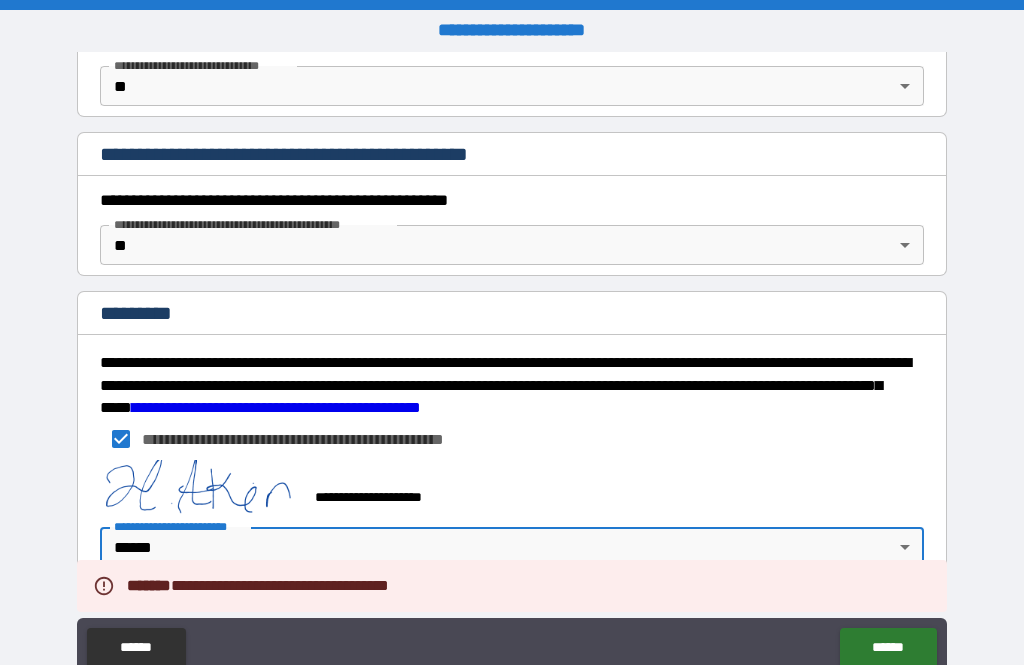 click on "******" at bounding box center (888, 648) 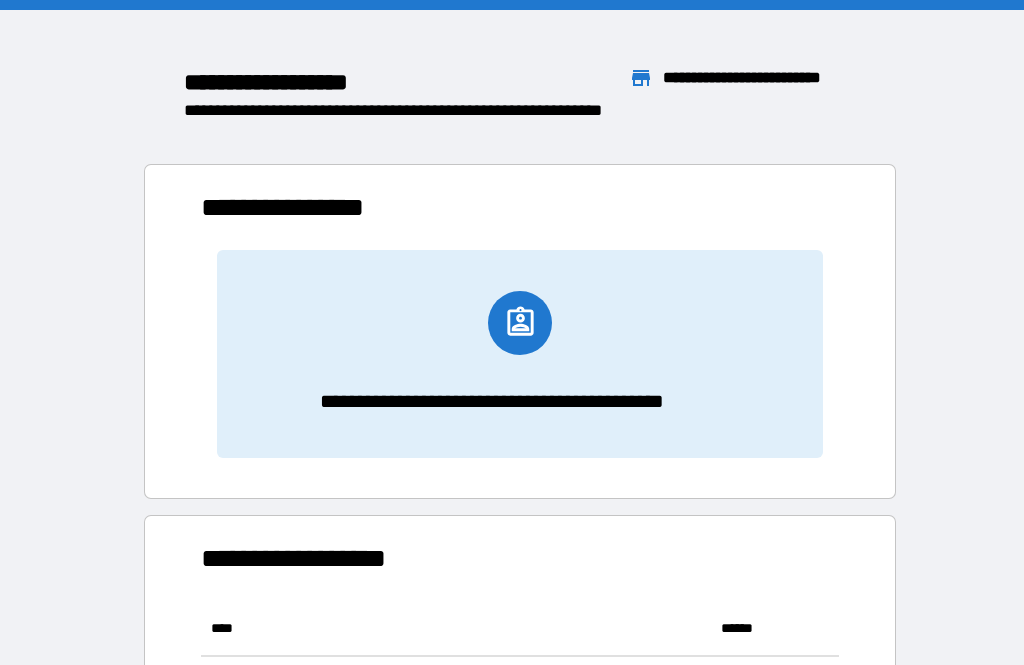 scroll, scrollTop: 111, scrollLeft: 638, axis: both 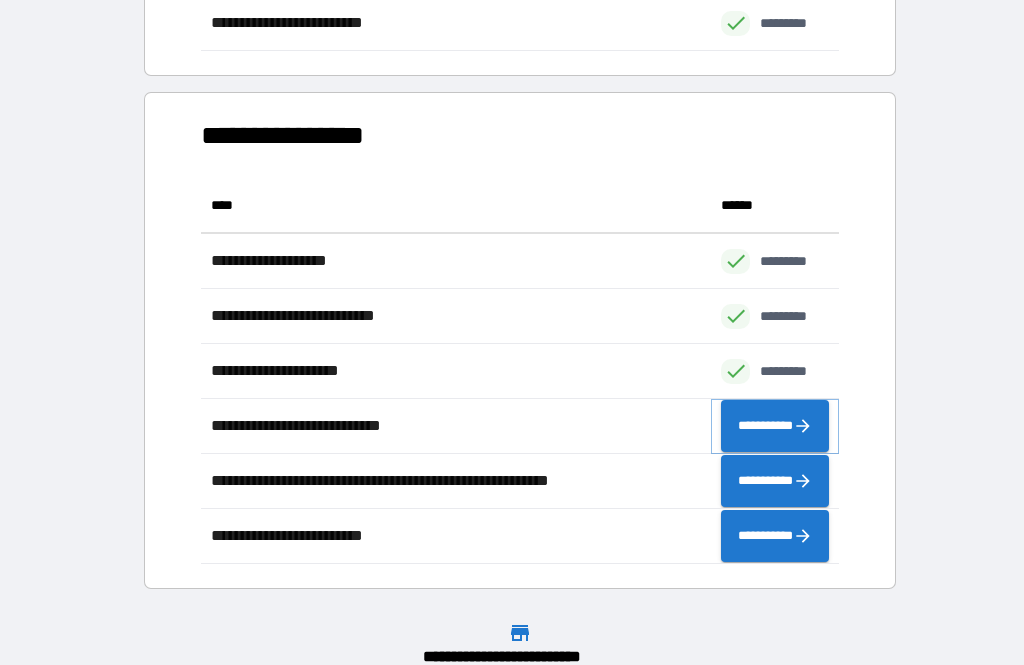 click on "**********" at bounding box center [775, 426] 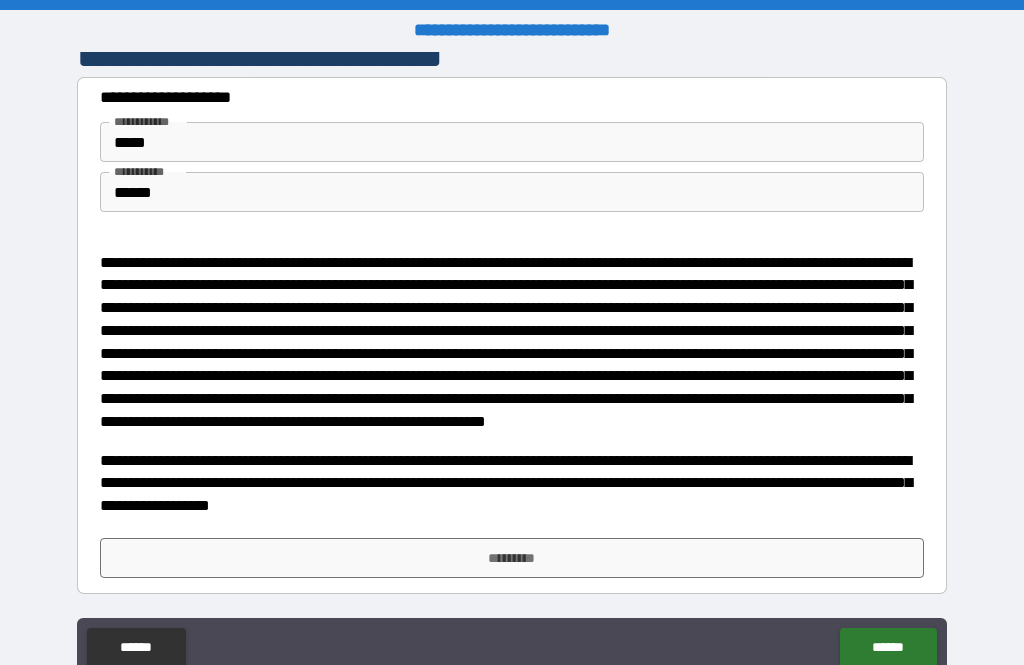 click on "*********" at bounding box center [512, 558] 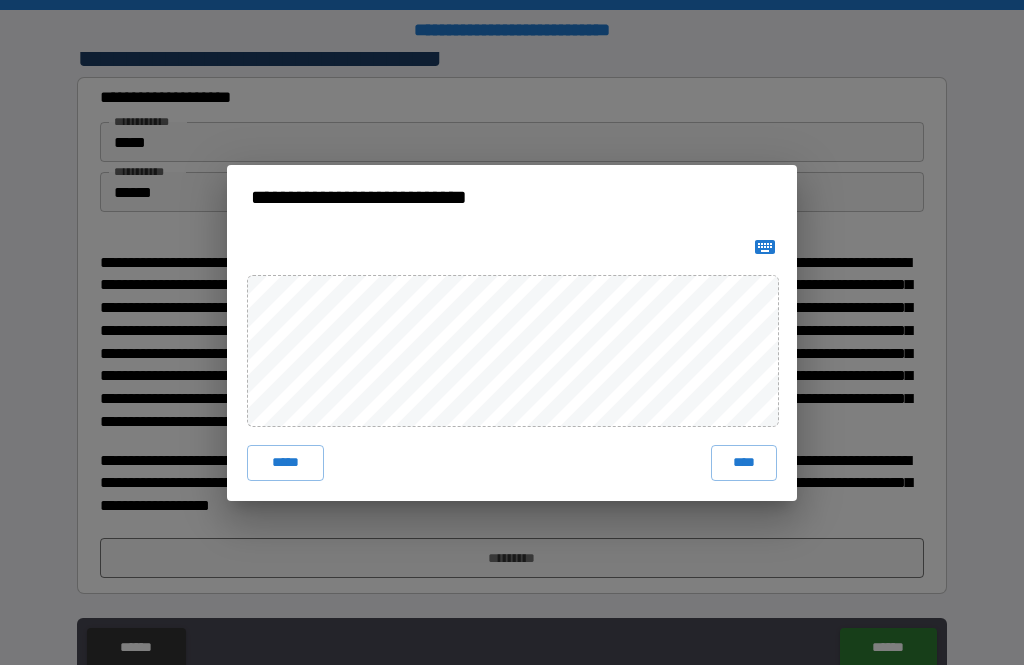 click on "****" at bounding box center [744, 463] 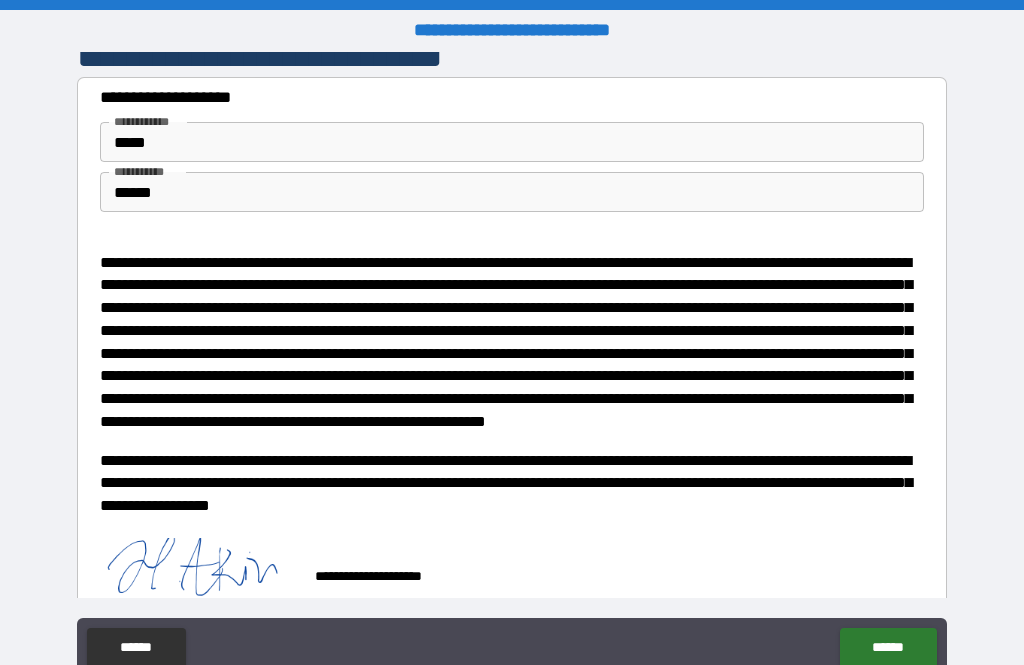 click on "******" at bounding box center (888, 648) 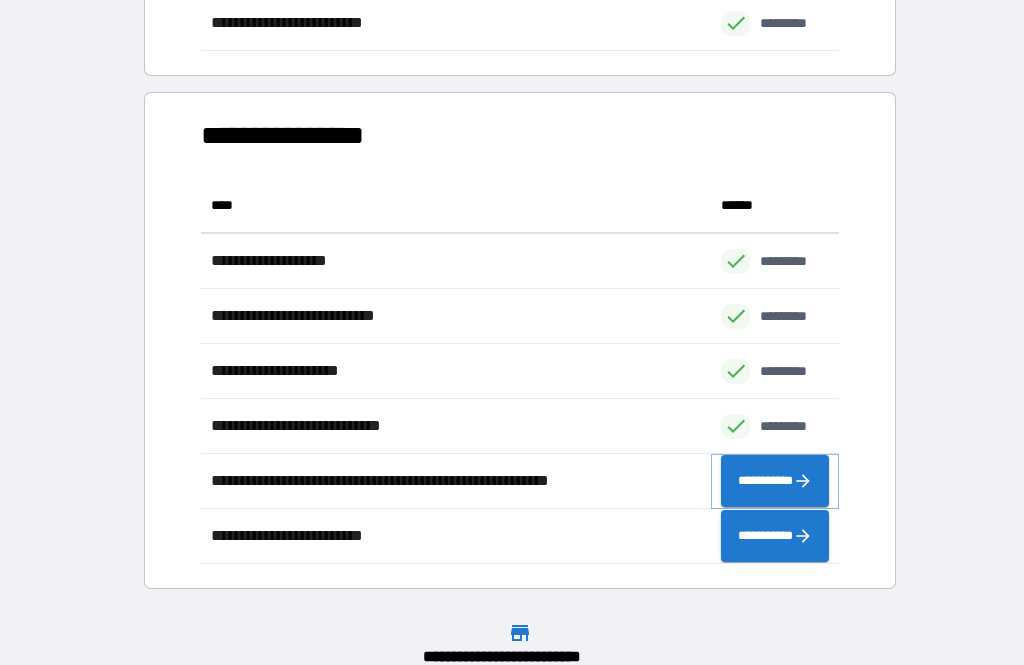 click on "**********" at bounding box center [775, 481] 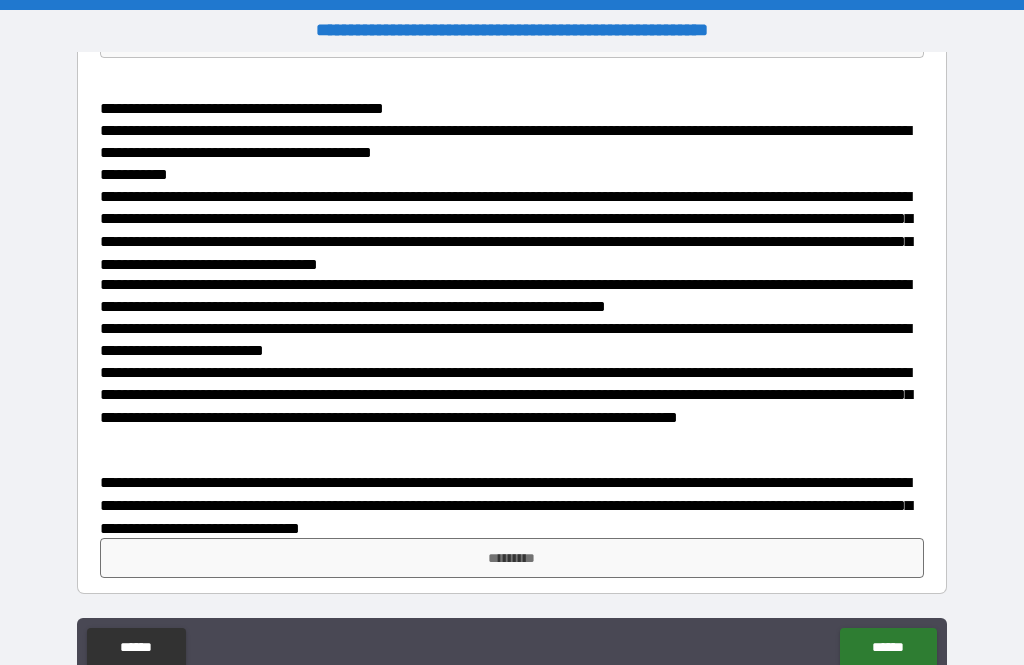 click on "*********" at bounding box center [512, 558] 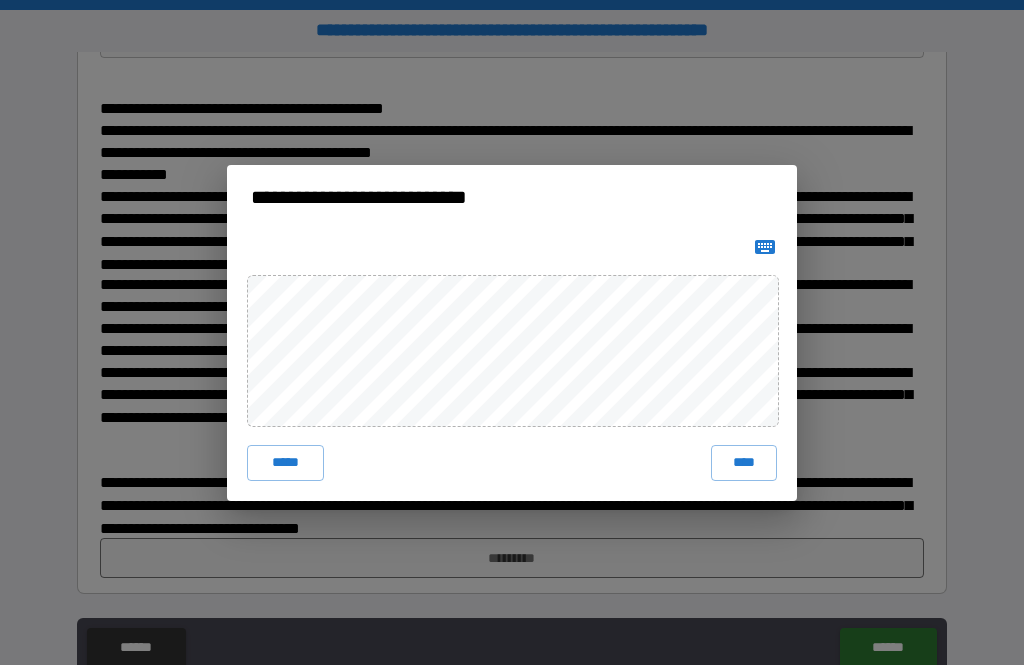 click on "****" at bounding box center [744, 463] 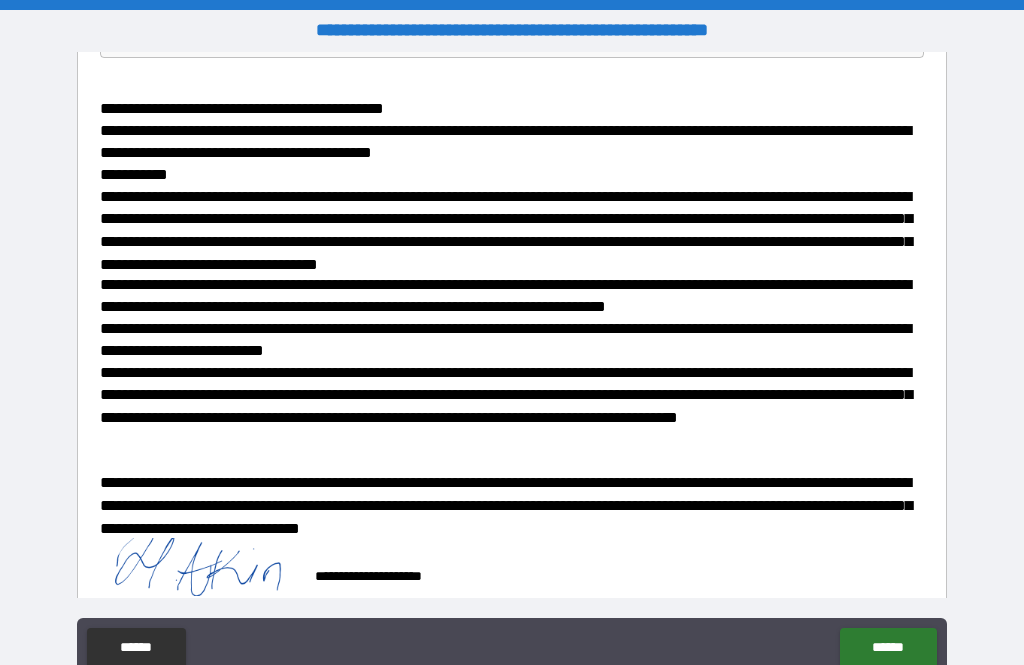 click on "******" at bounding box center (888, 648) 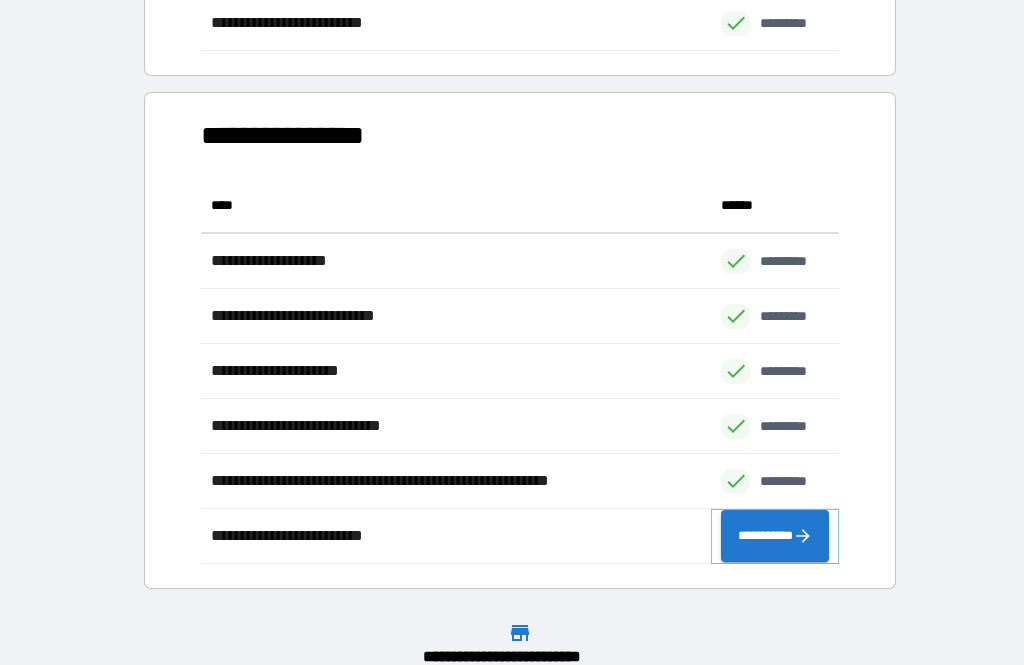 click on "**********" at bounding box center [775, 536] 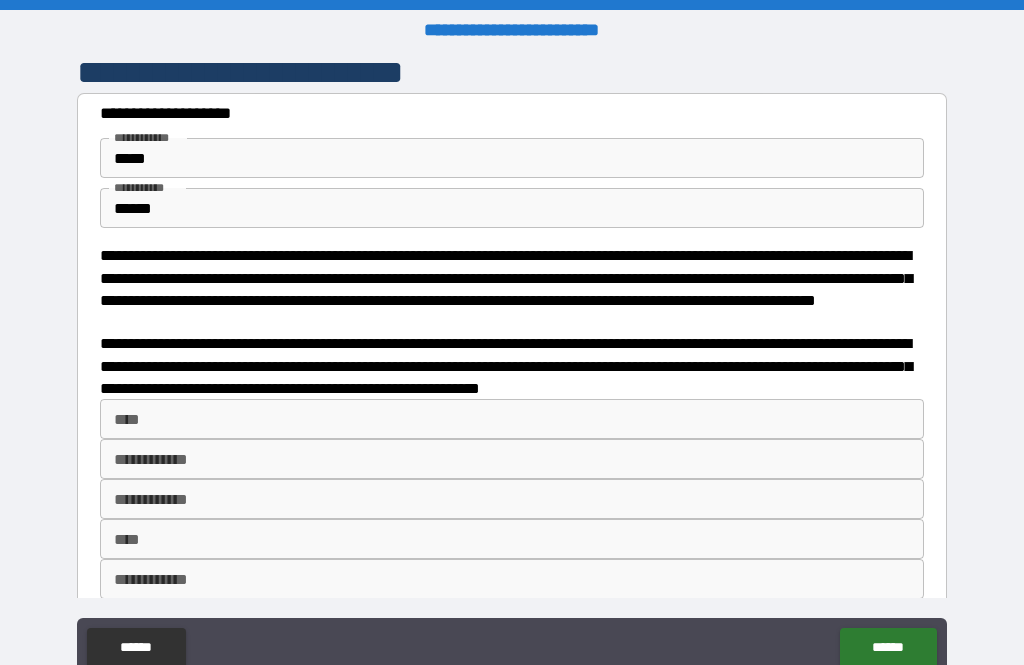click on "****" at bounding box center (512, 419) 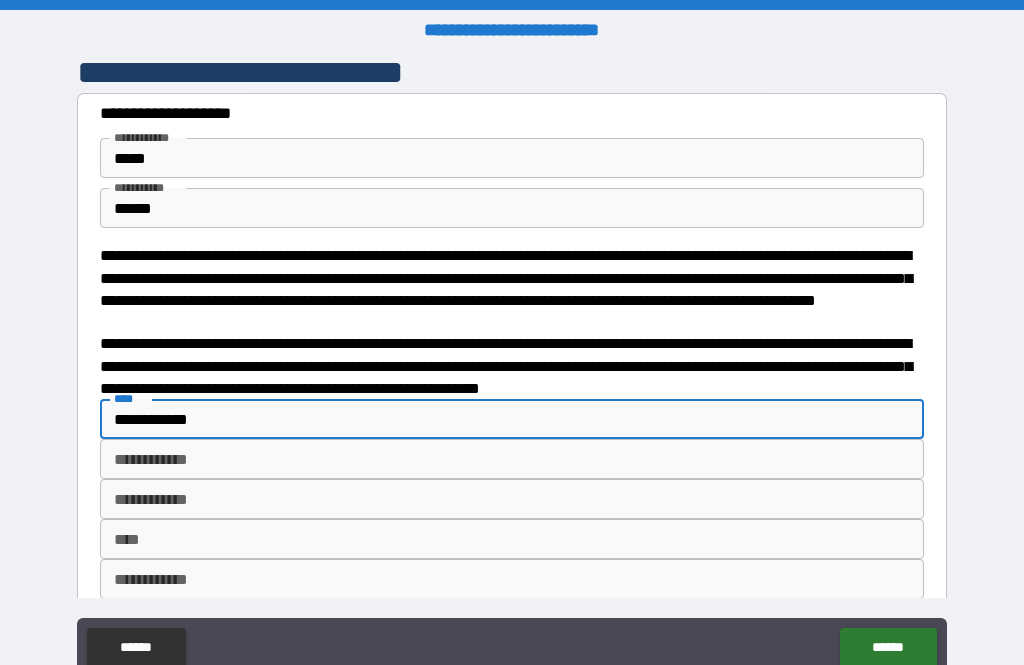 type on "**********" 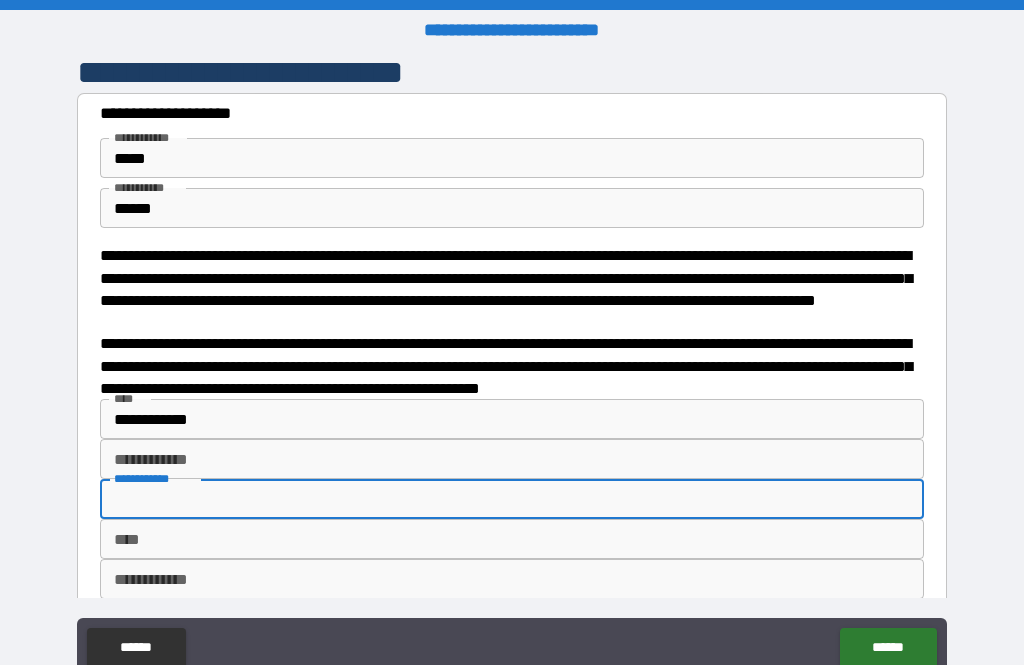 click on "**********" at bounding box center [512, 72] 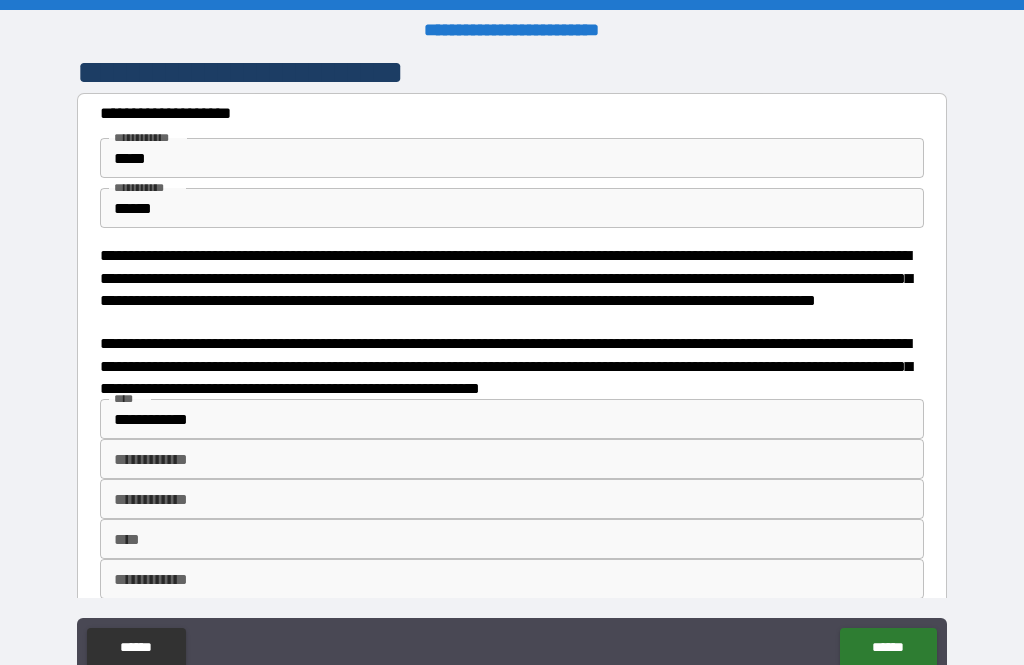 click on "**********" at bounding box center (512, 459) 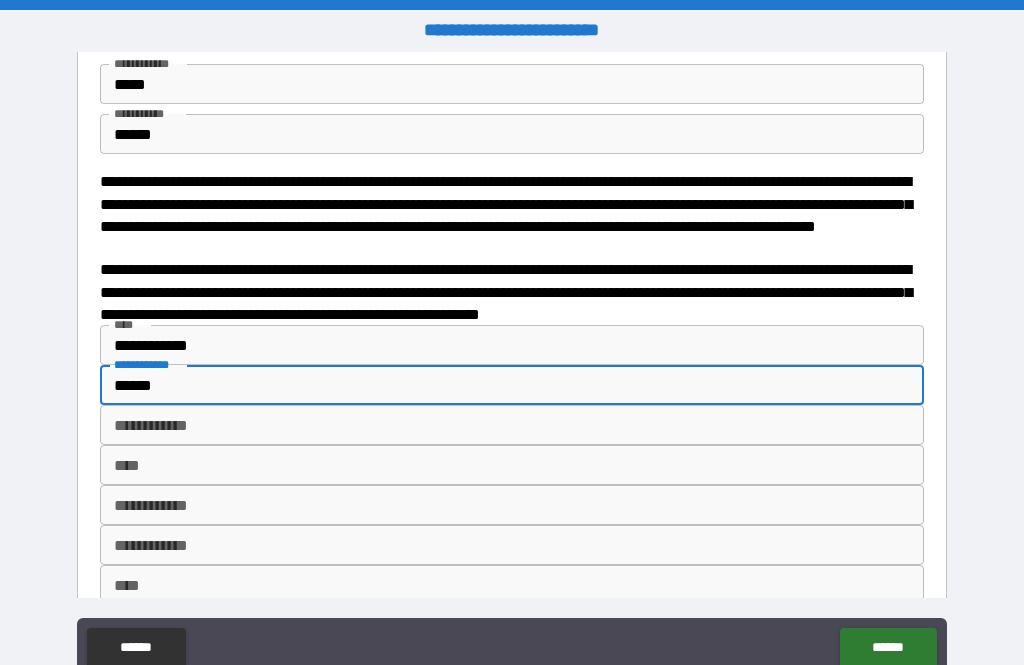 type on "******" 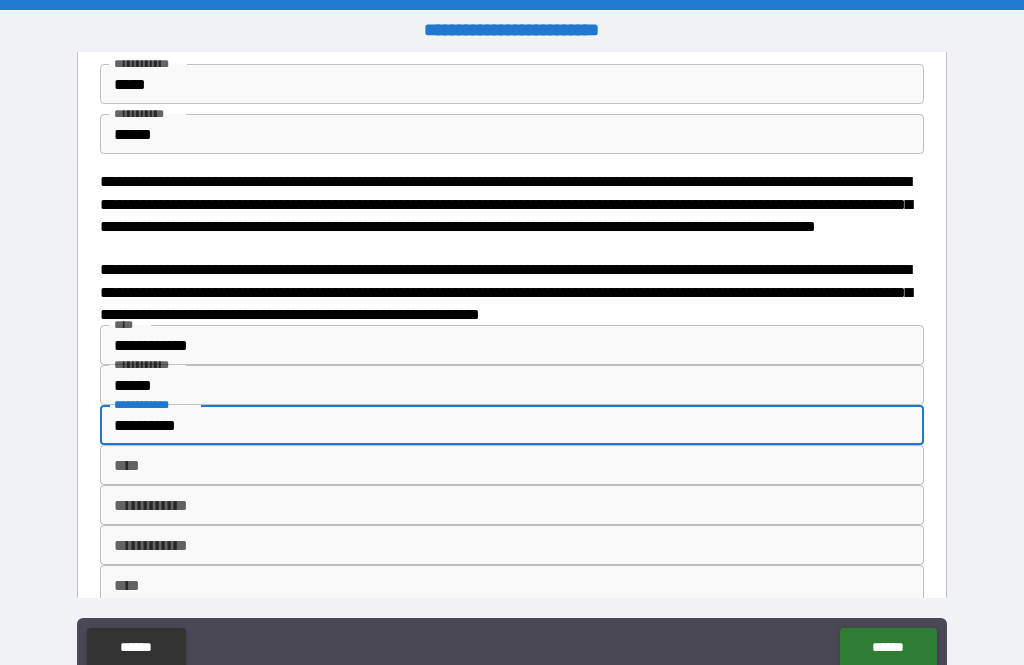 type on "**********" 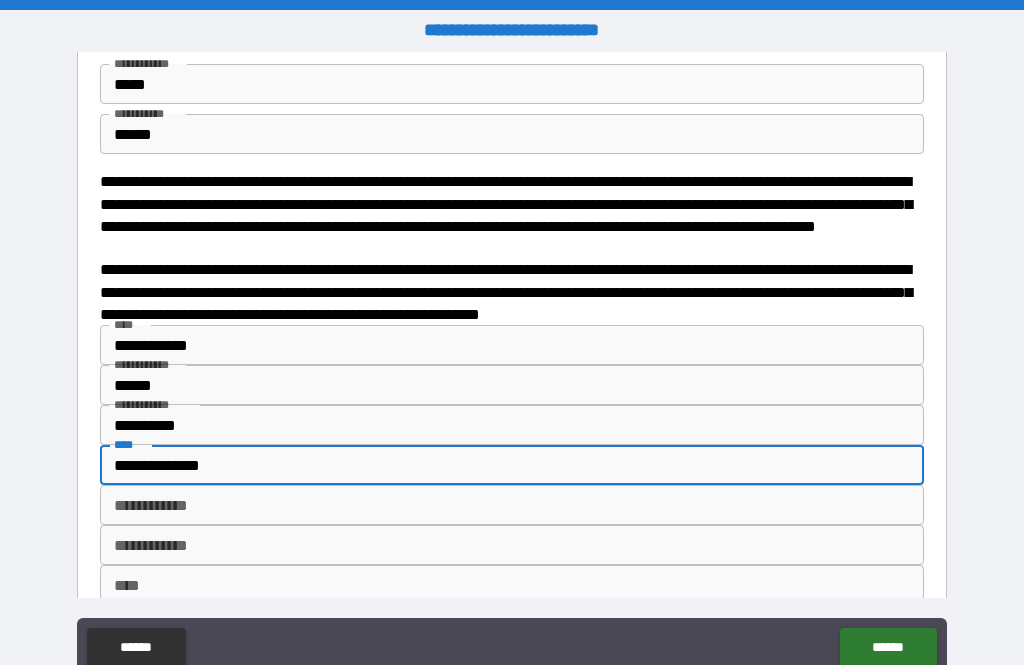 type on "**********" 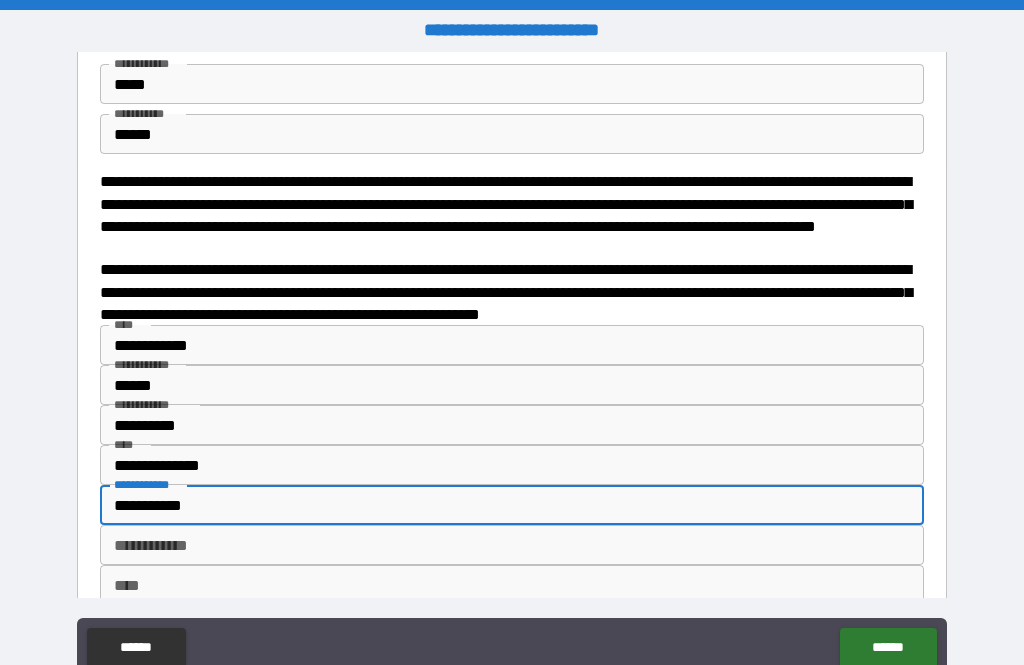 type on "**********" 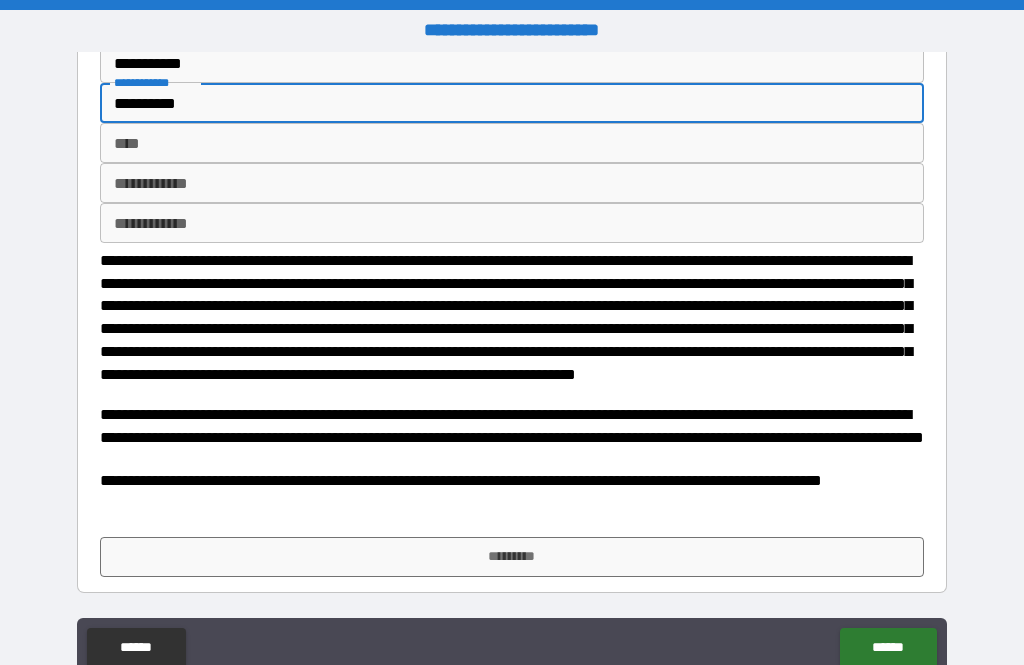 scroll, scrollTop: 515, scrollLeft: 0, axis: vertical 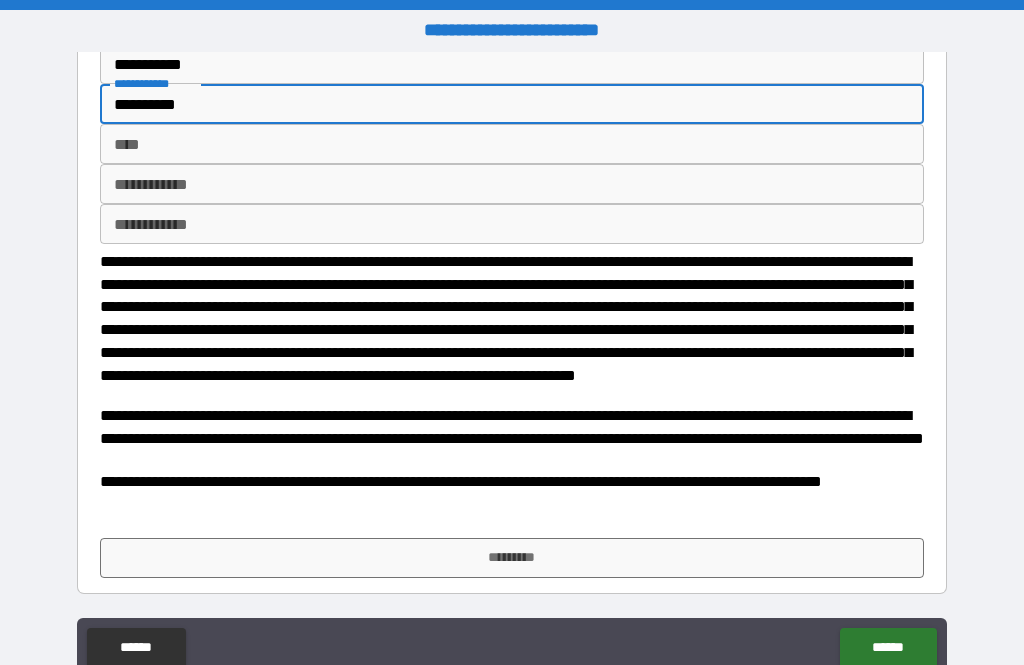 type on "**********" 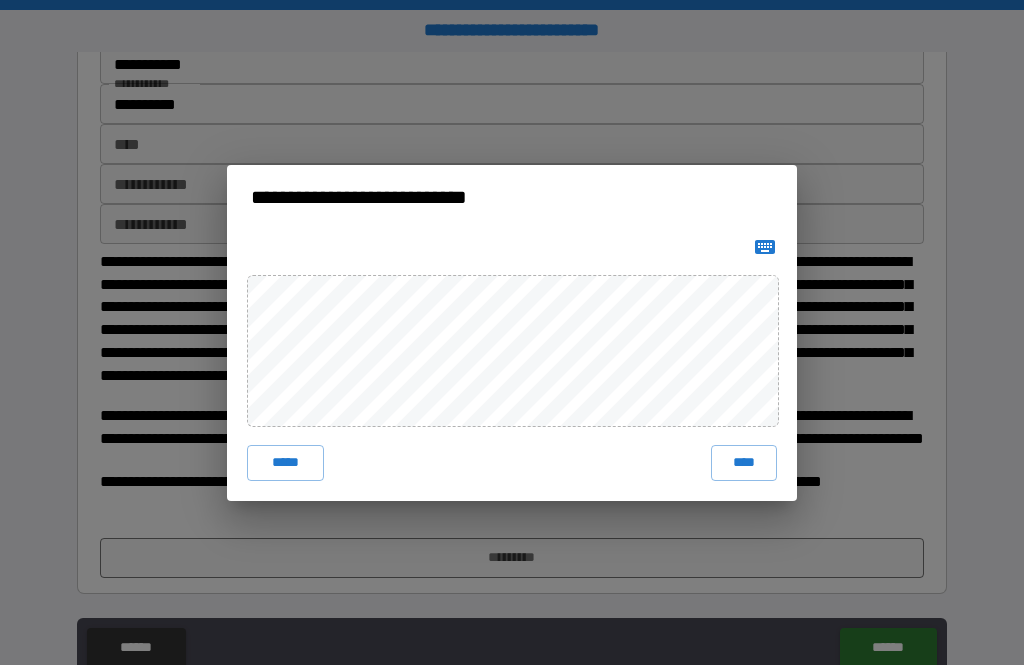 click on "****" at bounding box center (744, 463) 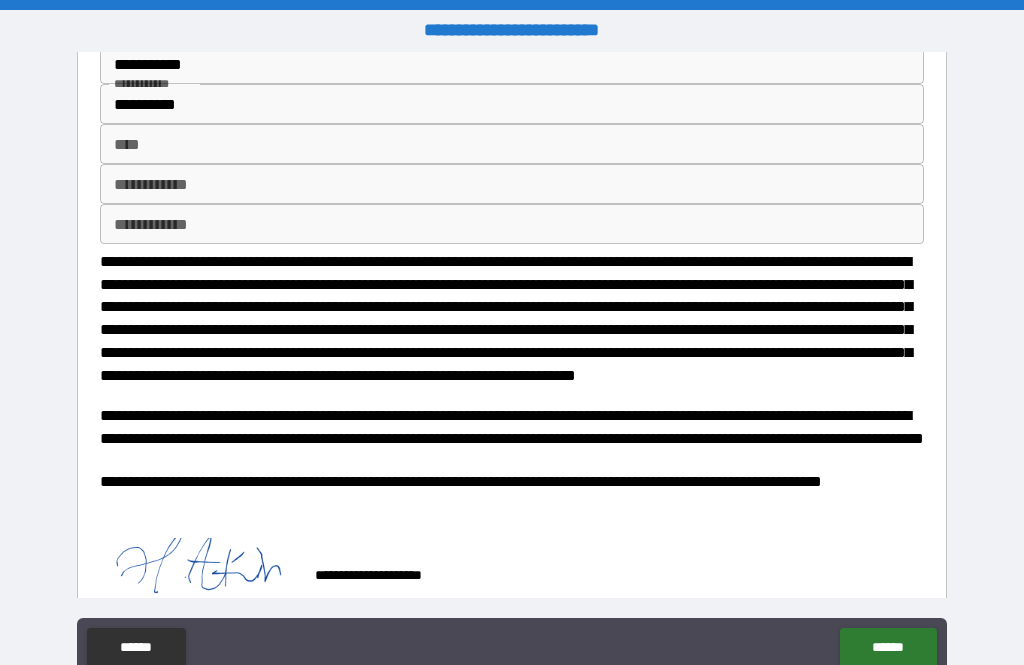 click on "******" at bounding box center [888, 648] 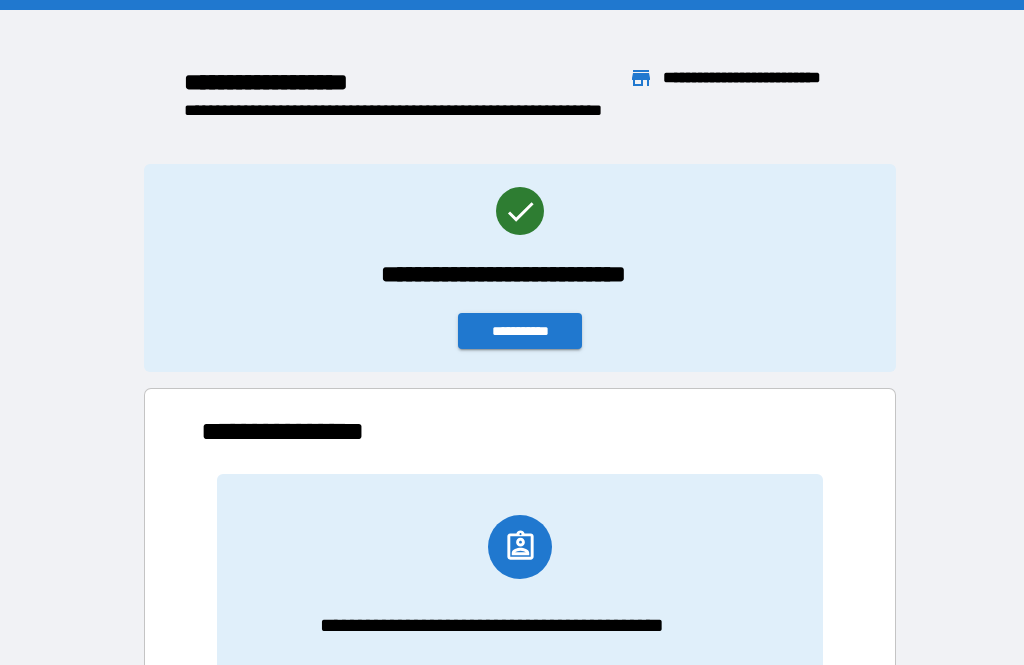 scroll, scrollTop: 111, scrollLeft: 638, axis: both 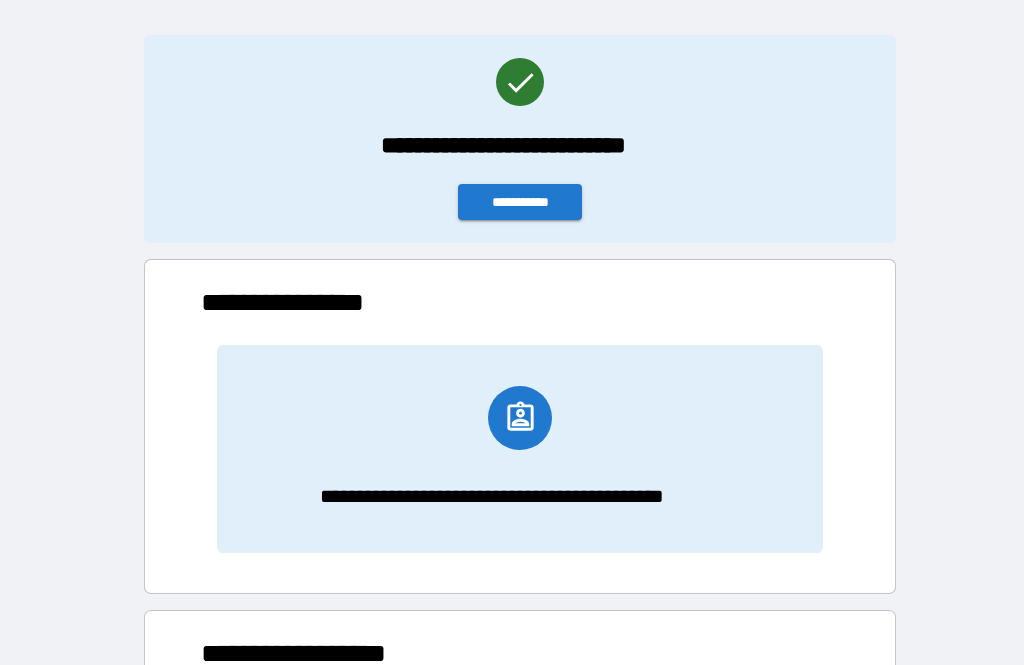click on "**********" at bounding box center (520, 202) 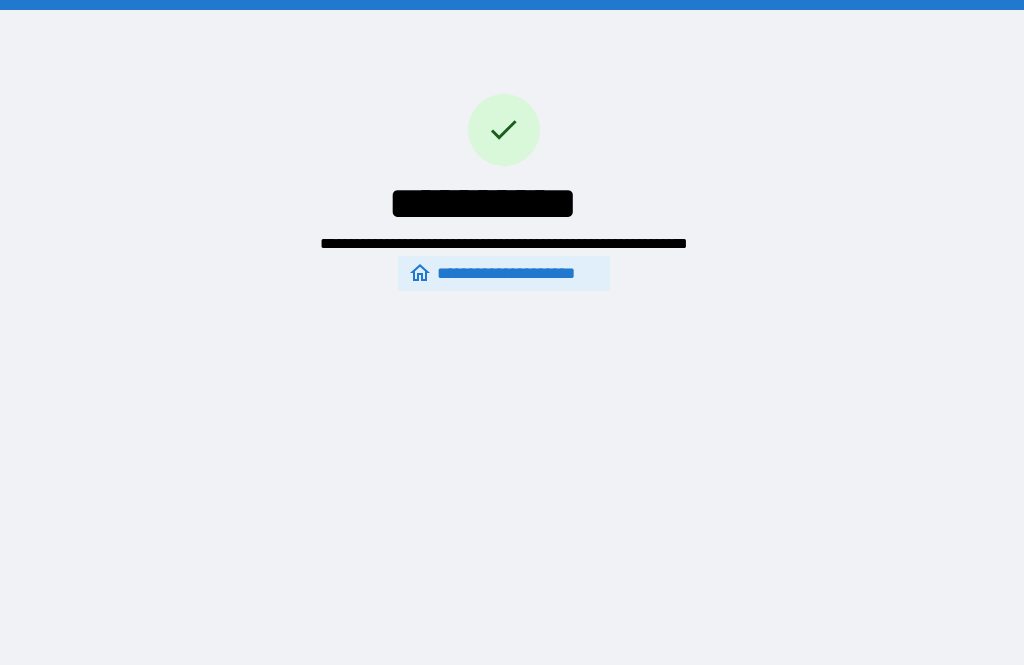 scroll, scrollTop: 0, scrollLeft: 0, axis: both 